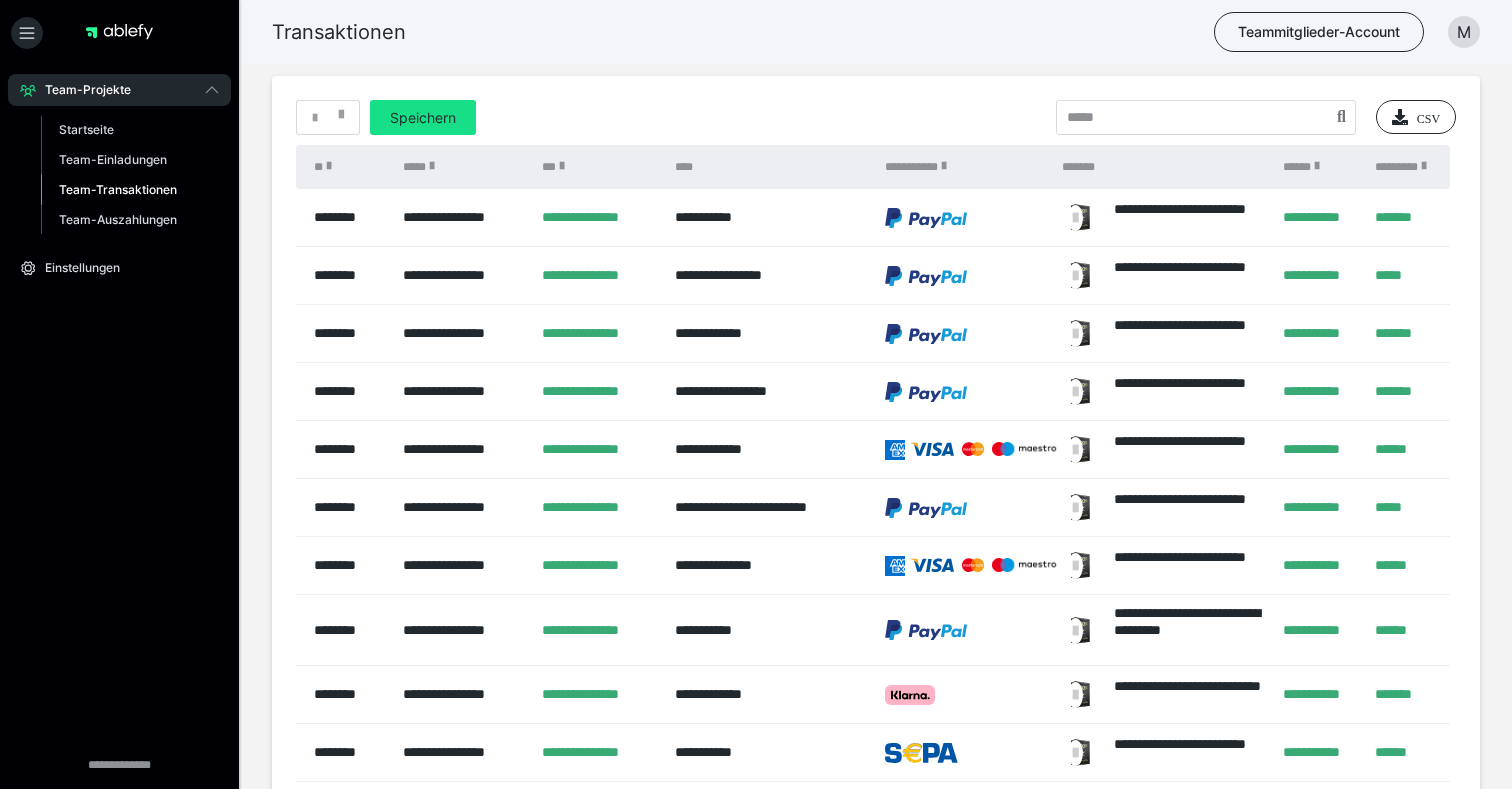 scroll, scrollTop: 0, scrollLeft: 0, axis: both 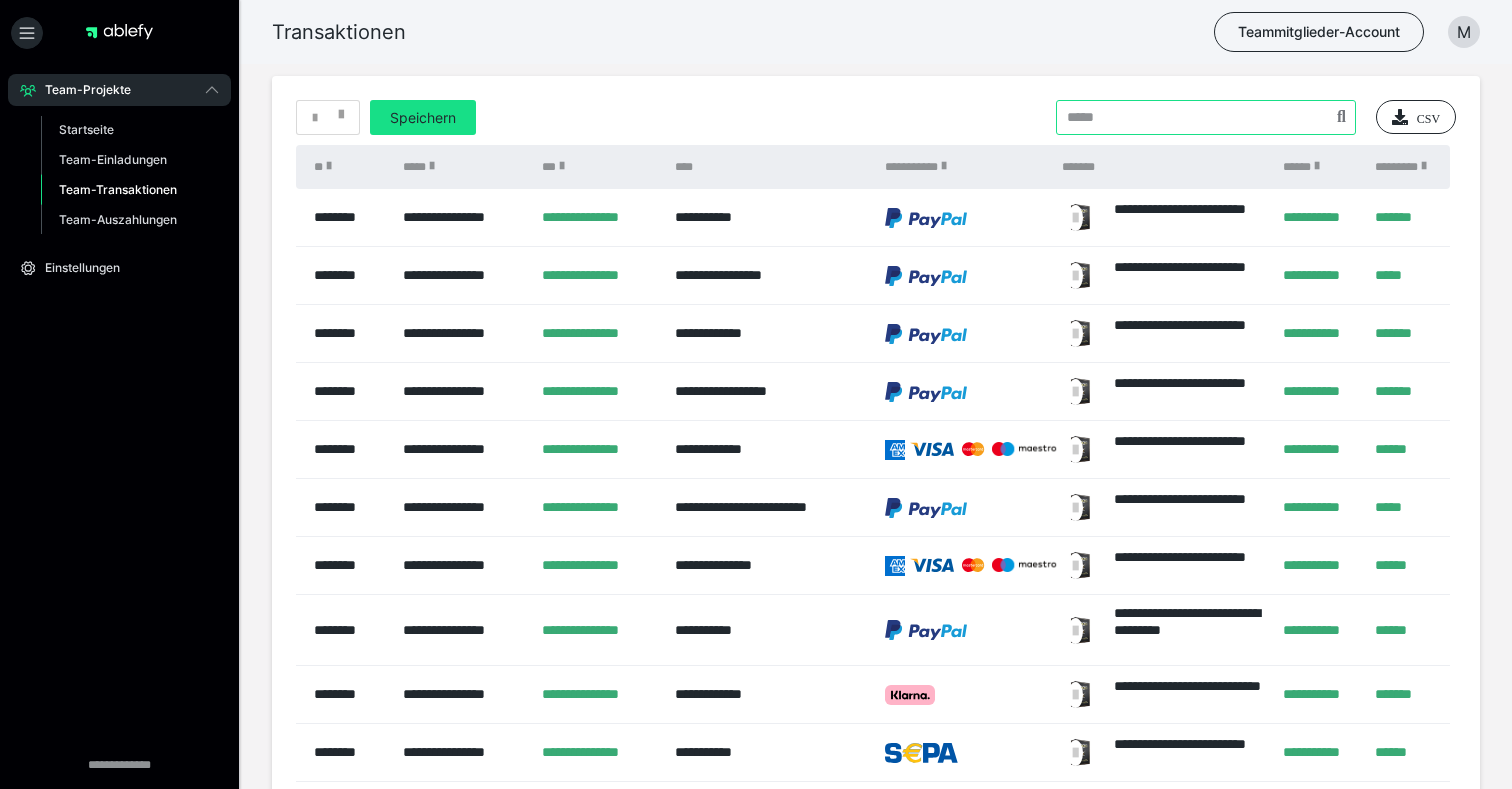click at bounding box center [1206, 117] 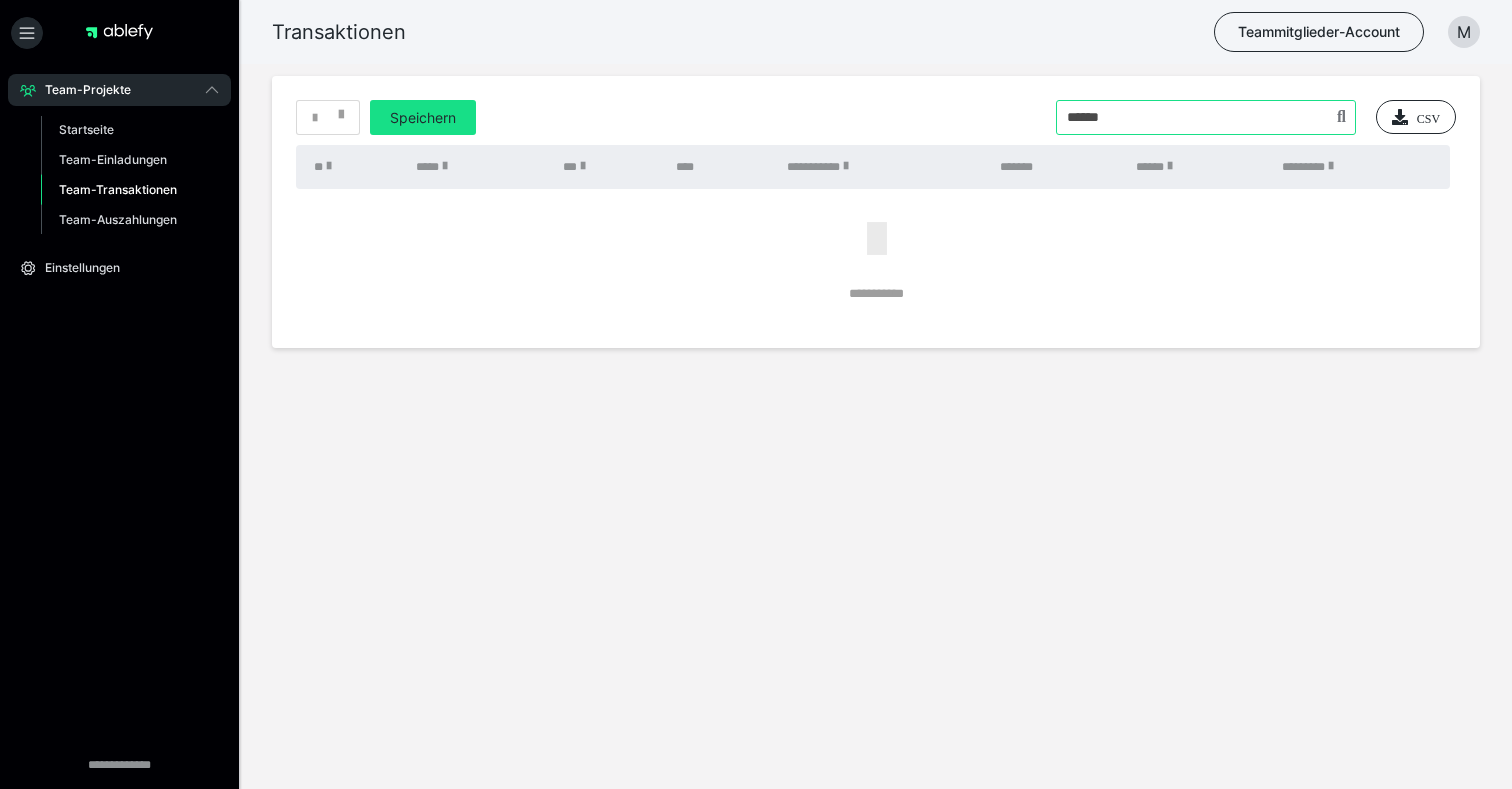 click at bounding box center (1206, 117) 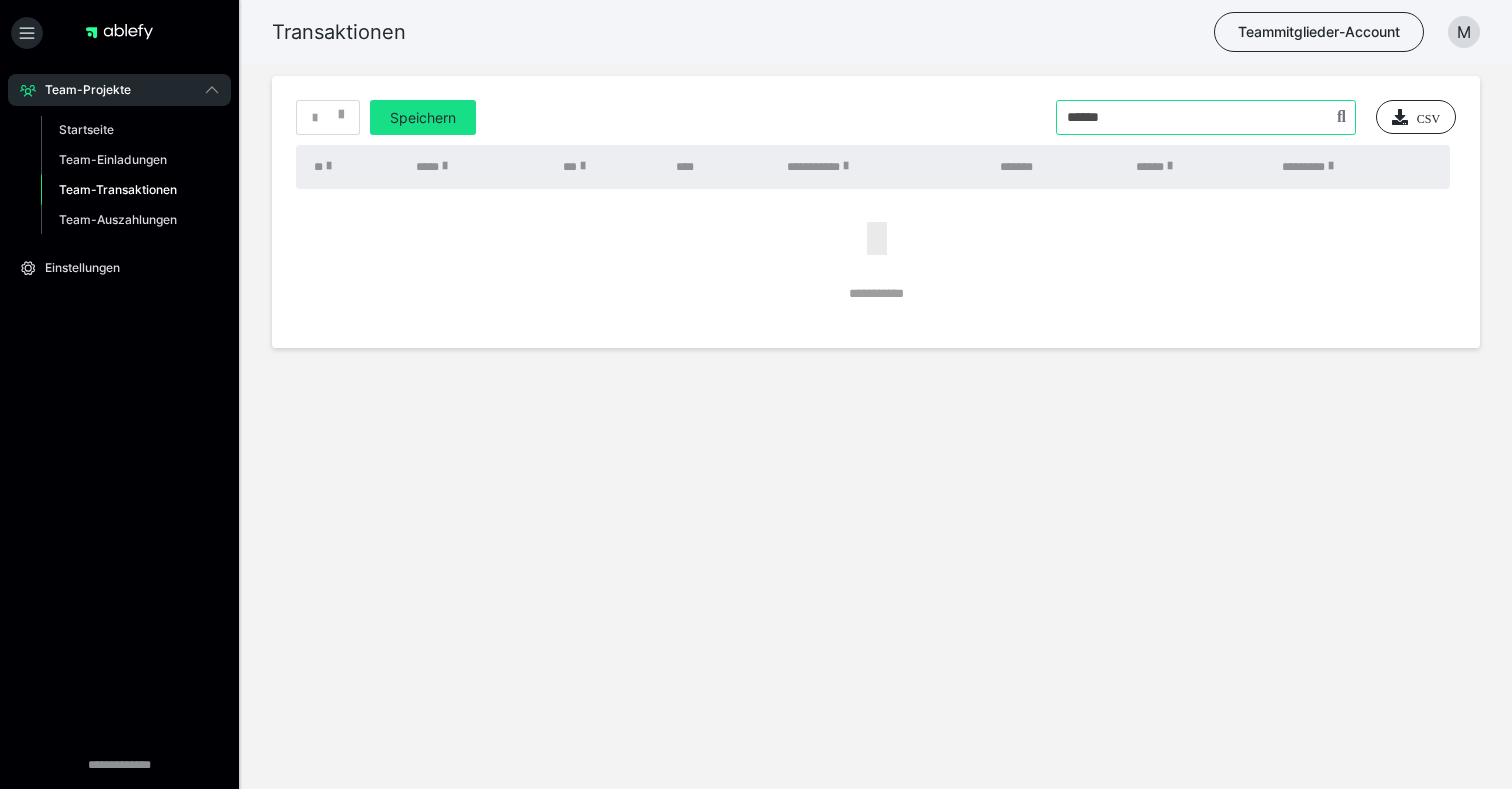 click at bounding box center (1206, 117) 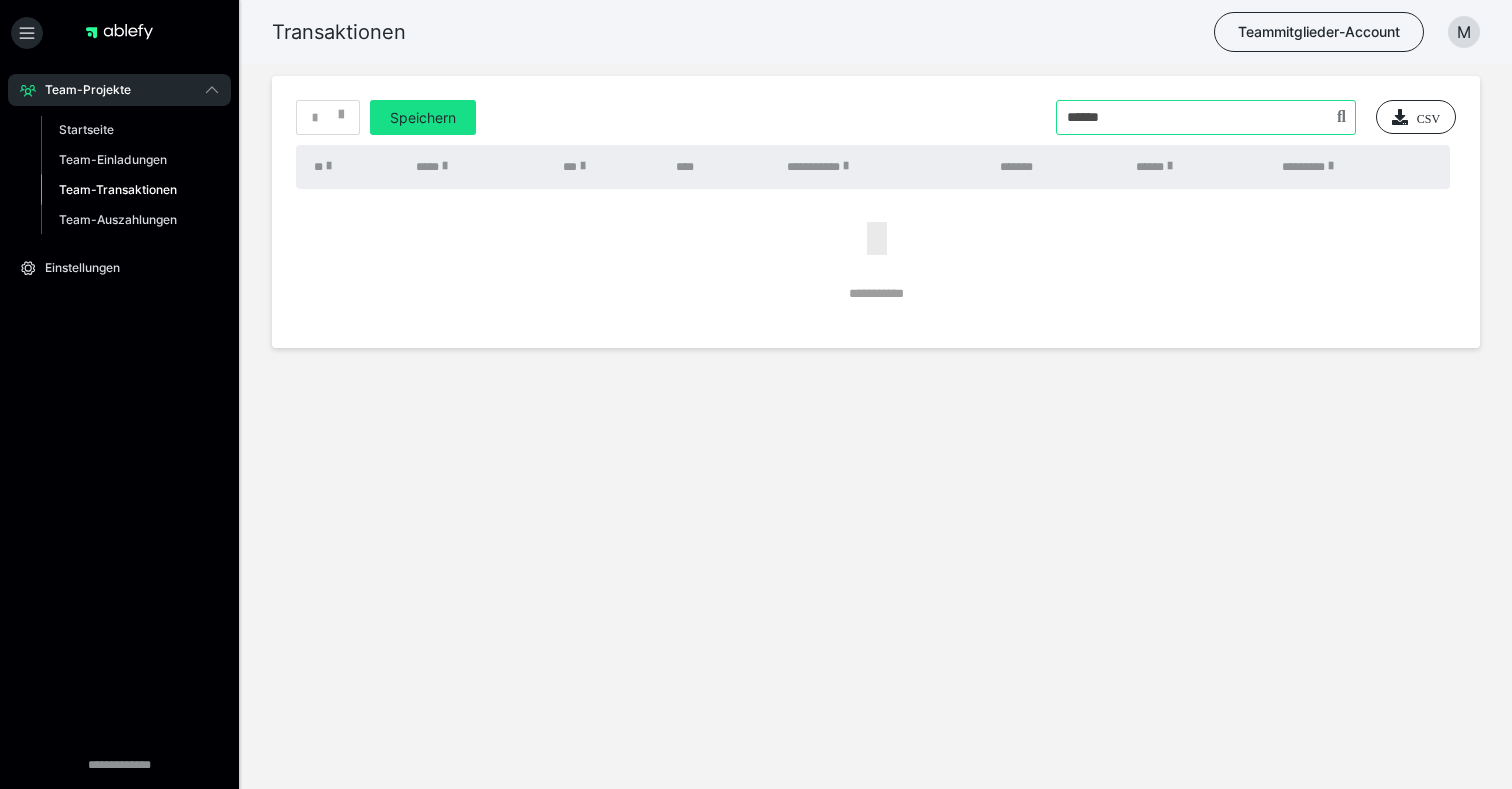 click at bounding box center (1206, 117) 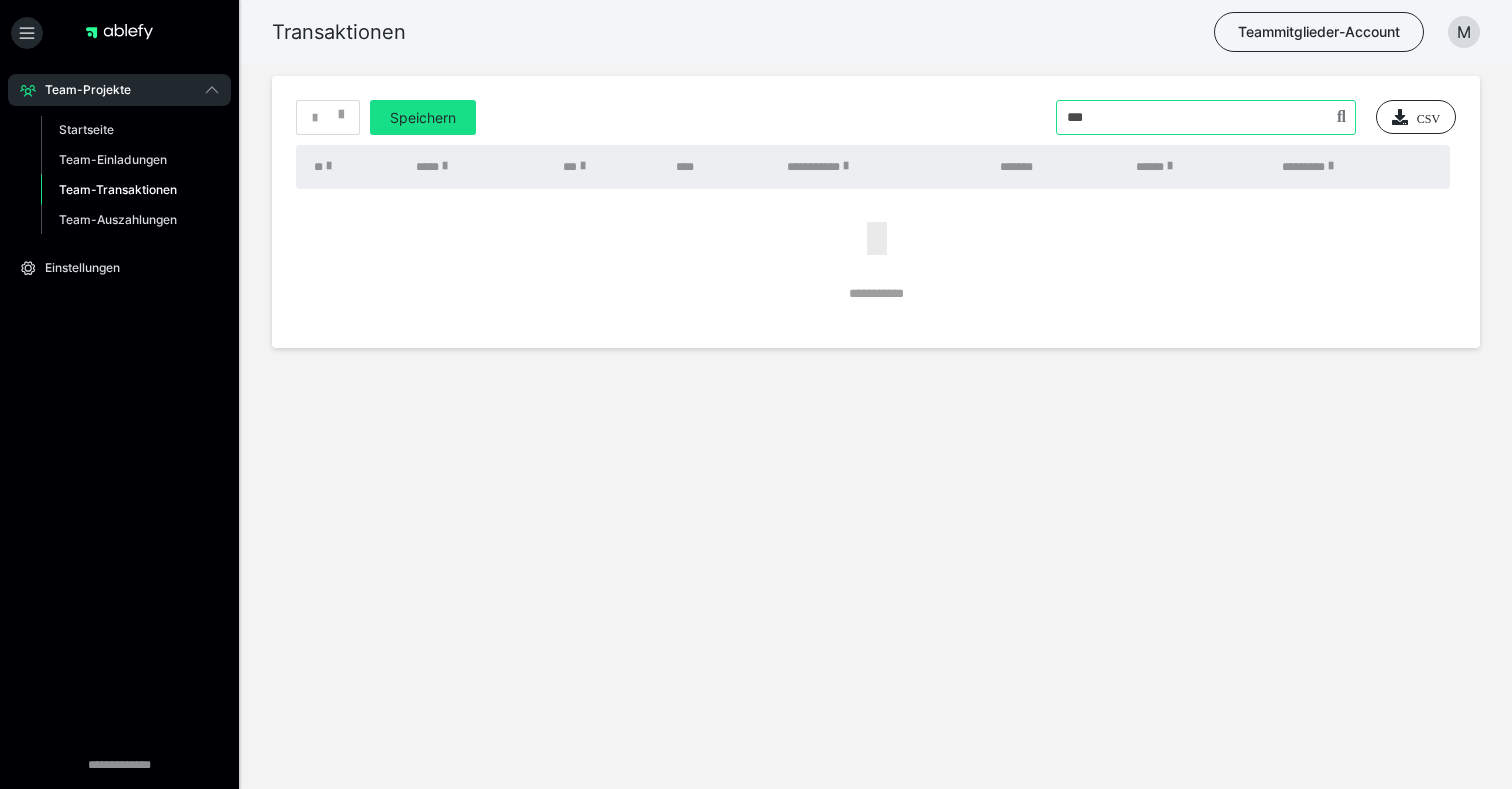 click at bounding box center (1206, 117) 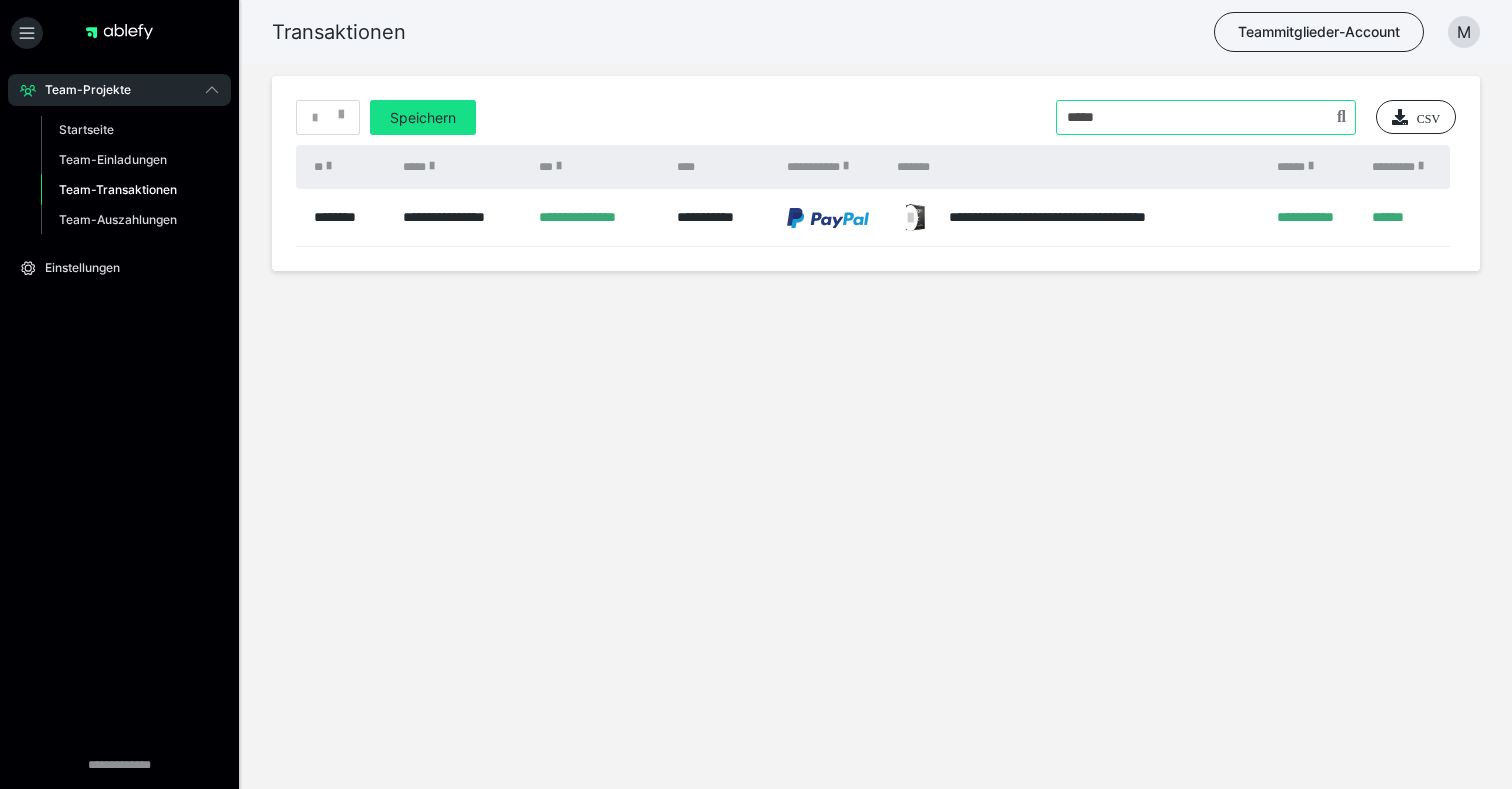 click at bounding box center (1206, 117) 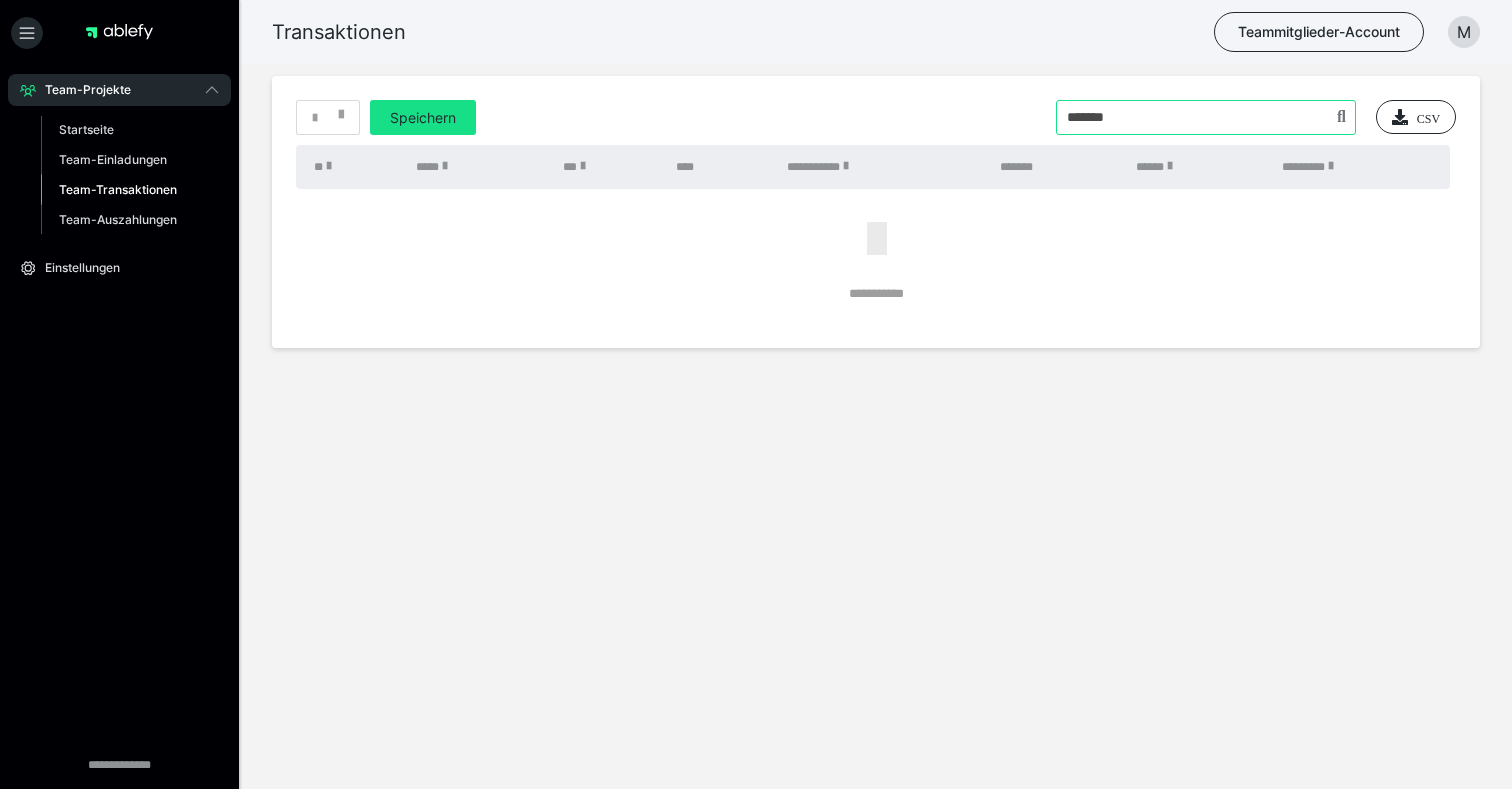 click at bounding box center [1206, 117] 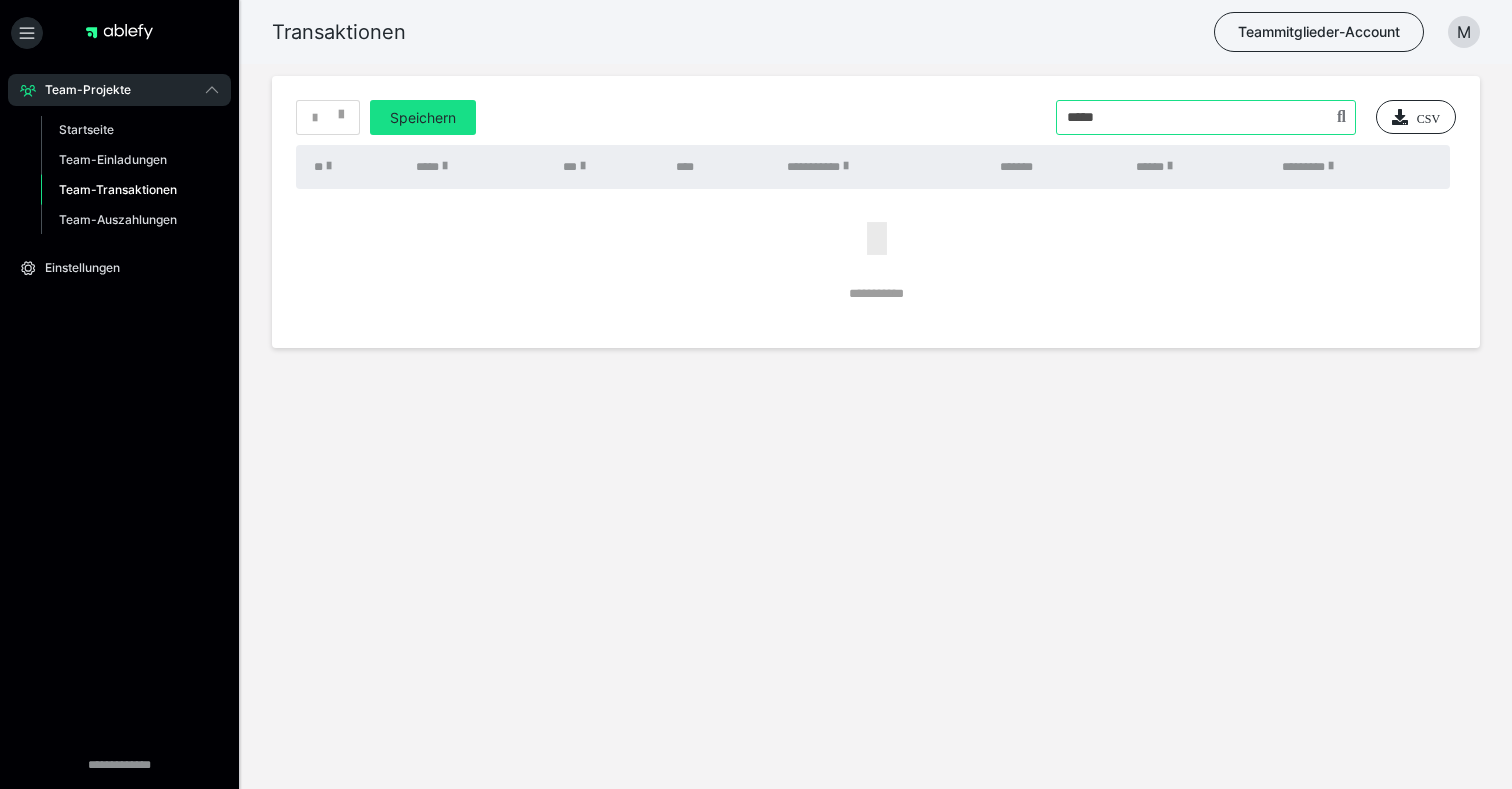 click at bounding box center [1206, 117] 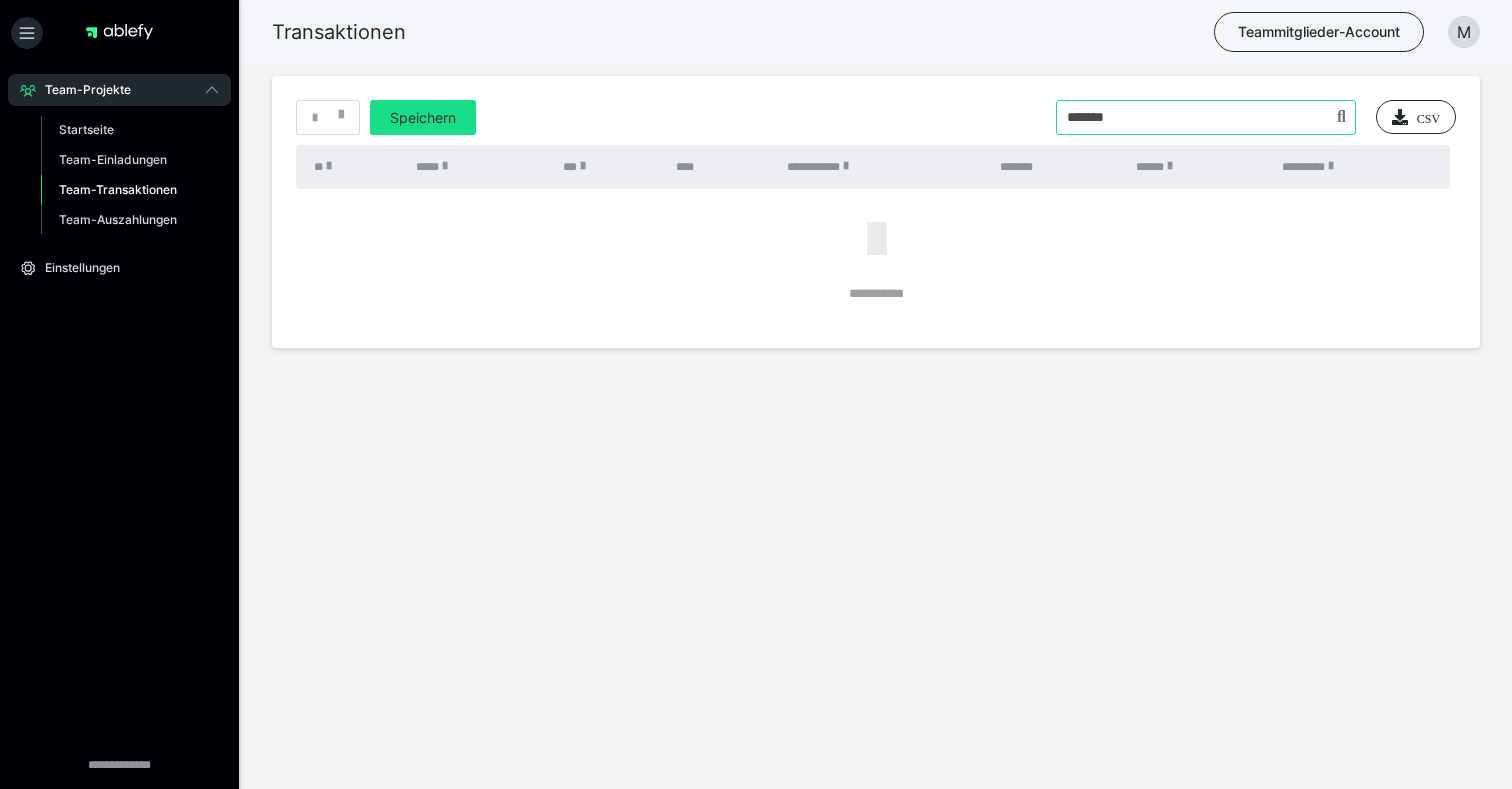 click at bounding box center (1206, 117) 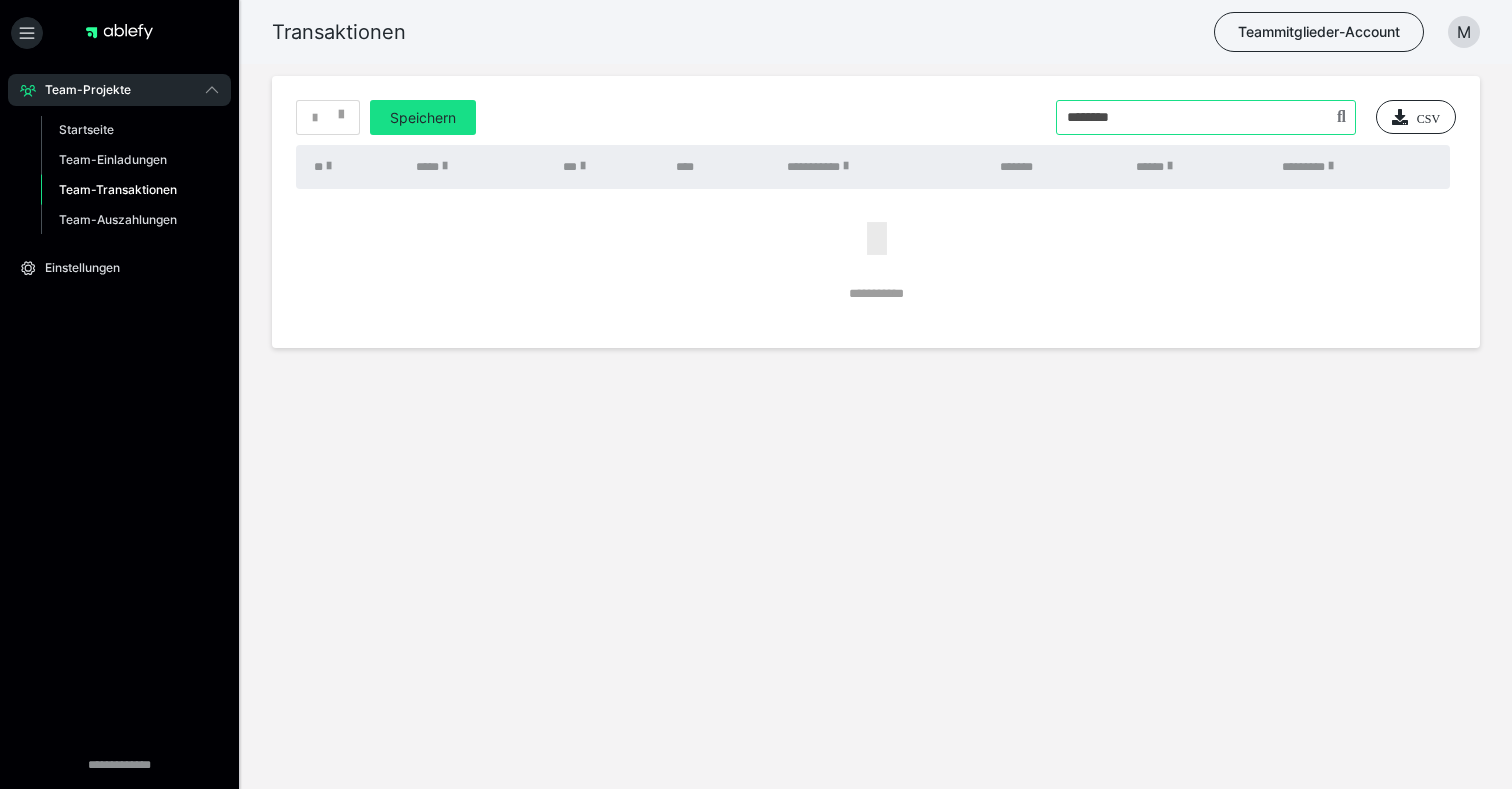 click at bounding box center (1206, 117) 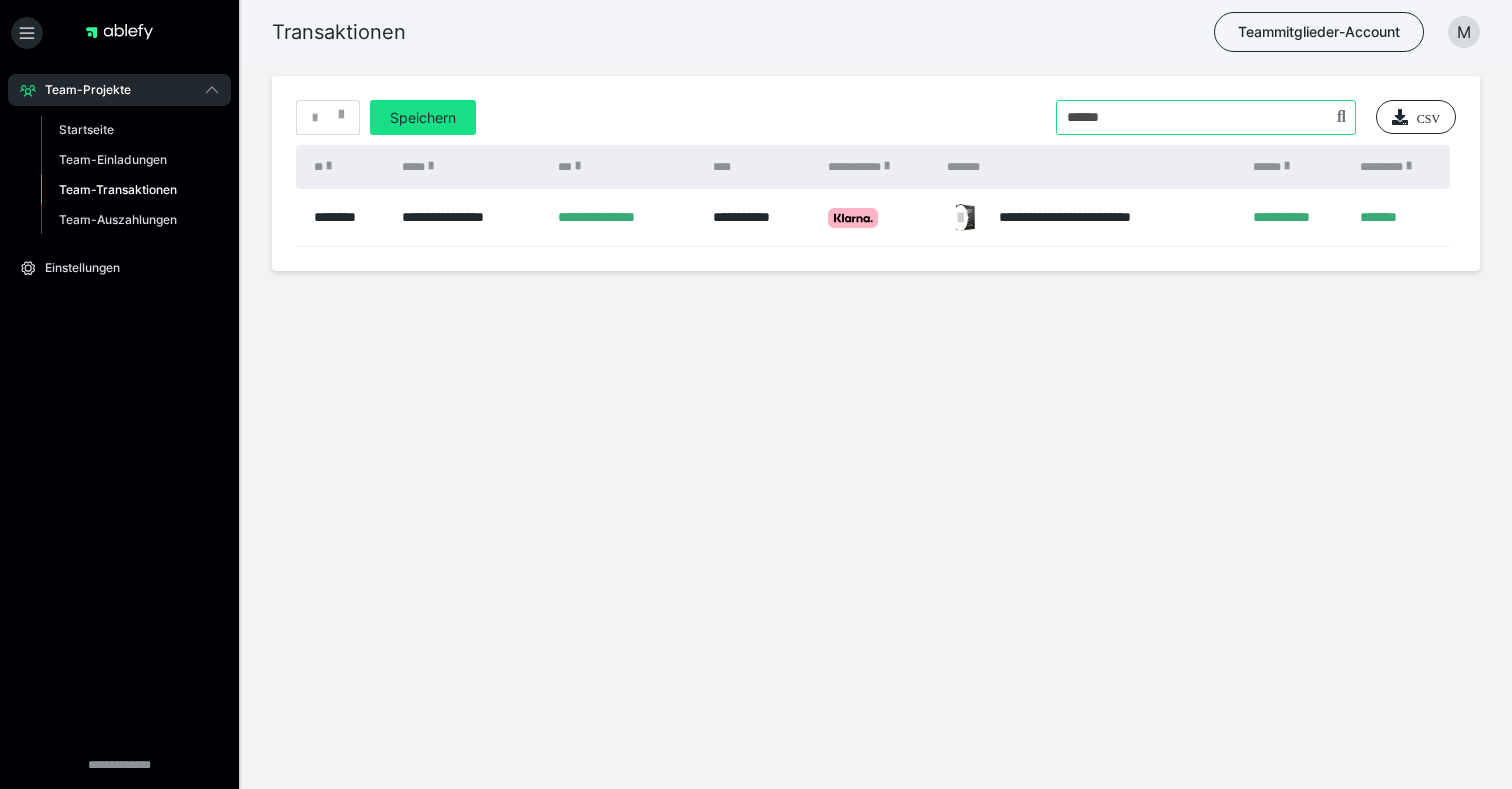 click at bounding box center [1206, 117] 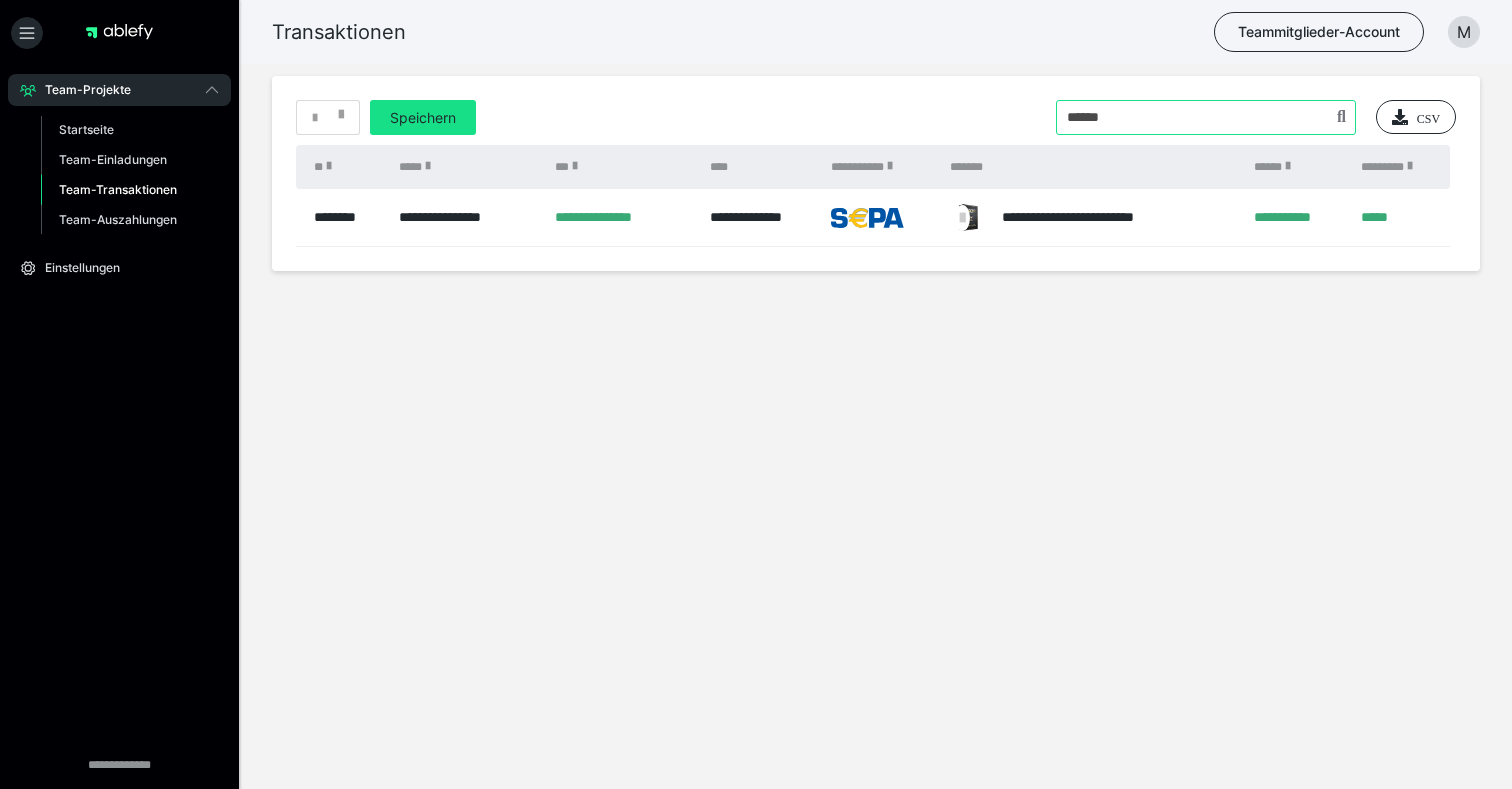 click at bounding box center [1206, 117] 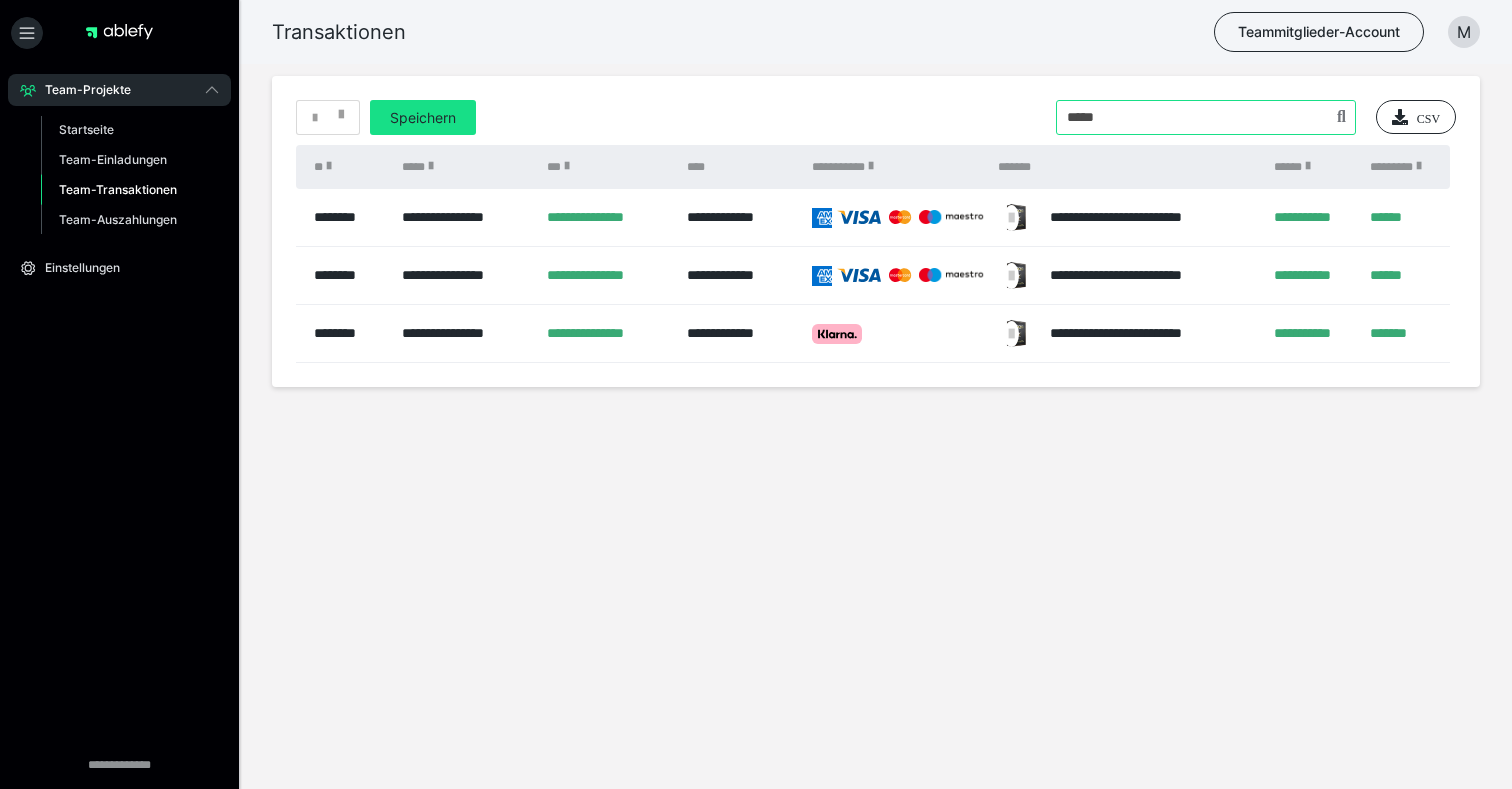 click at bounding box center (1206, 117) 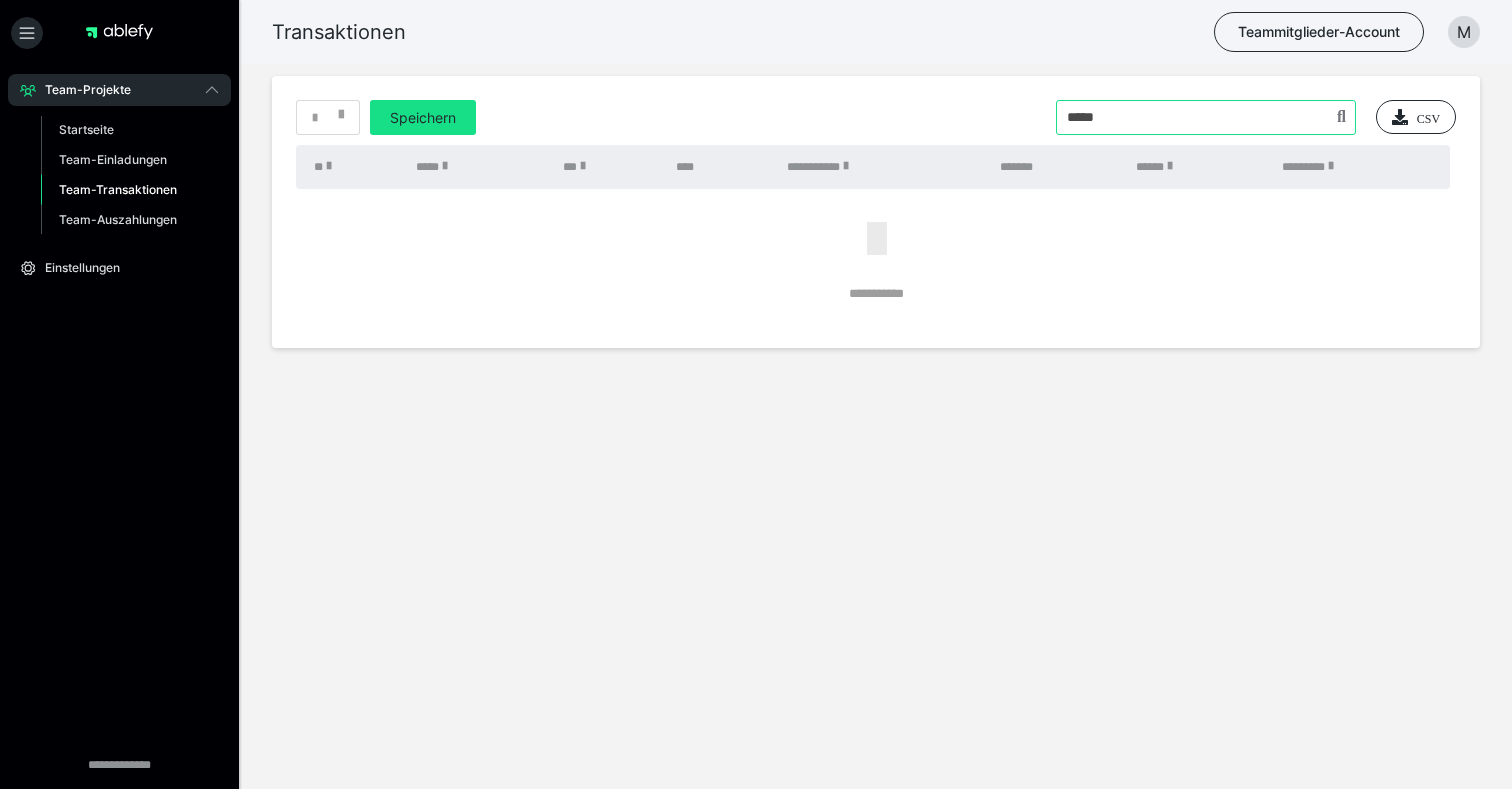 click at bounding box center [1206, 117] 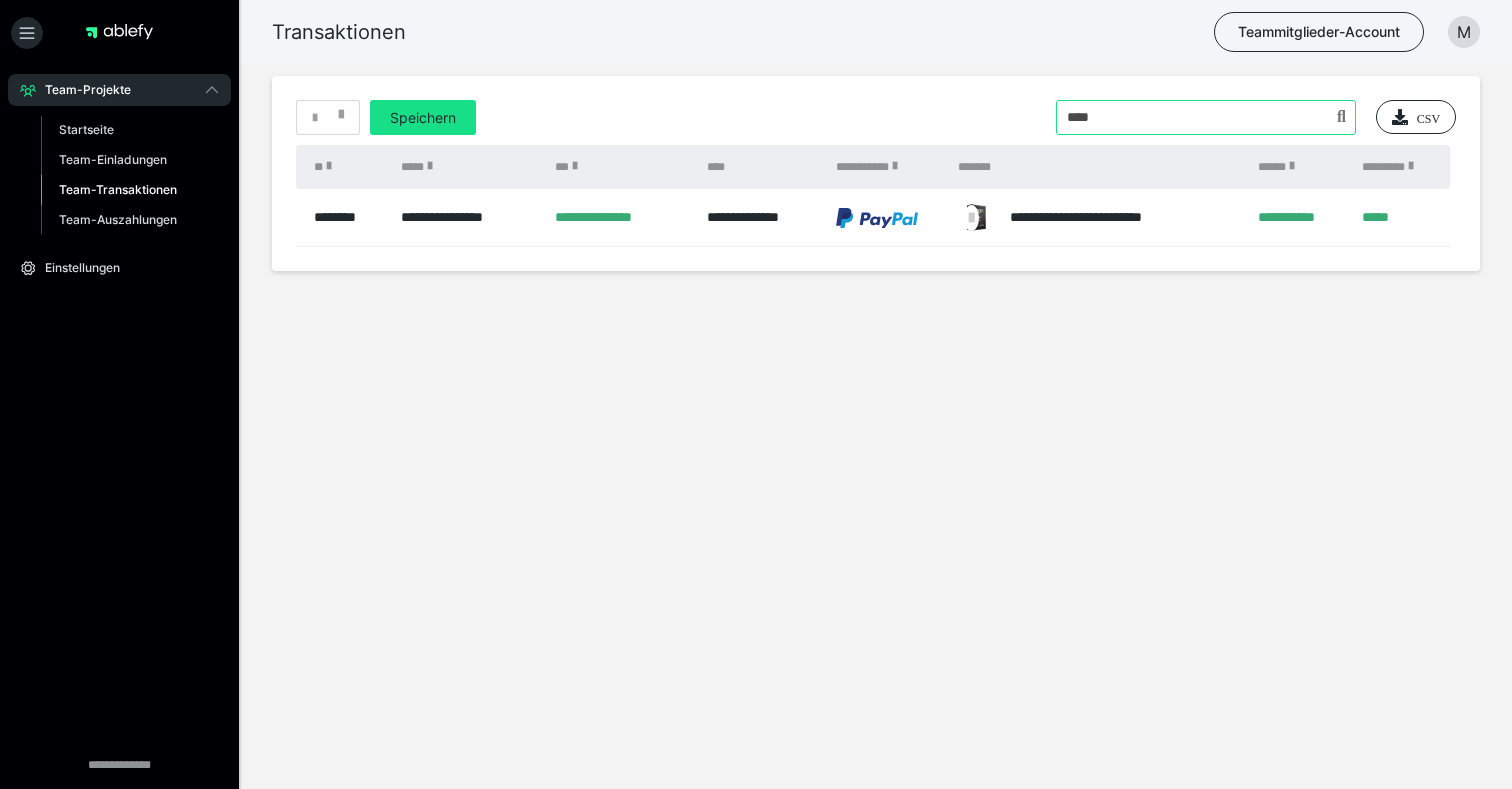 click at bounding box center [1206, 117] 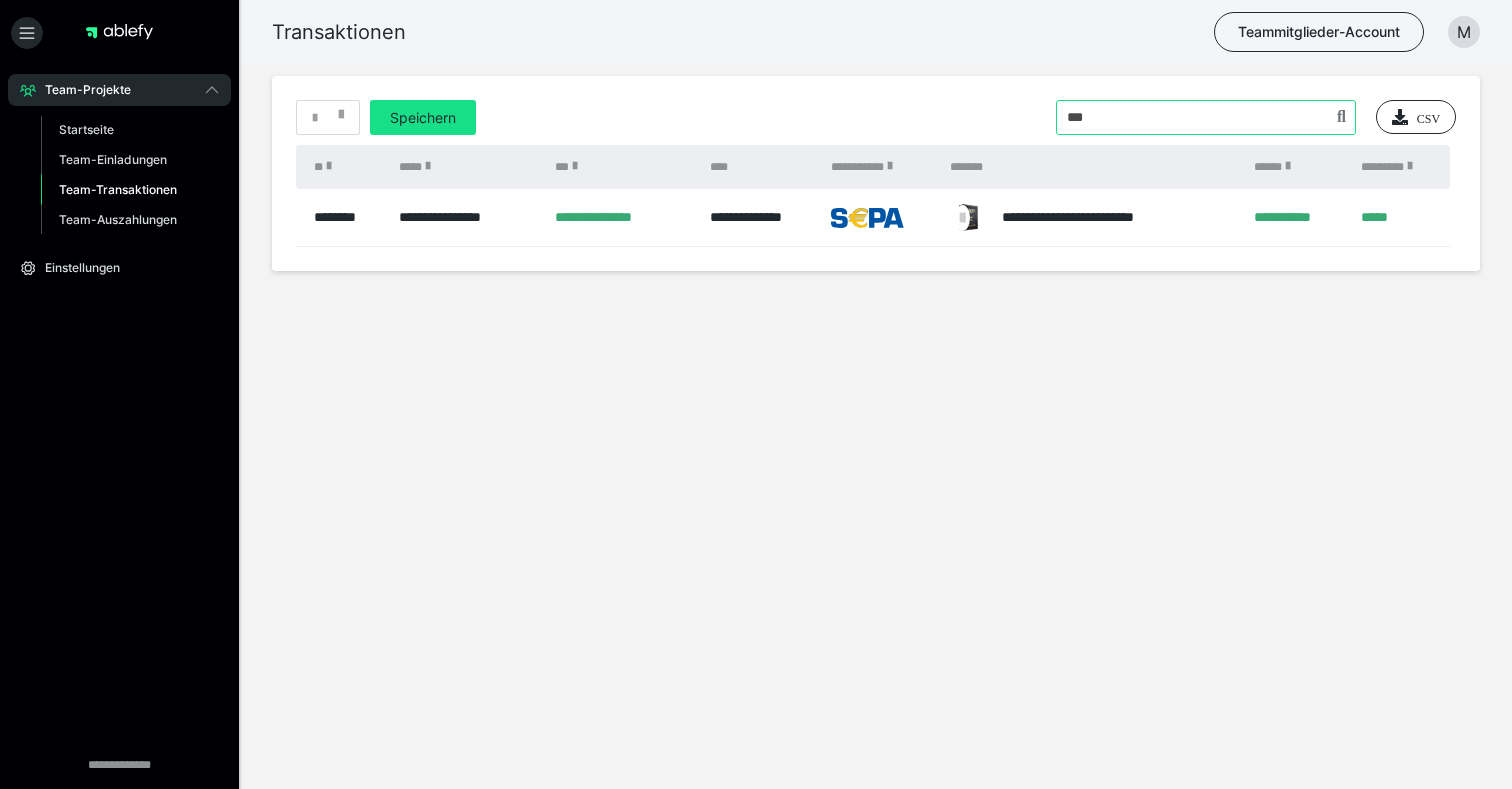 click at bounding box center [1206, 117] 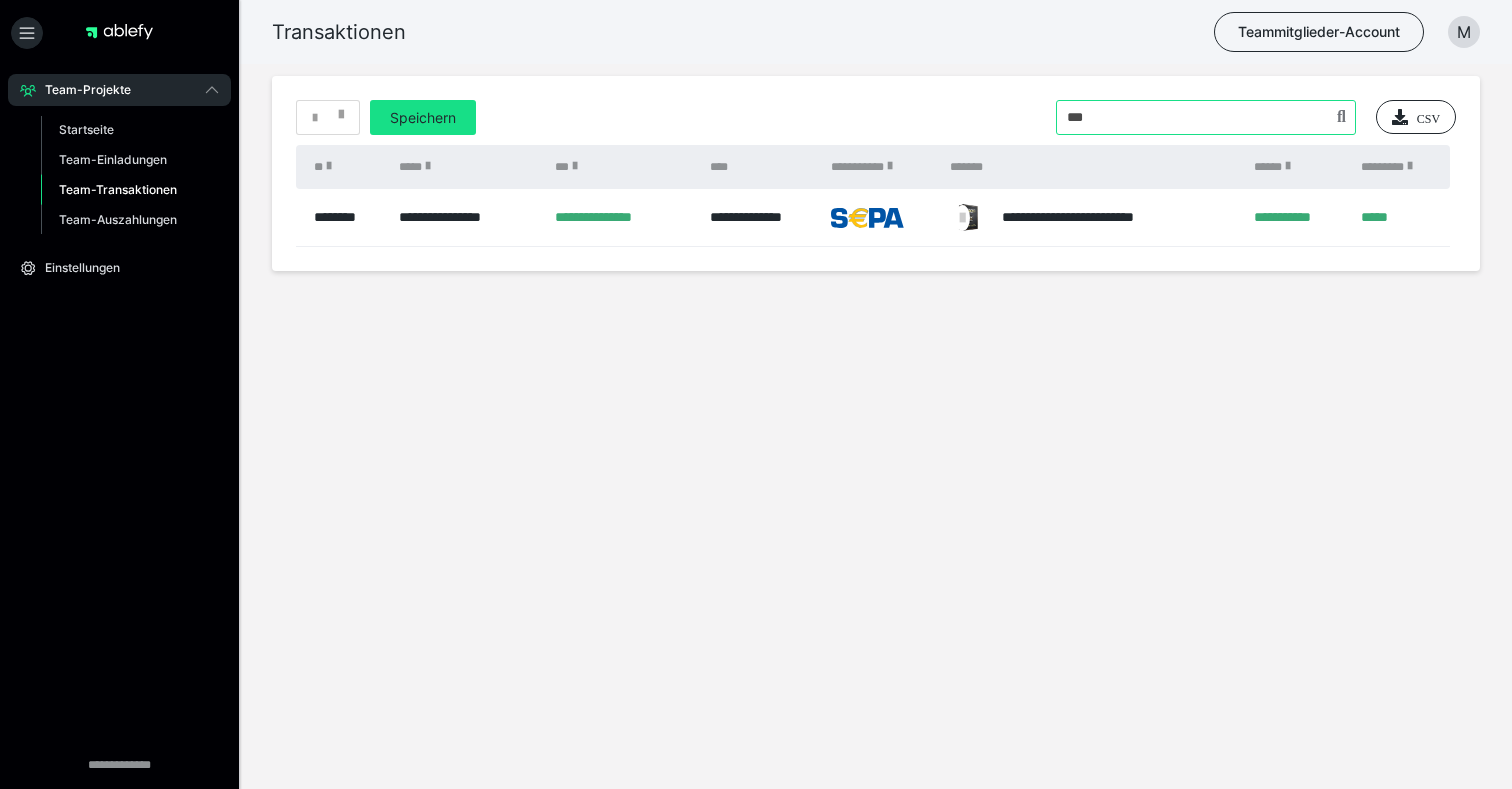 type on "***" 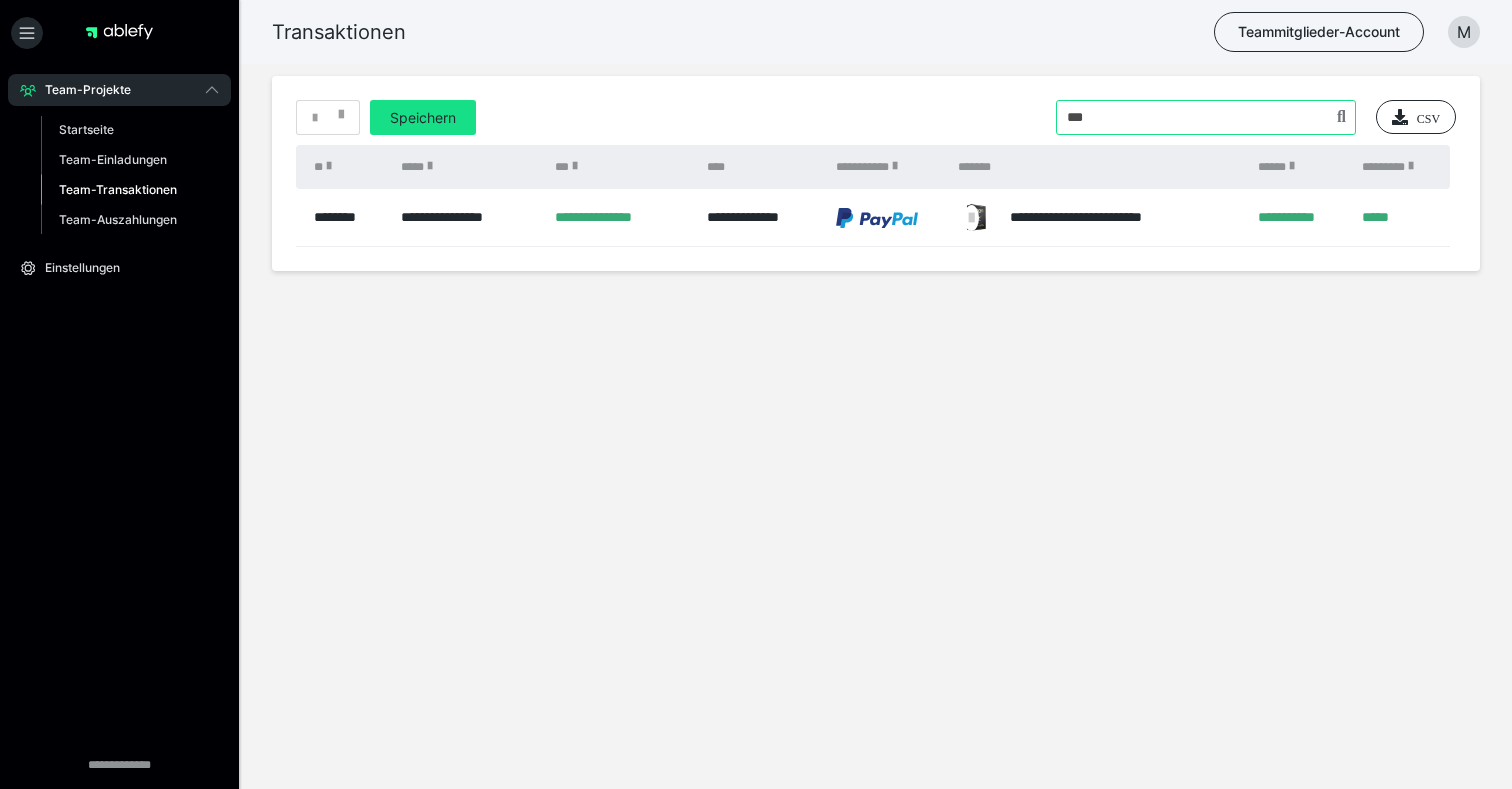 click at bounding box center [1206, 117] 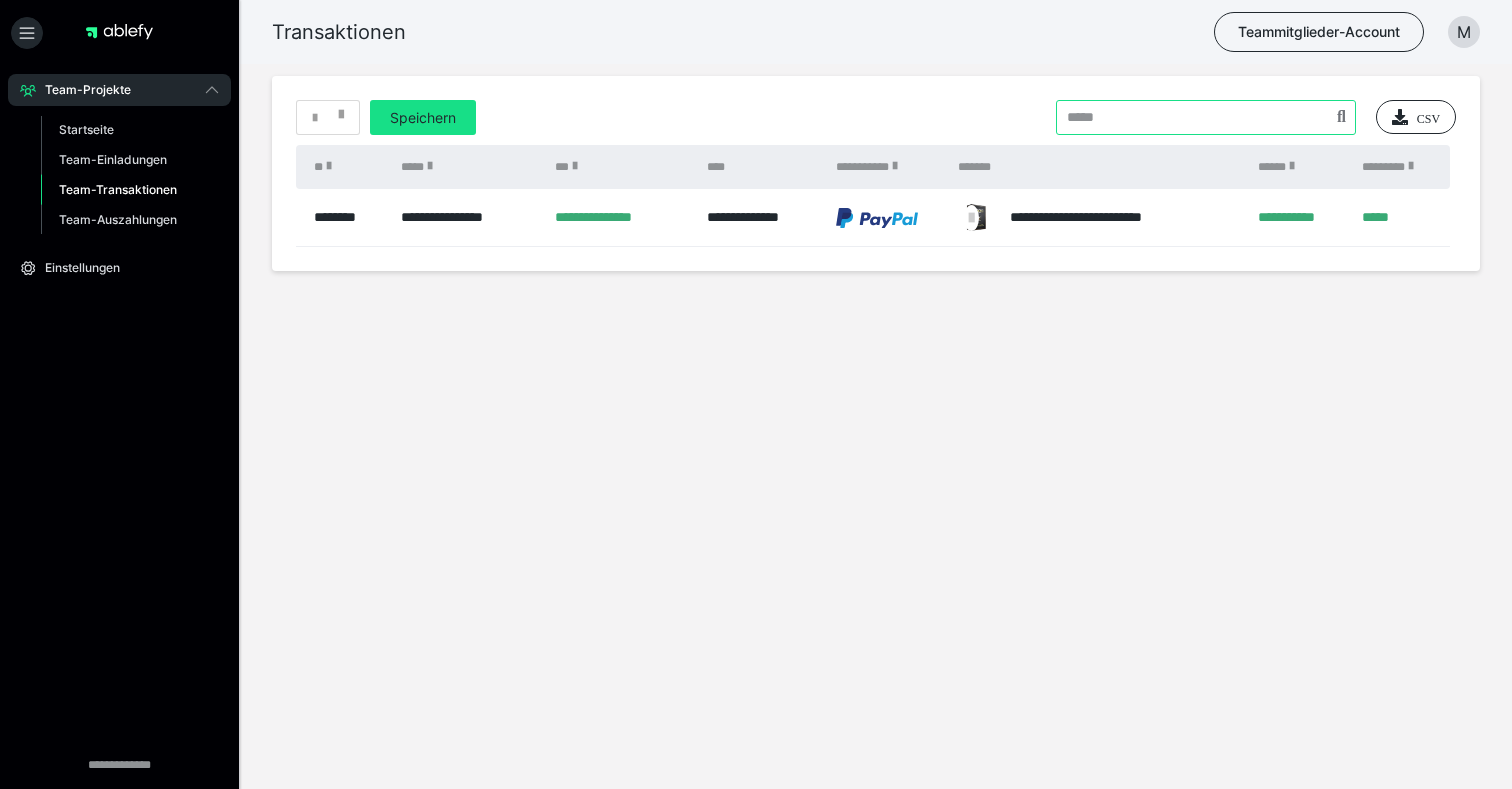 click at bounding box center [1206, 117] 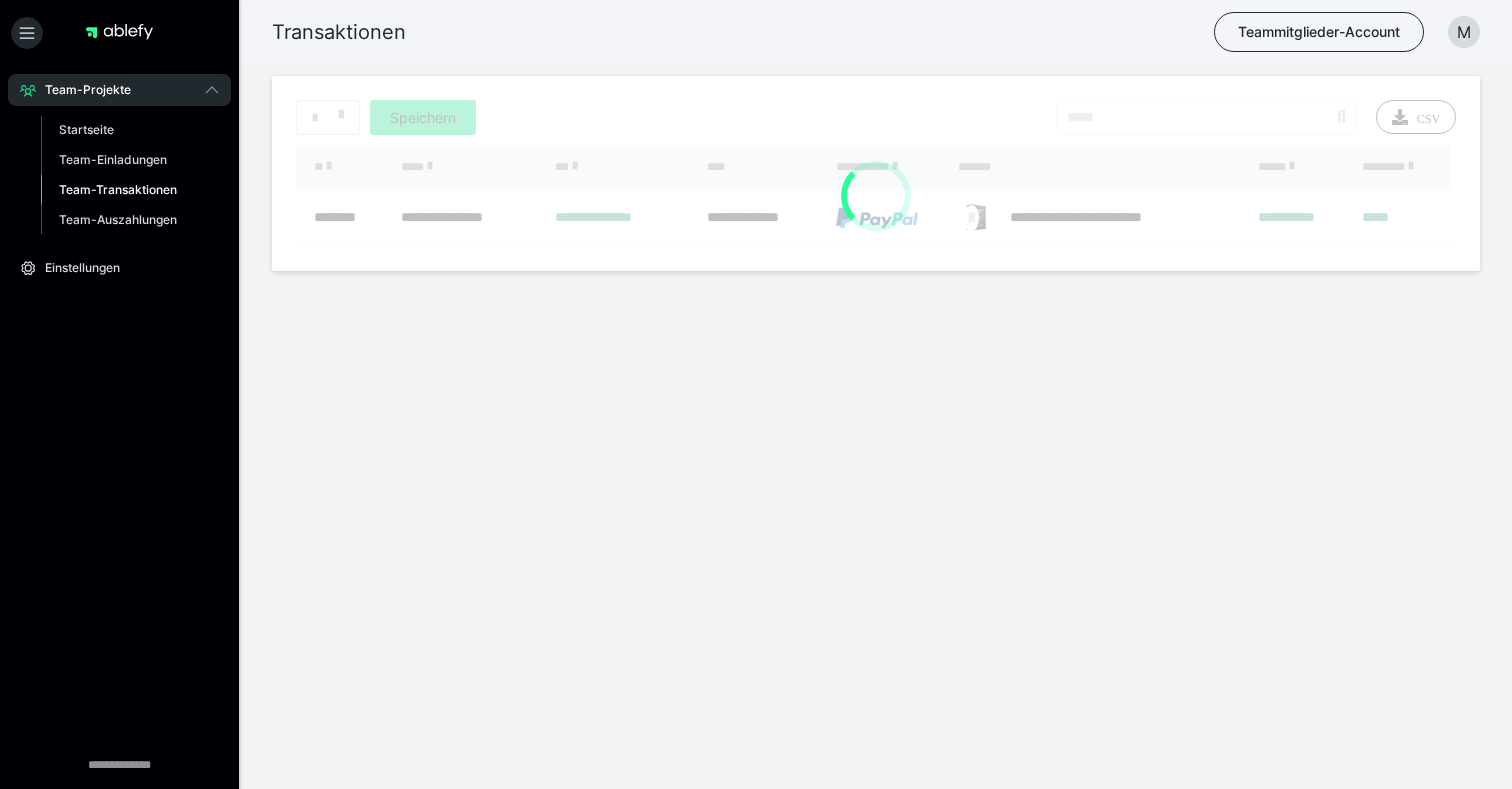 click on "**********" at bounding box center [756, 197] 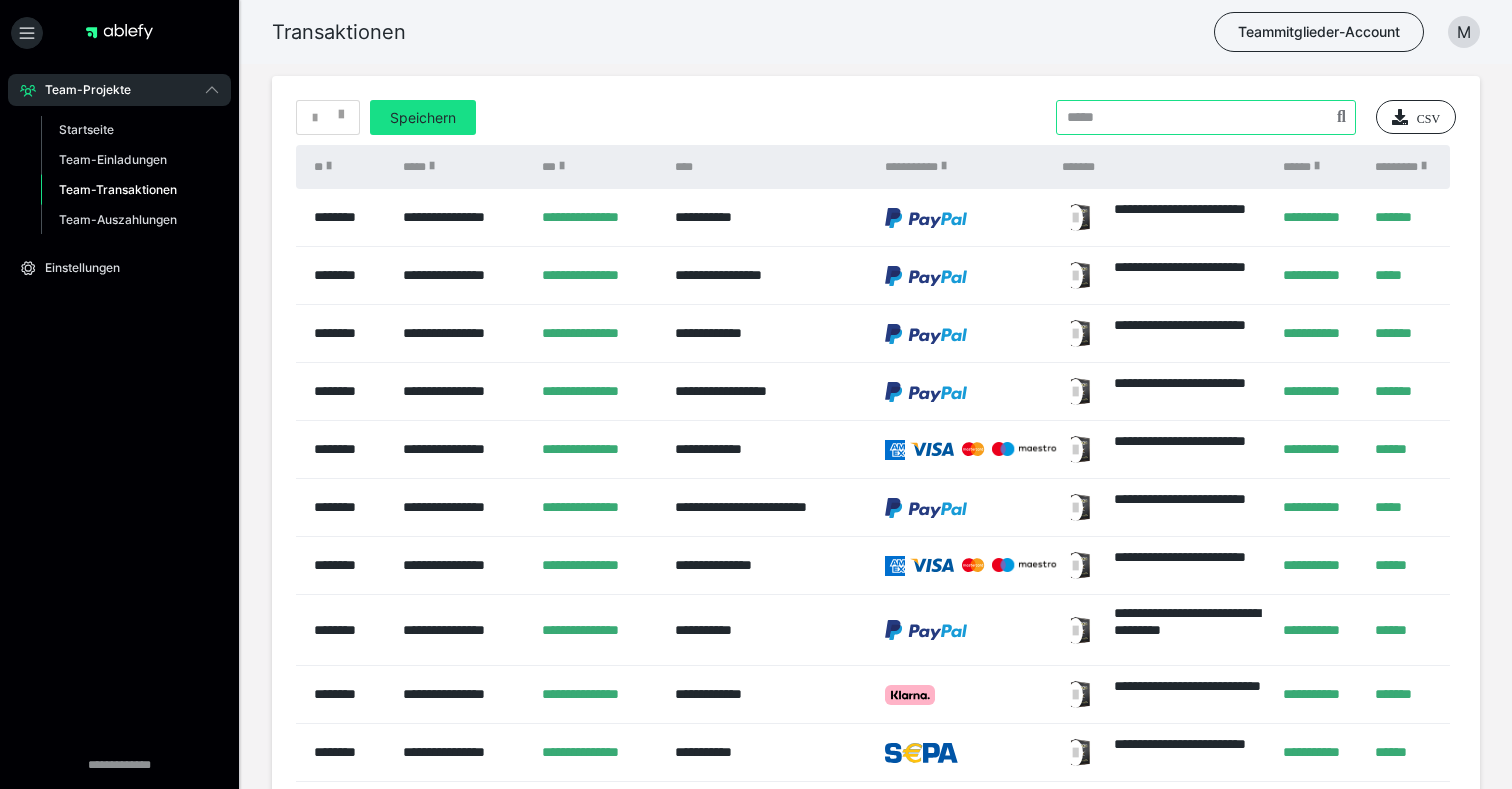 click at bounding box center (1206, 117) 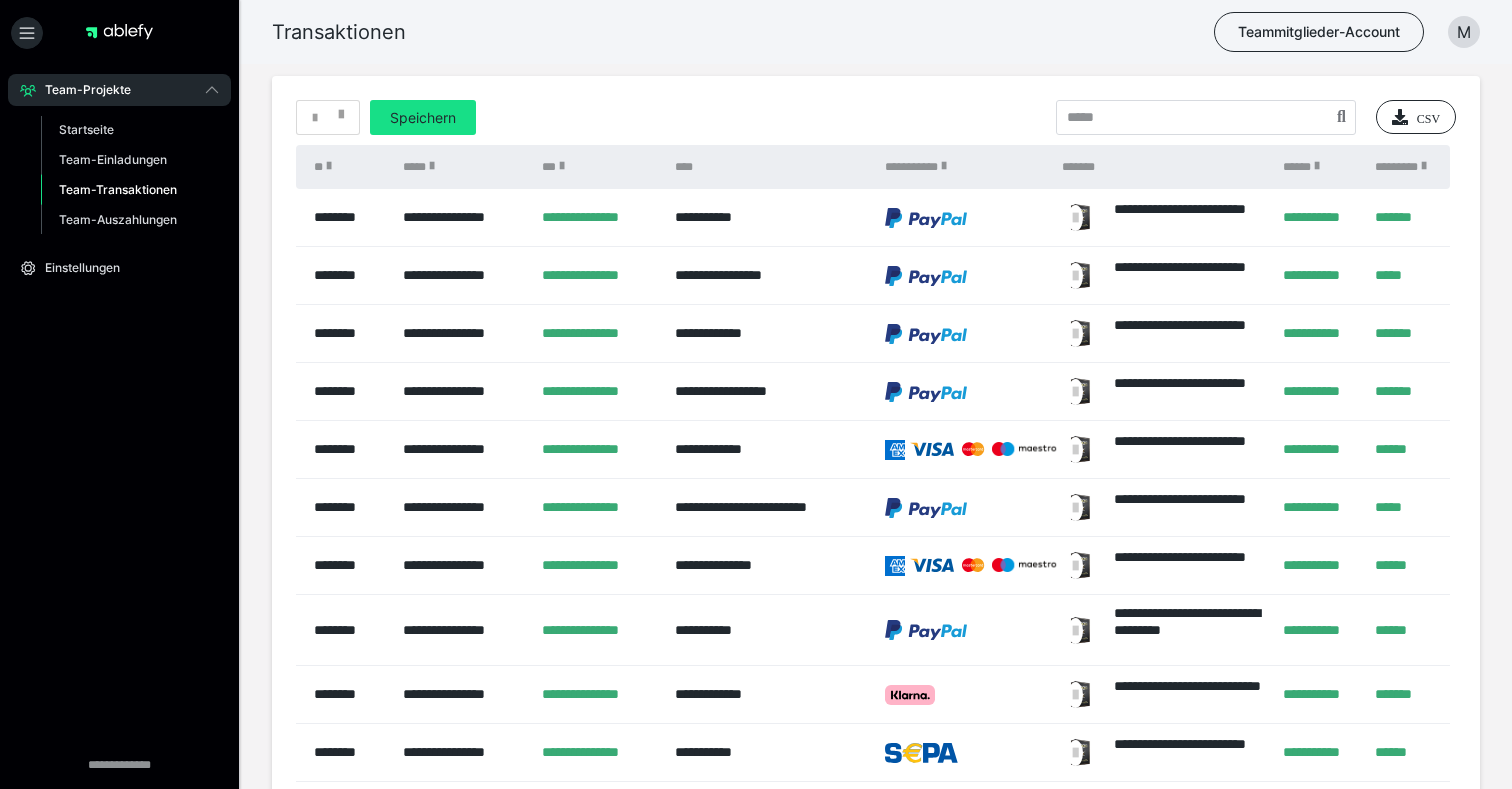 click on "* Speichern CSV" at bounding box center (876, 117) 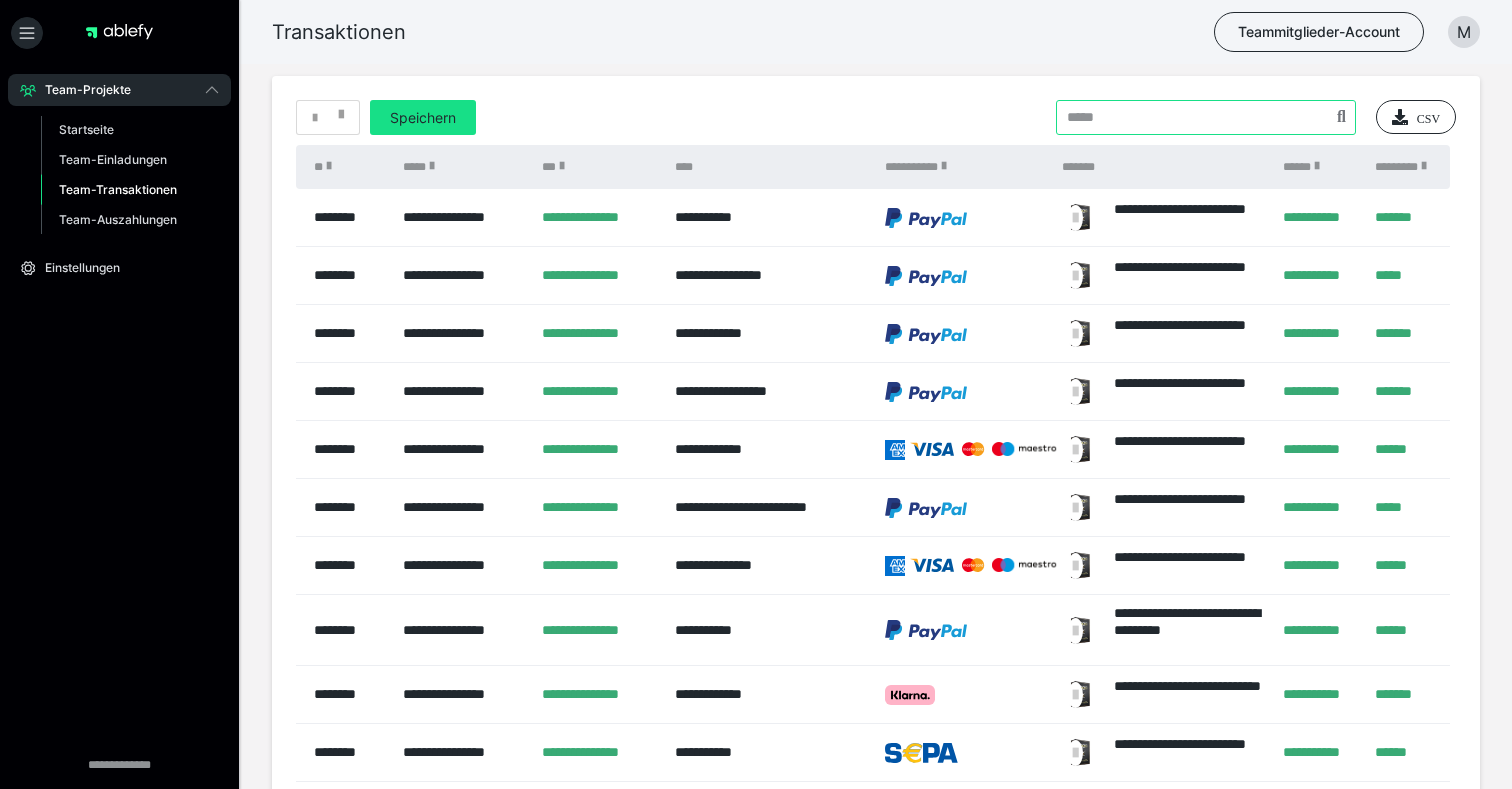 click at bounding box center [1206, 117] 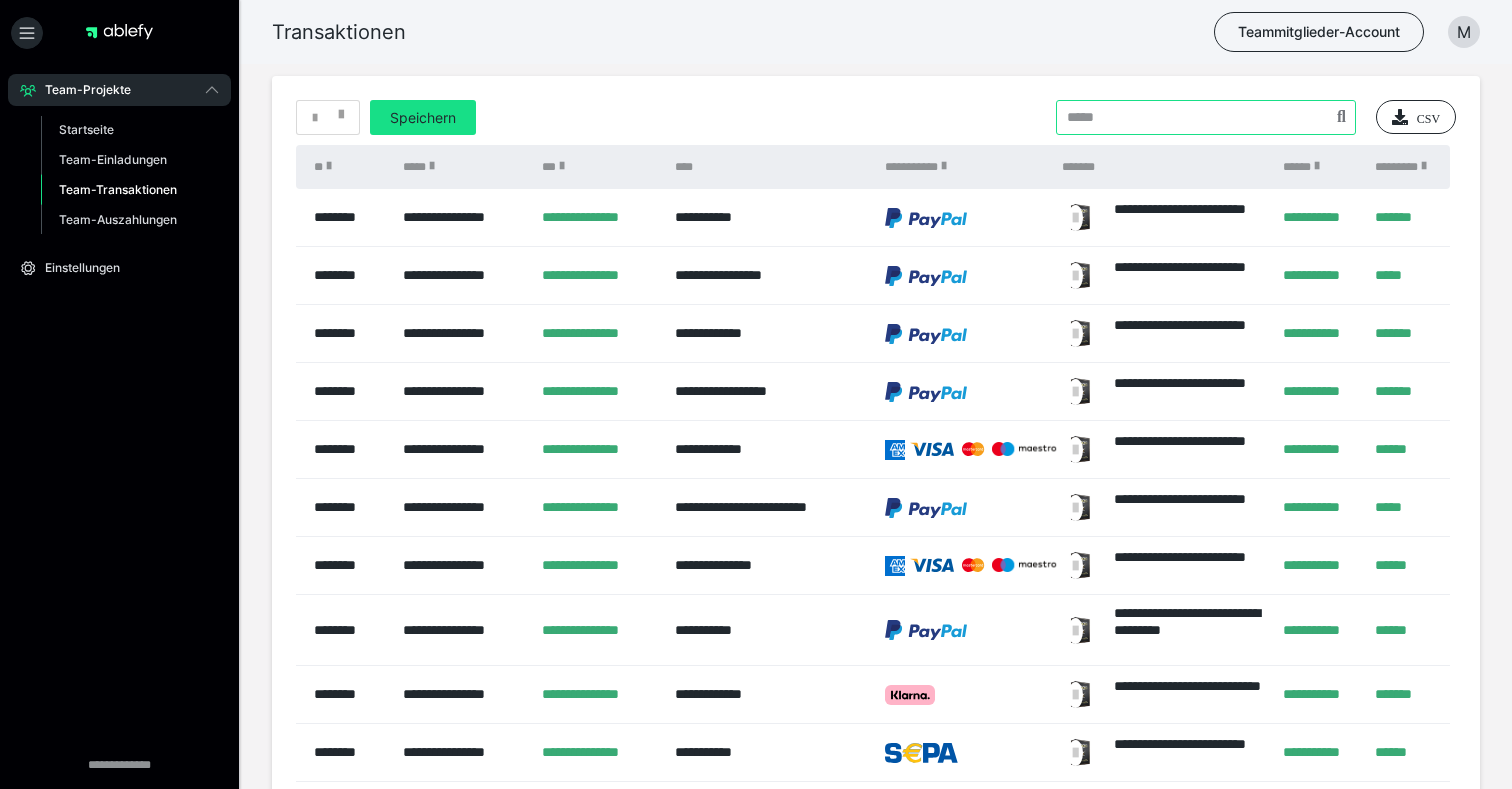 click at bounding box center [1206, 117] 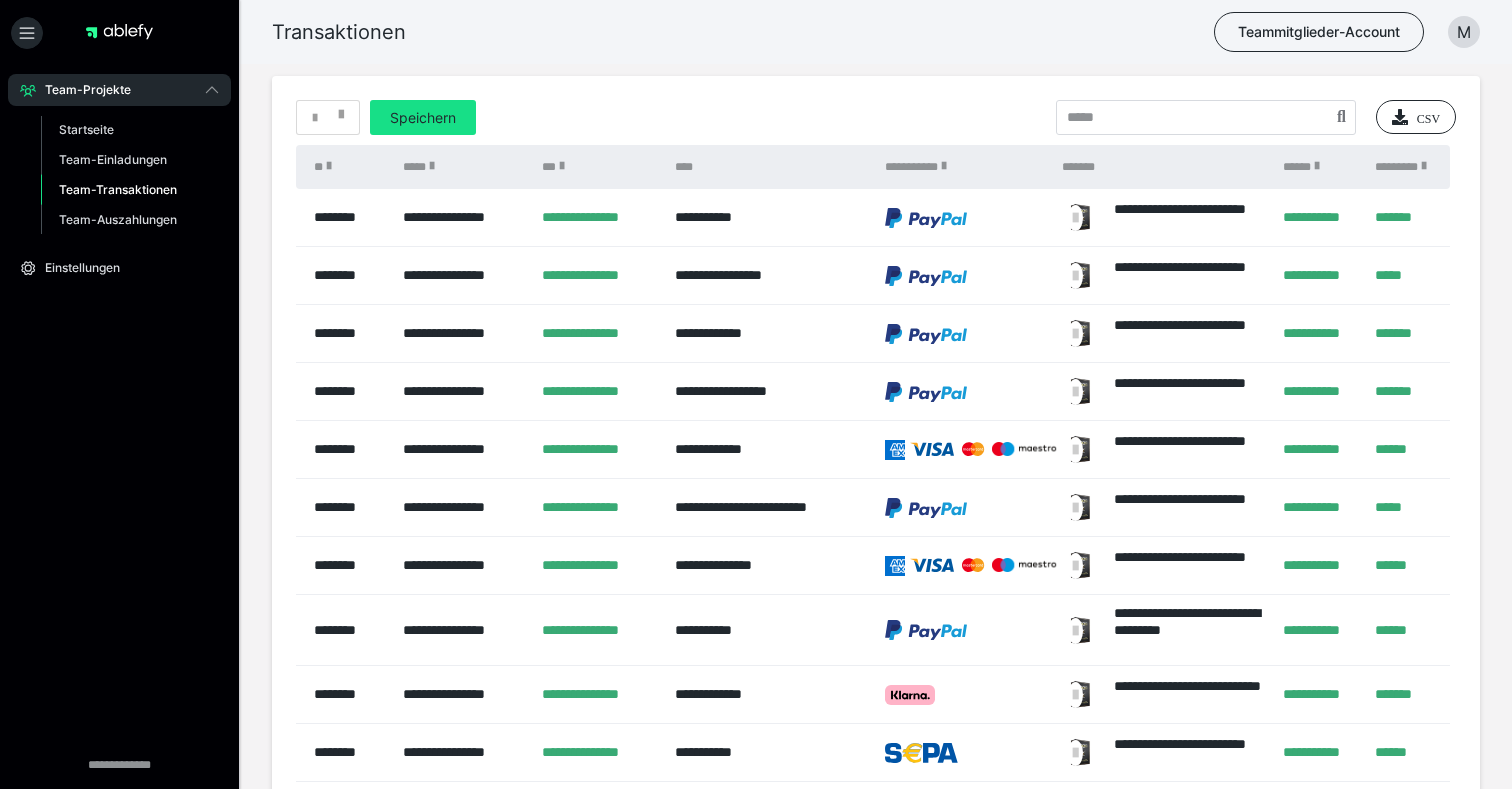 click on "* Speichern CSV" at bounding box center [876, 117] 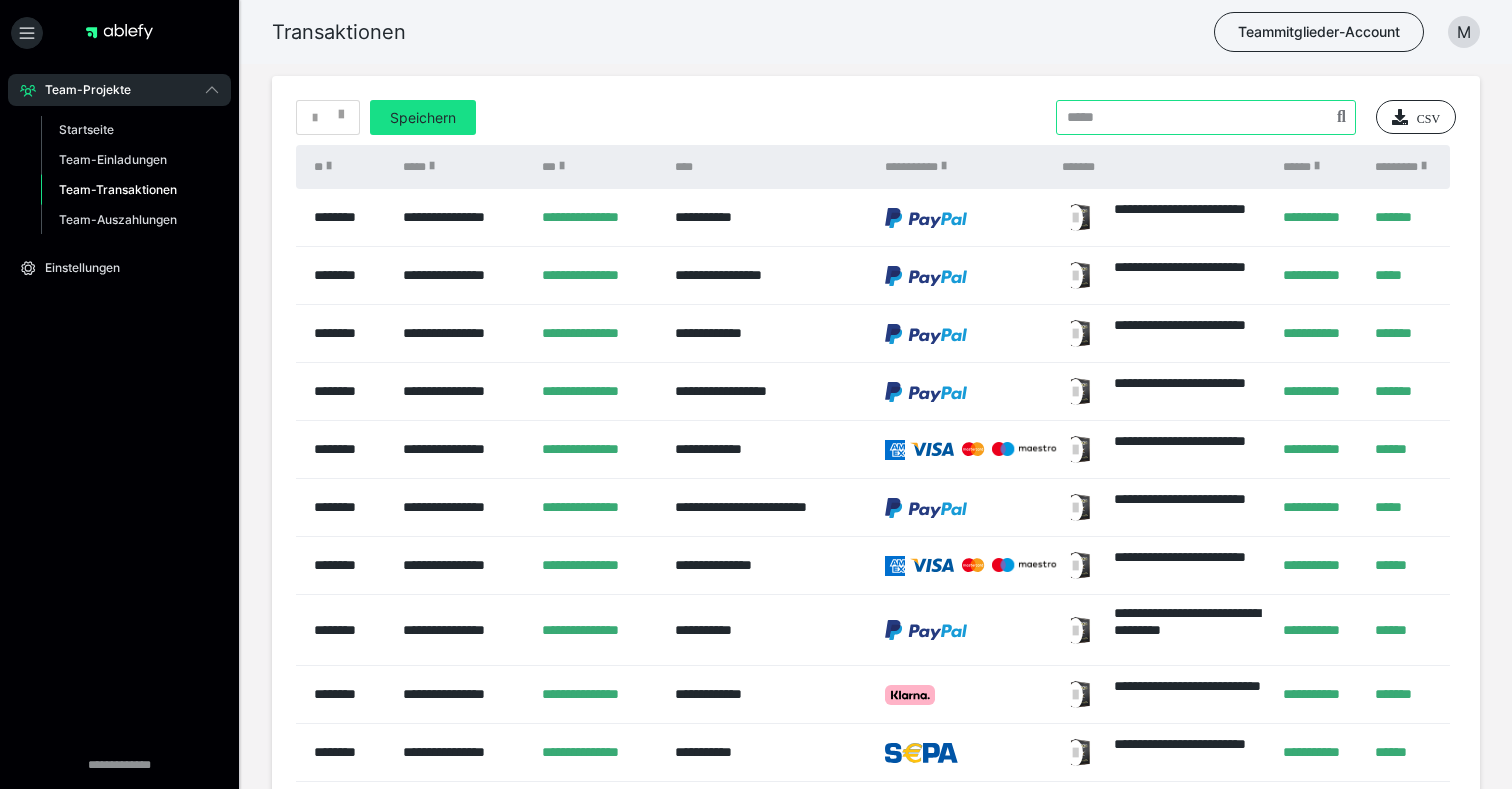 click at bounding box center [1206, 117] 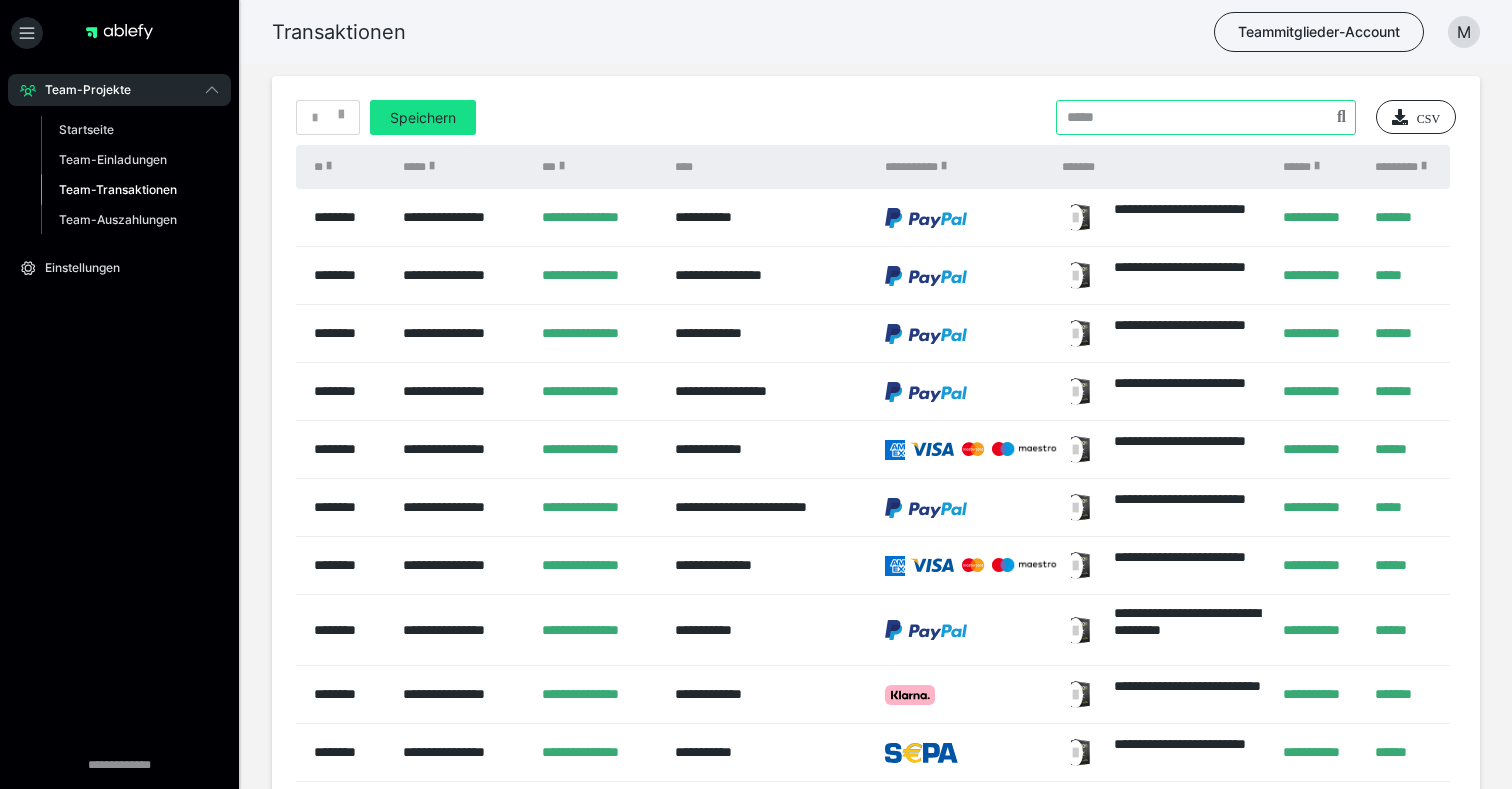 click at bounding box center [1206, 117] 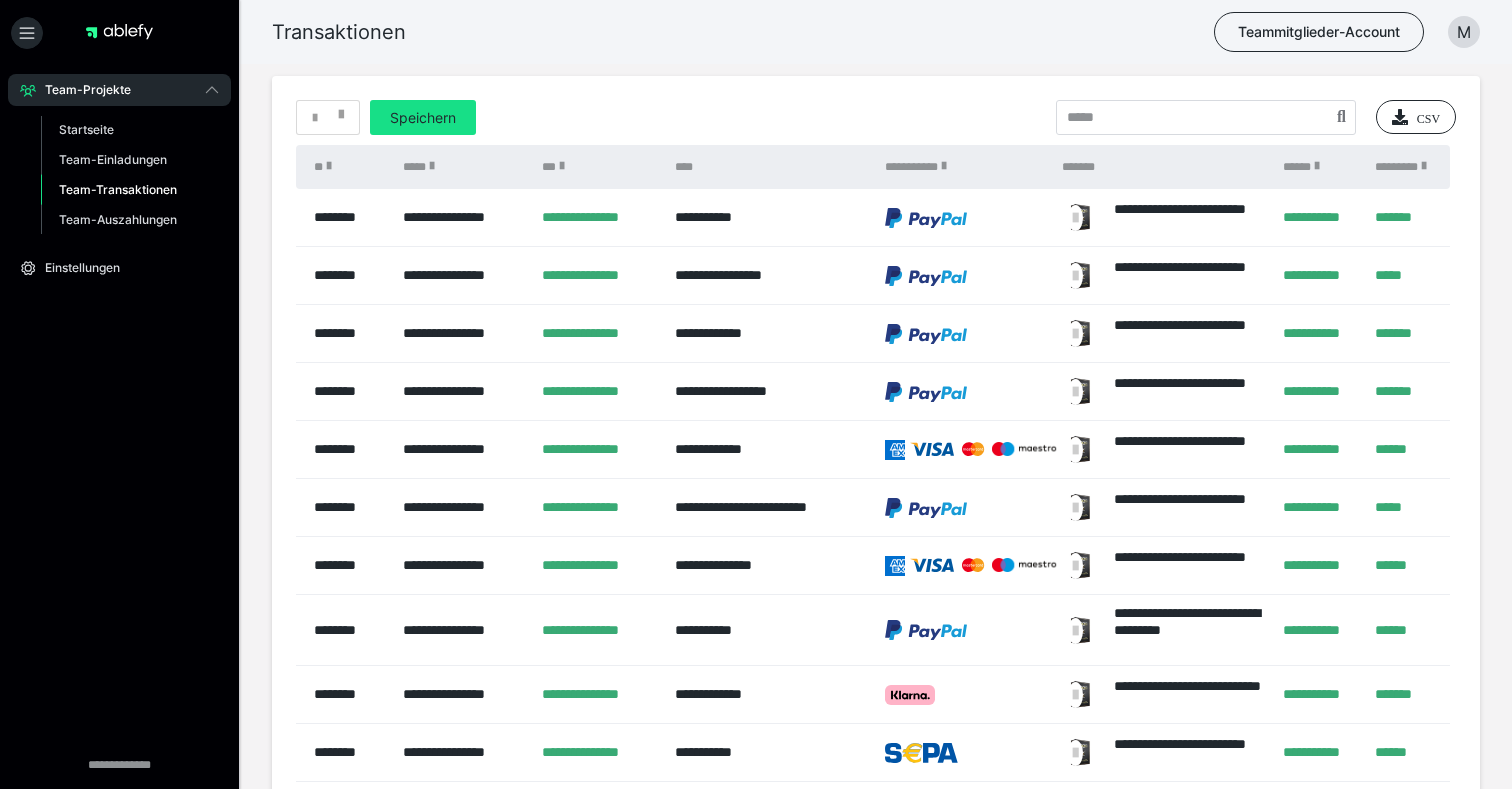 click on "* Speichern CSV" at bounding box center [876, 117] 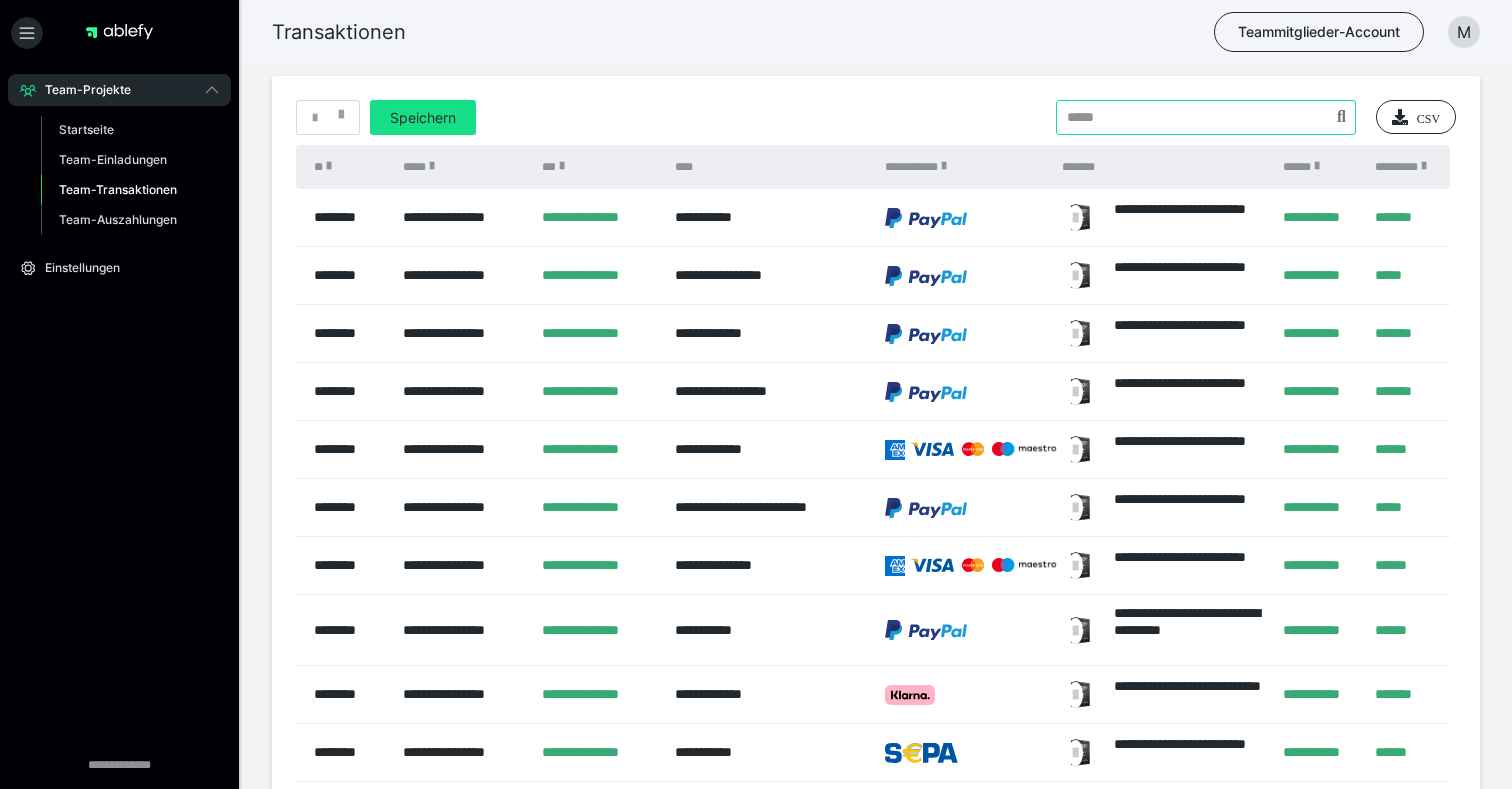 click at bounding box center (1206, 117) 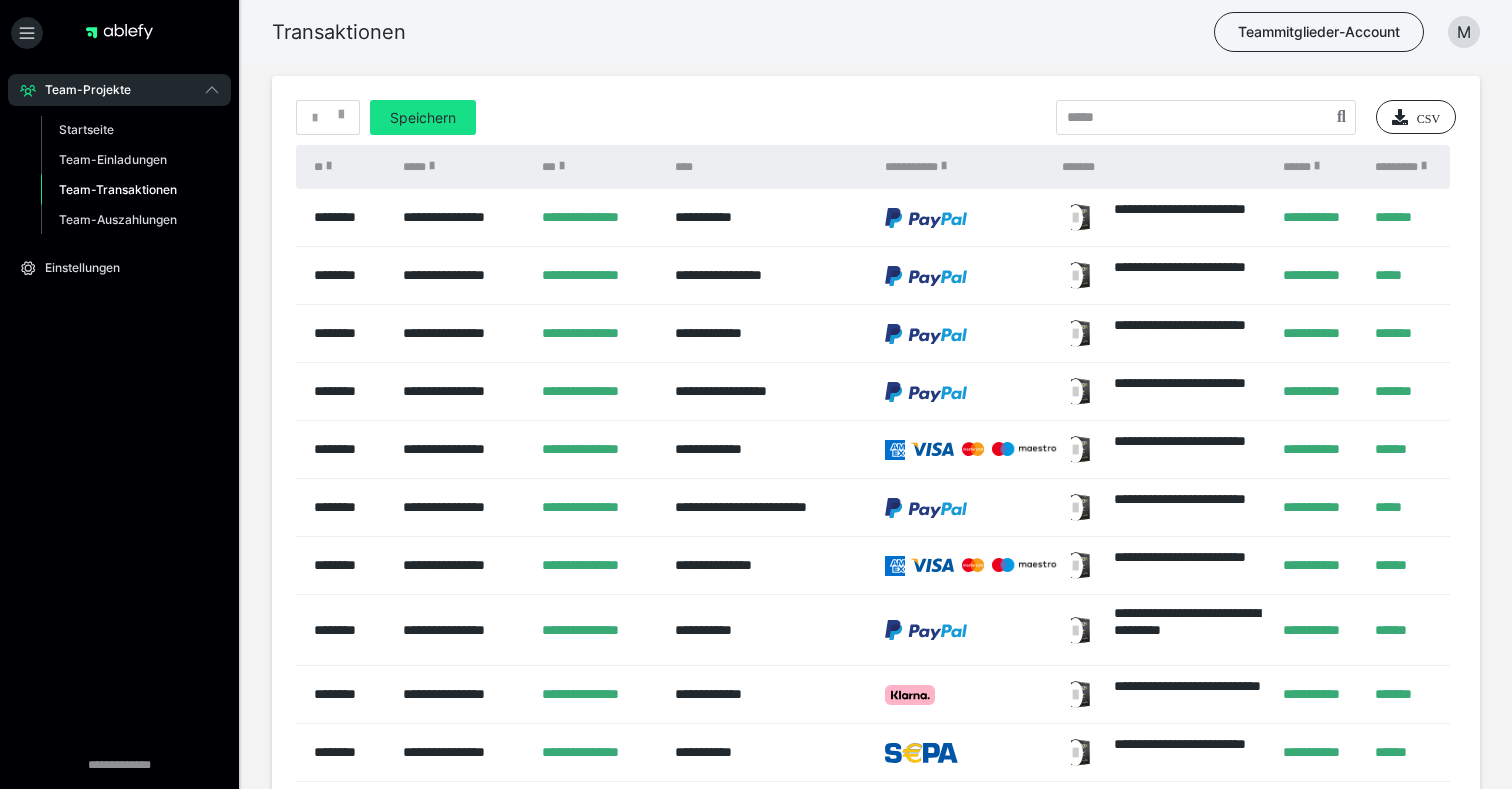 click on "* Speichern CSV" at bounding box center [876, 117] 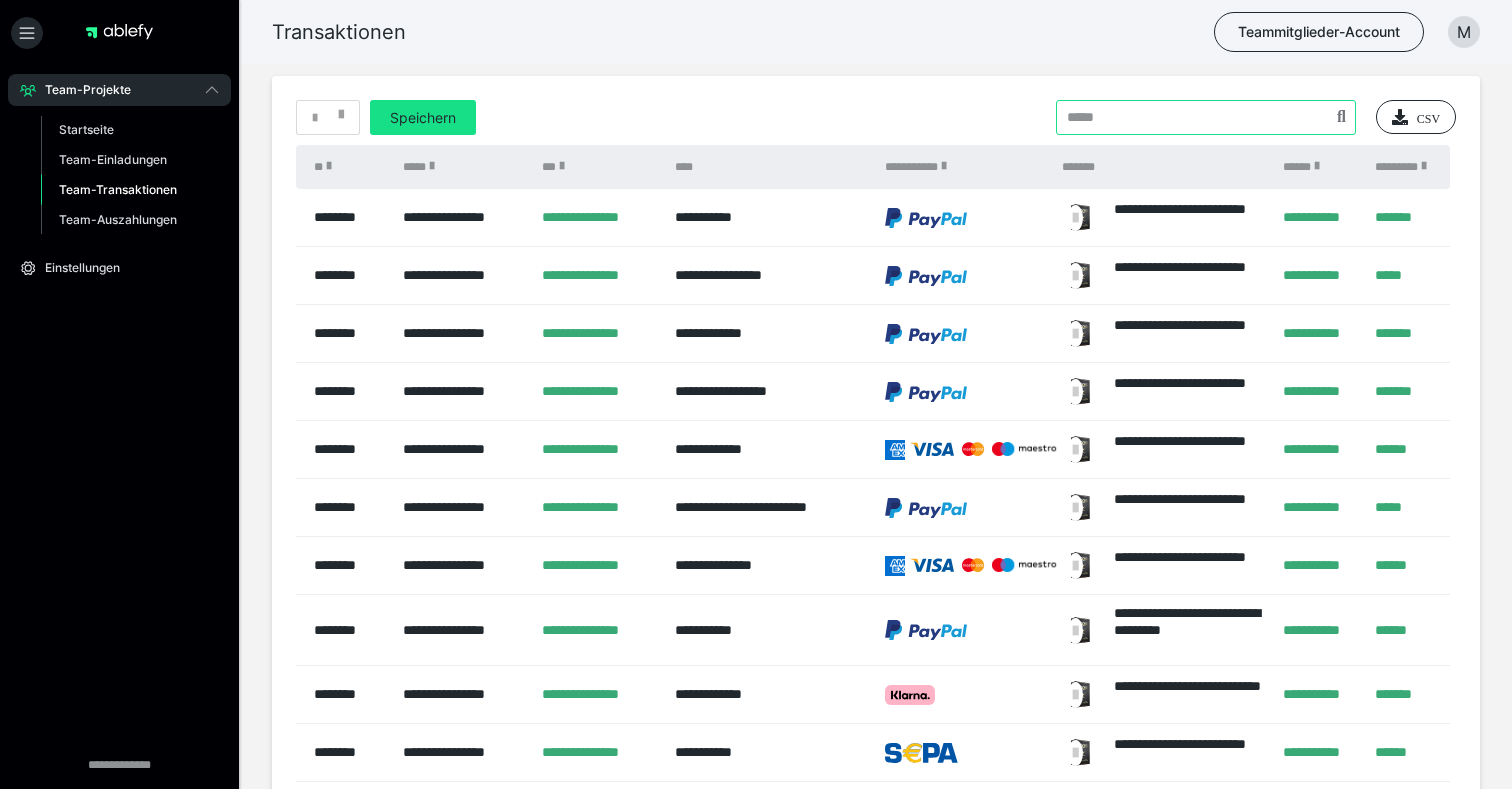 click at bounding box center [1206, 117] 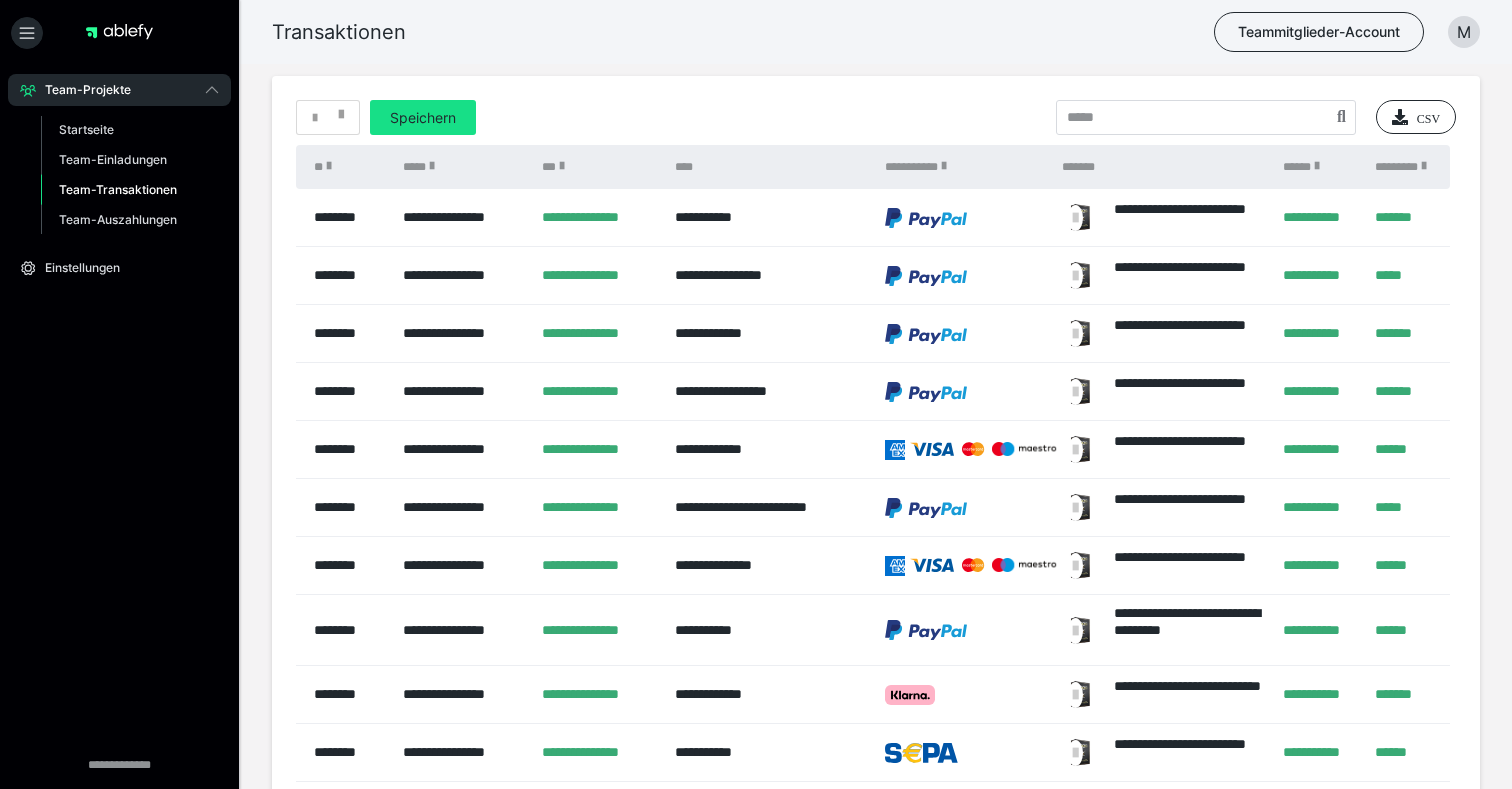 click on "* Speichern CSV" at bounding box center (876, 117) 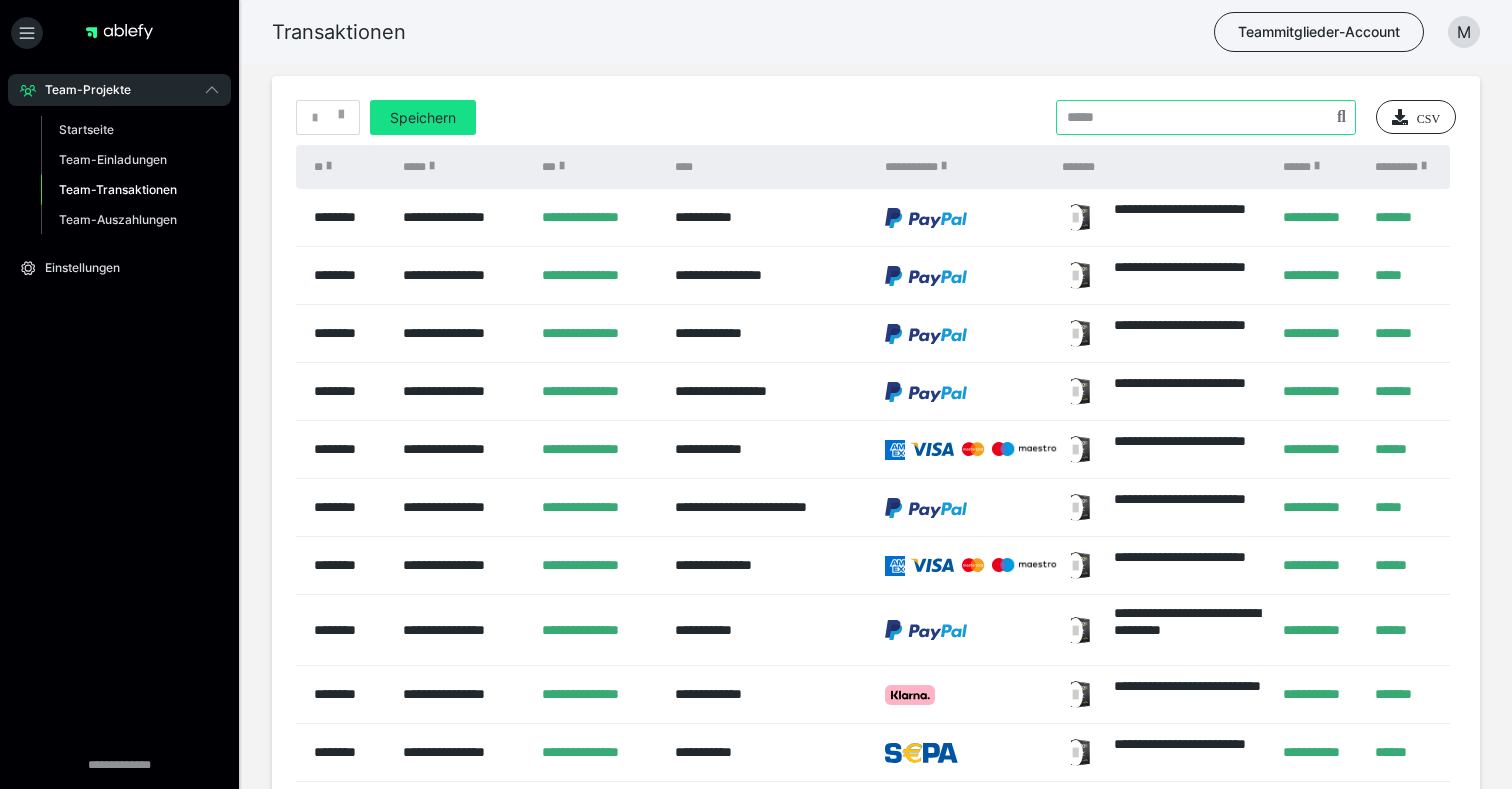 click at bounding box center (1206, 117) 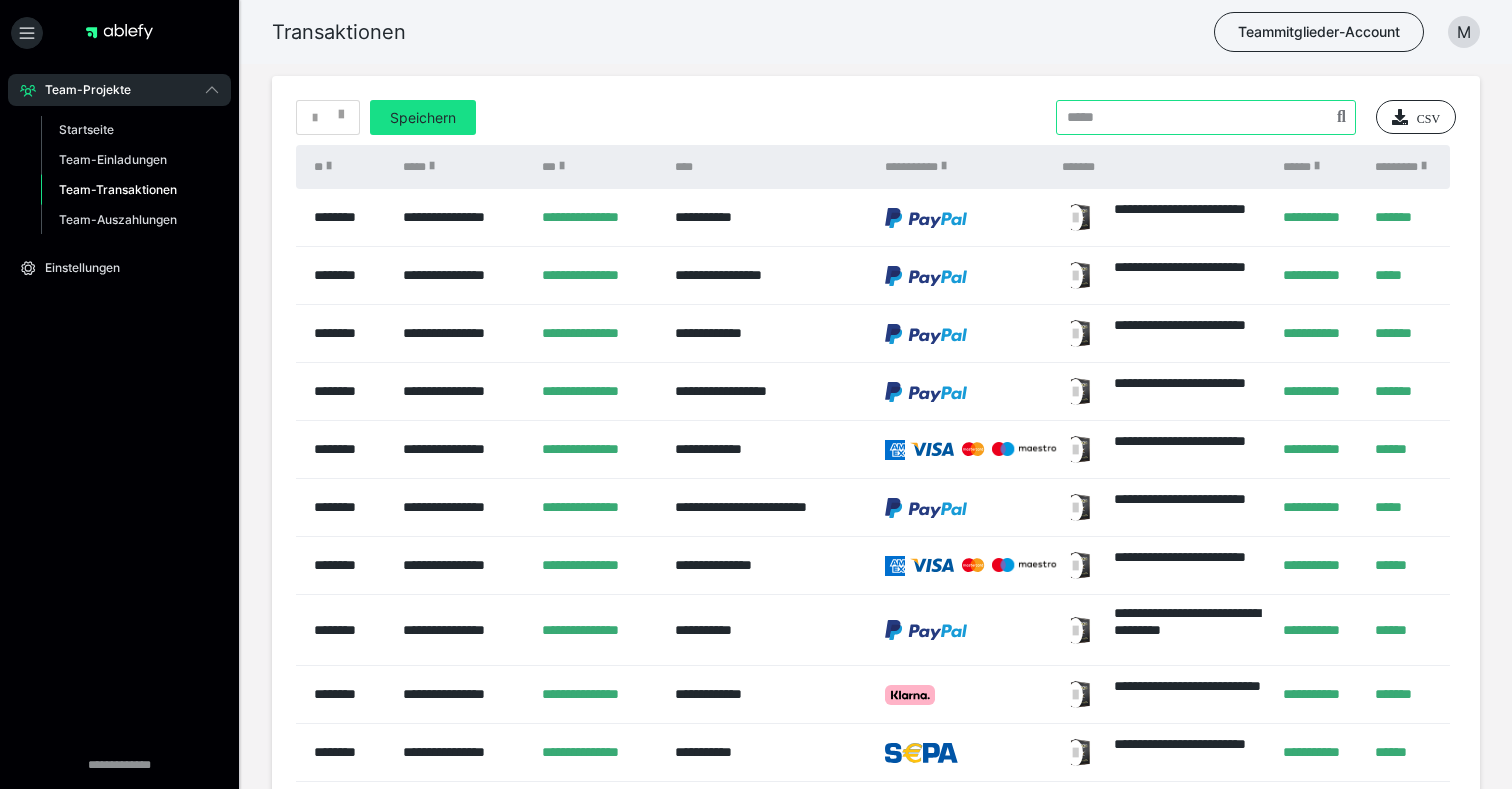 click at bounding box center [1206, 117] 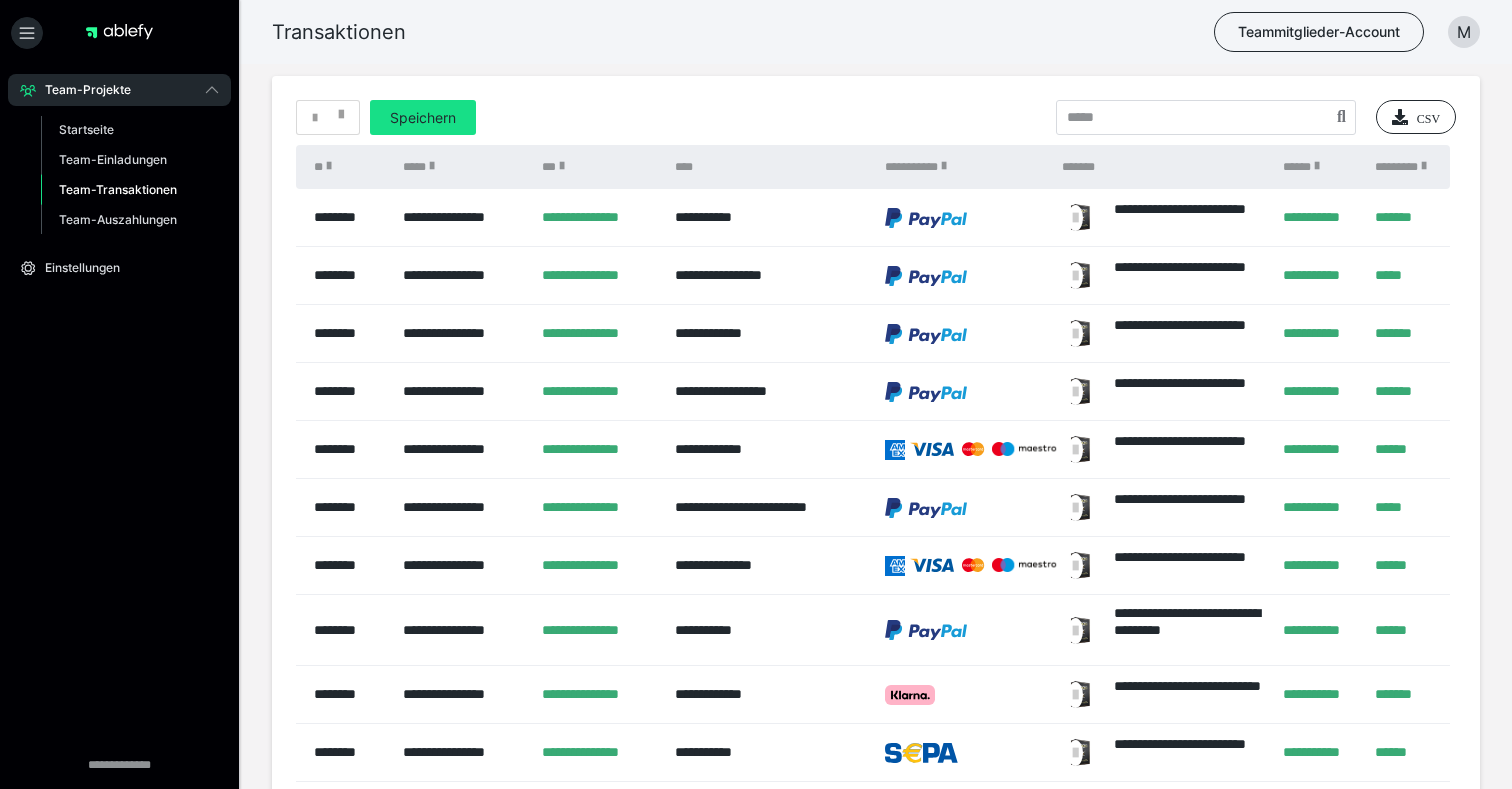 click on "* Speichern CSV" at bounding box center [876, 117] 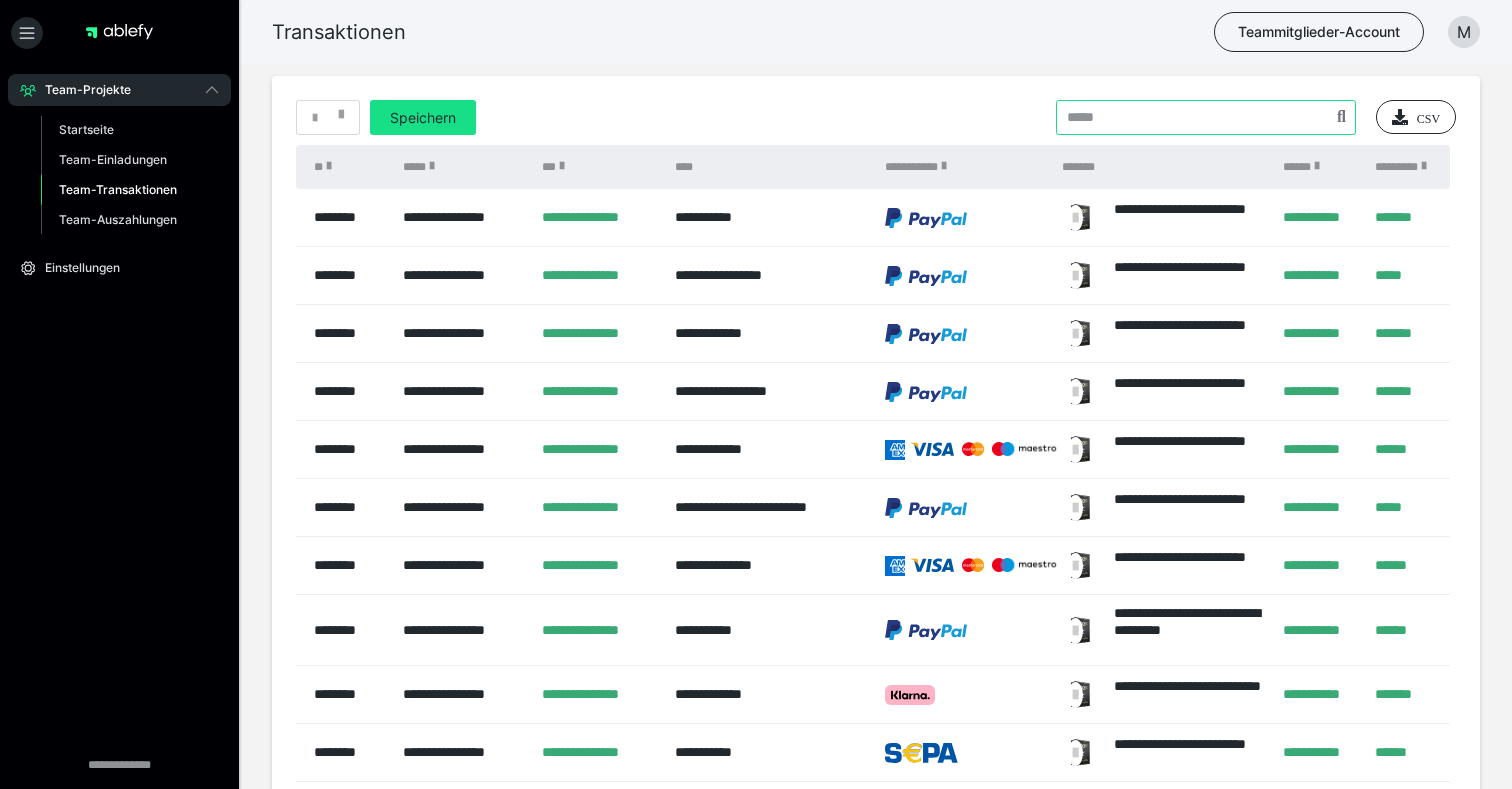 click at bounding box center (1206, 117) 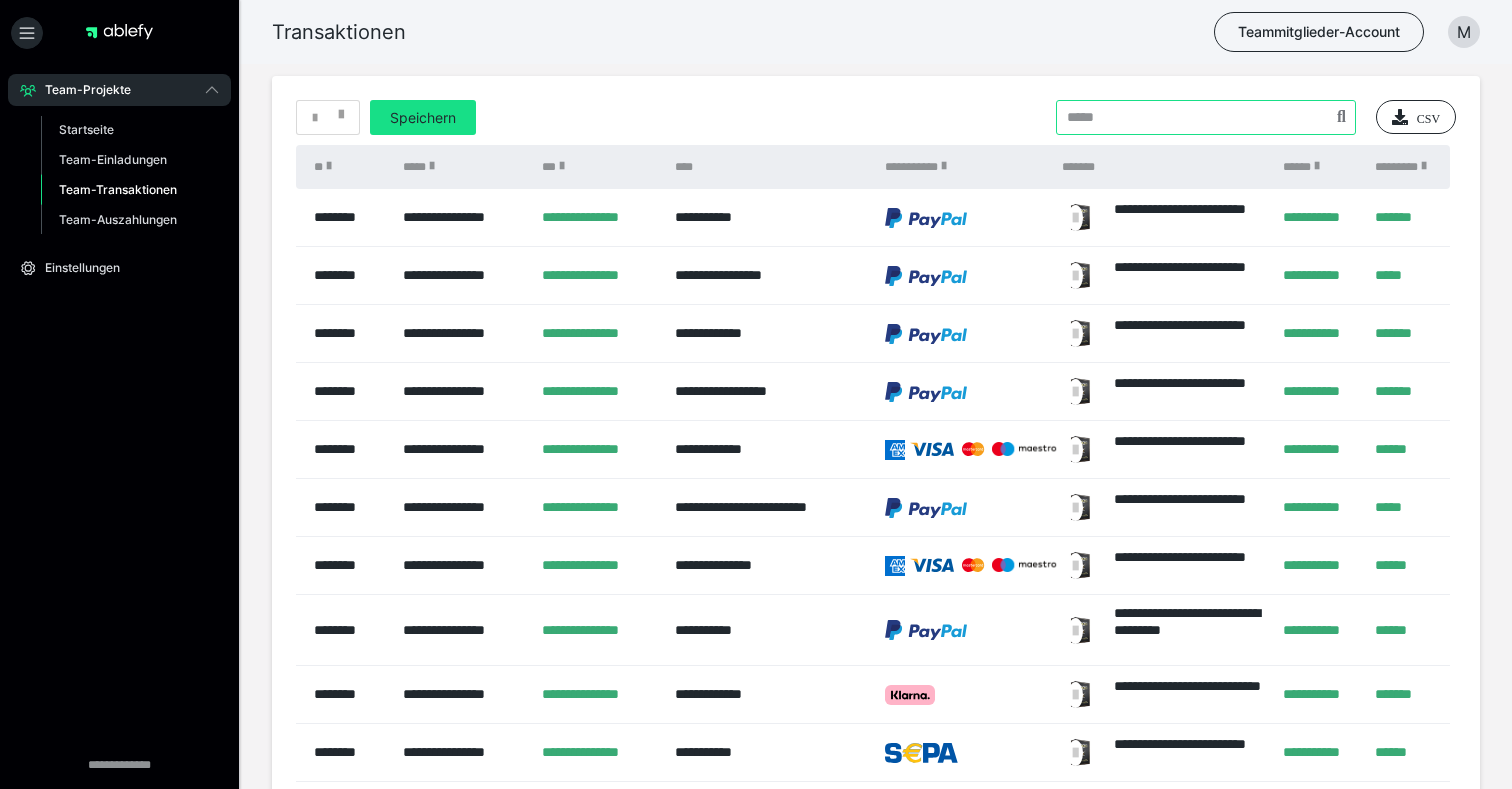 click at bounding box center [1206, 117] 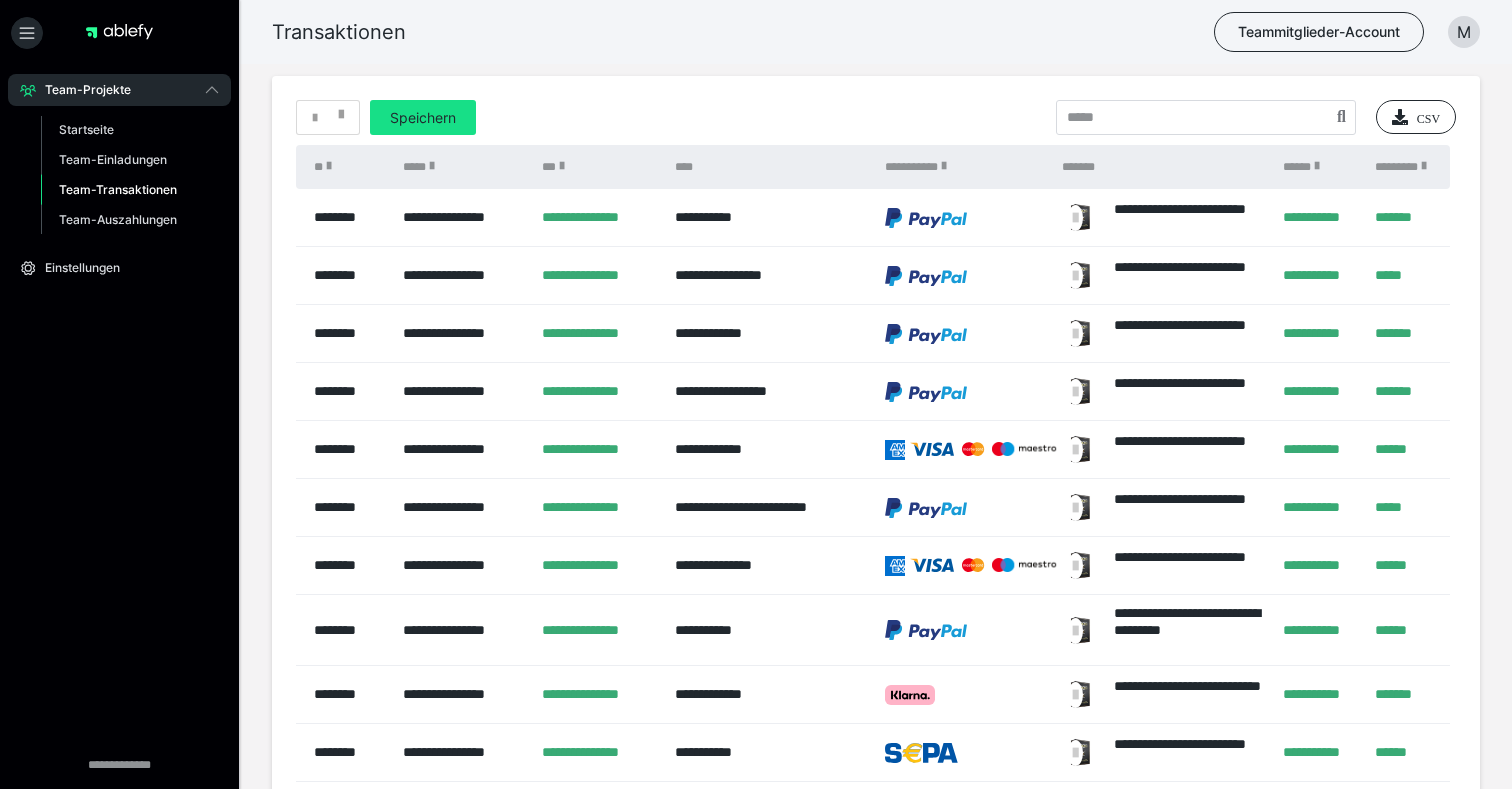 click on "* Speichern CSV" at bounding box center [876, 117] 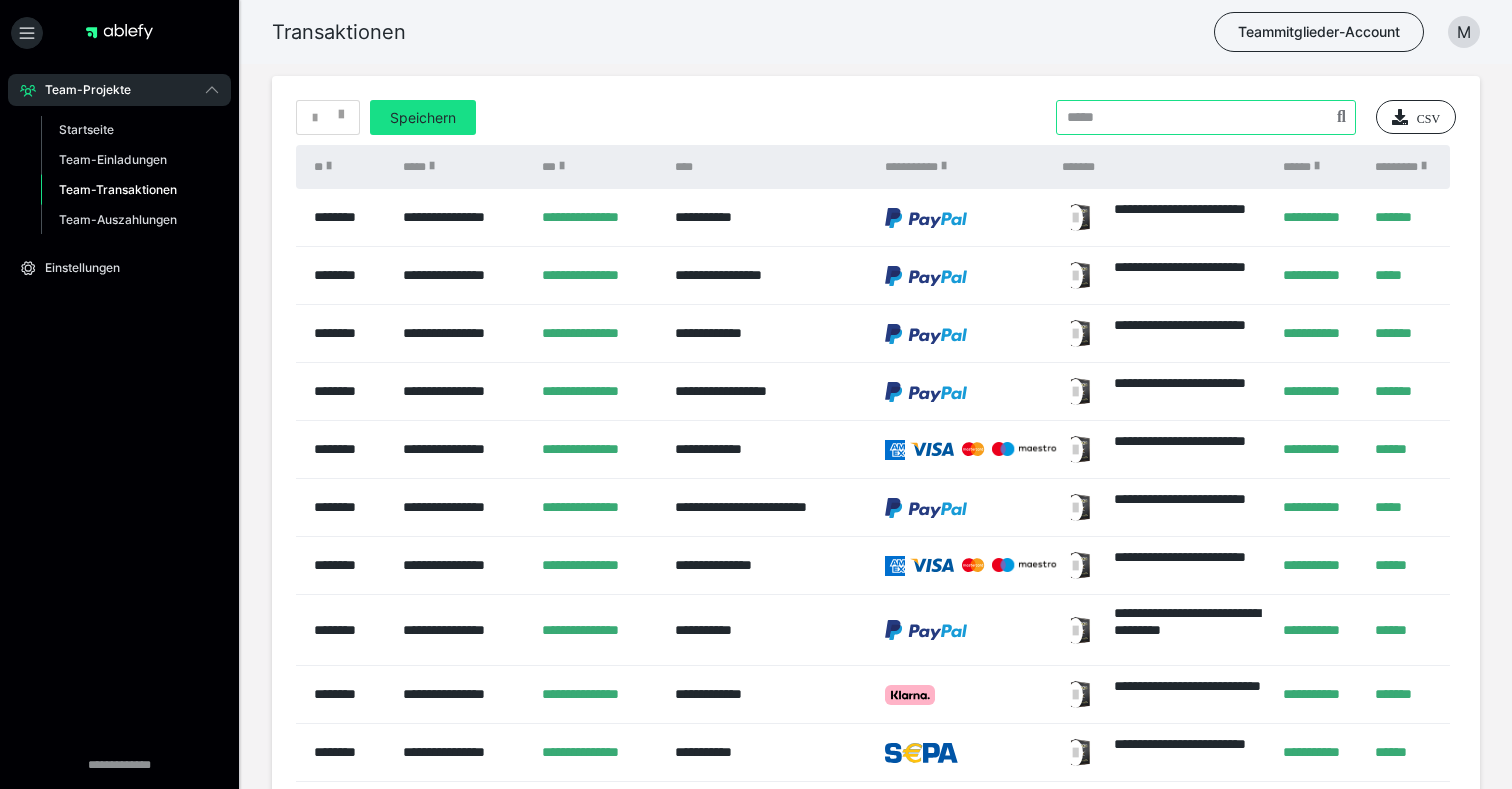 click at bounding box center [1206, 117] 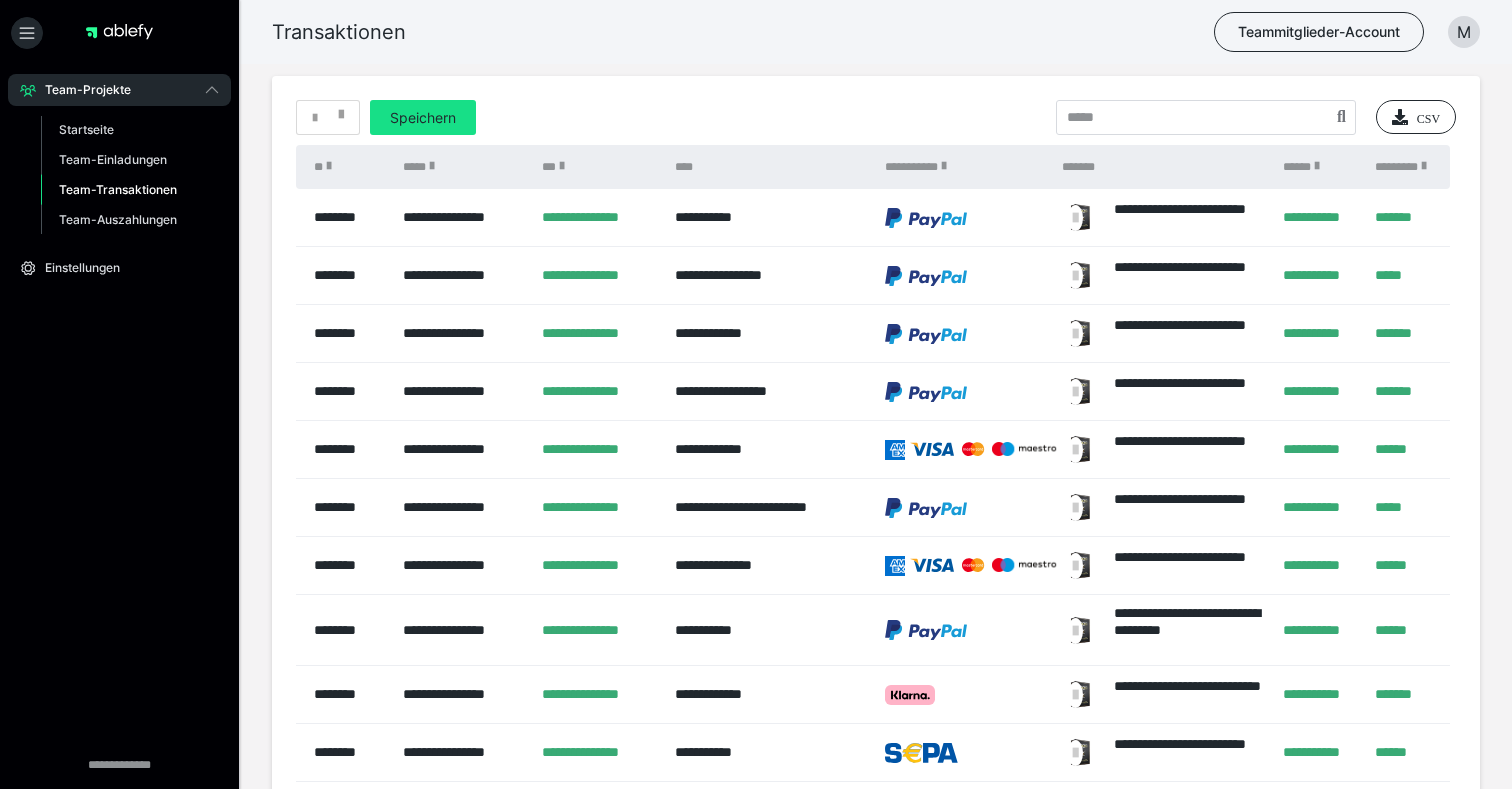 click on "* Speichern CSV" at bounding box center (876, 117) 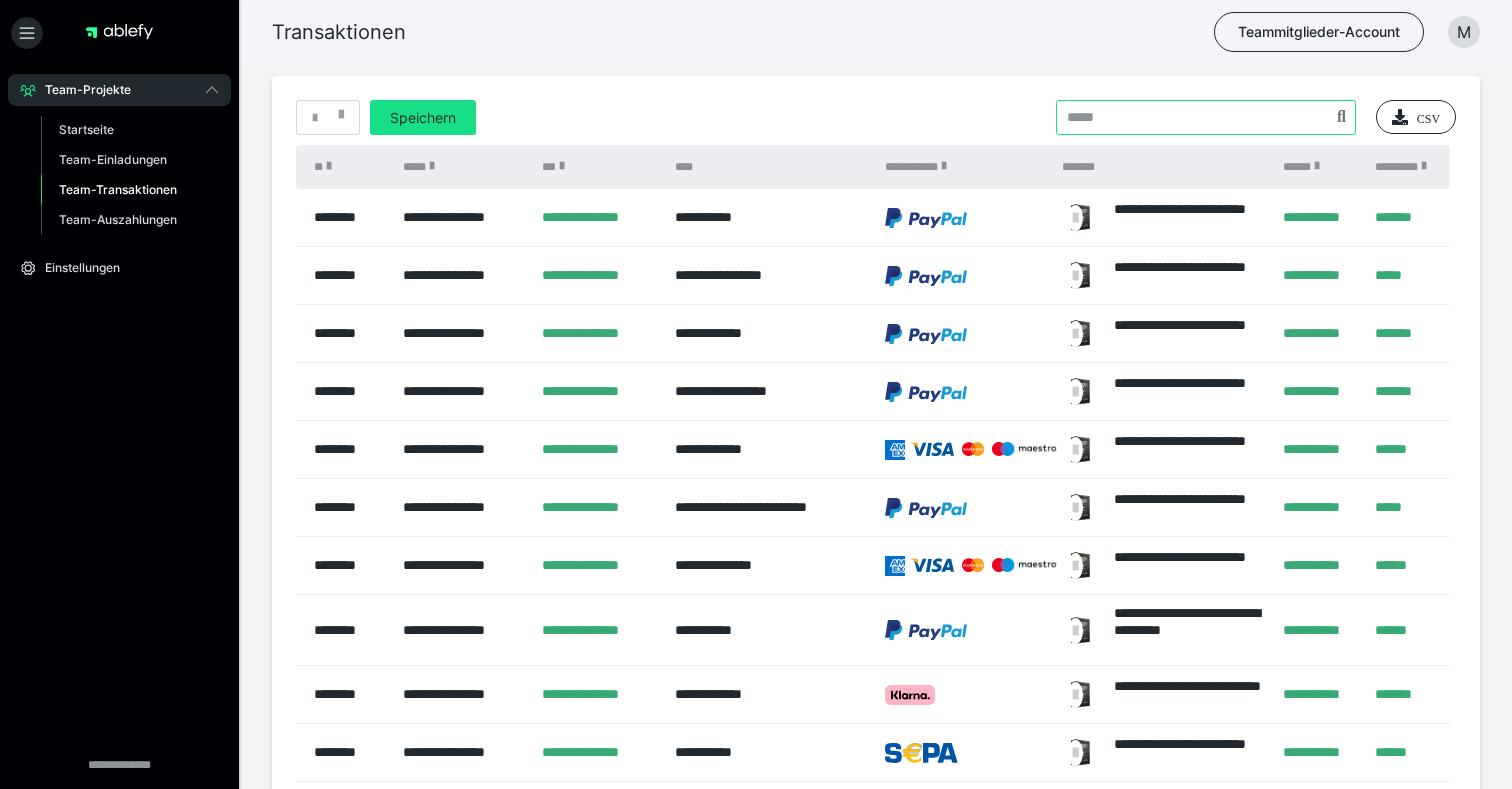 click at bounding box center (1206, 117) 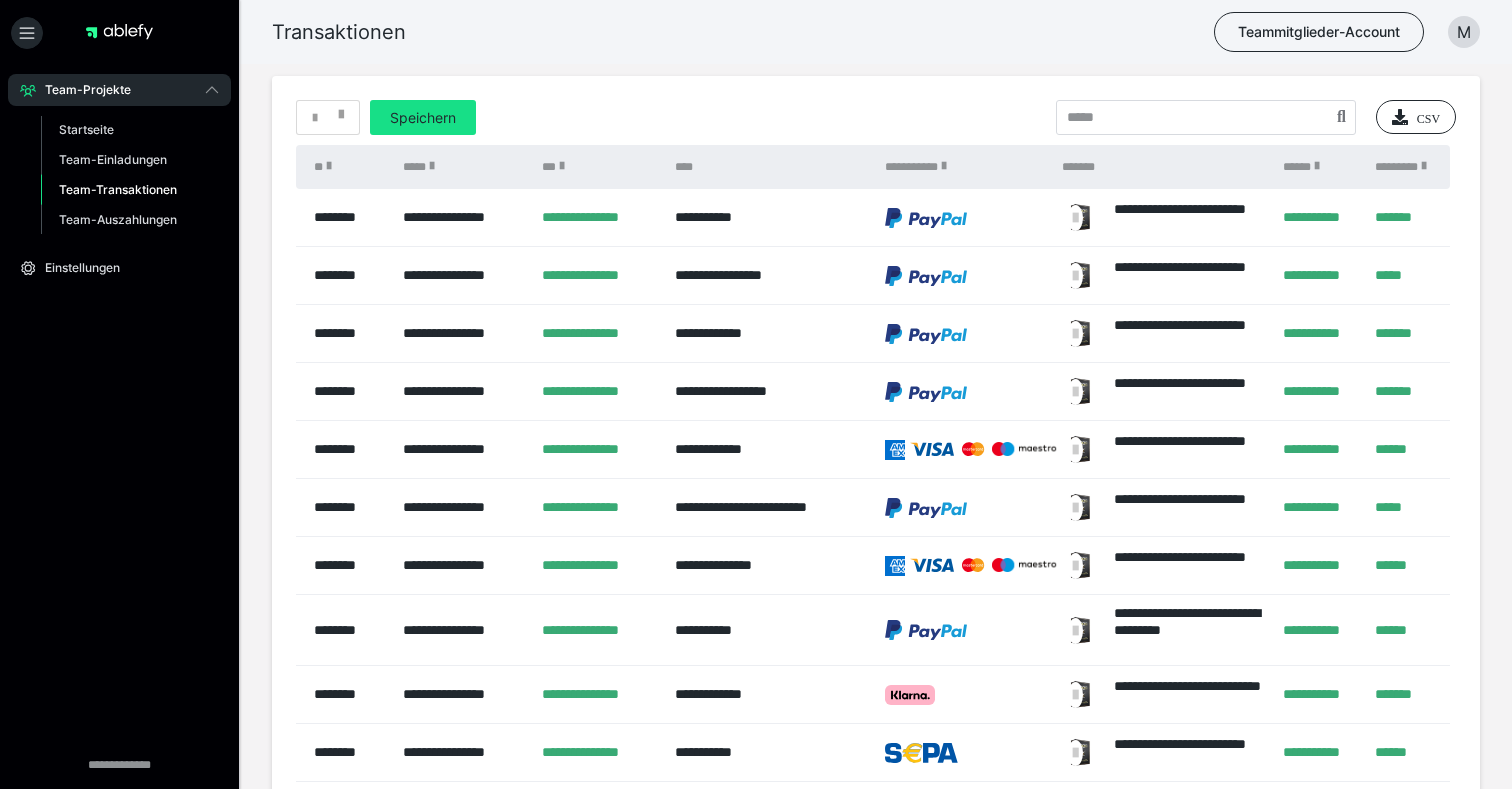 click on "* Speichern CSV" at bounding box center [876, 117] 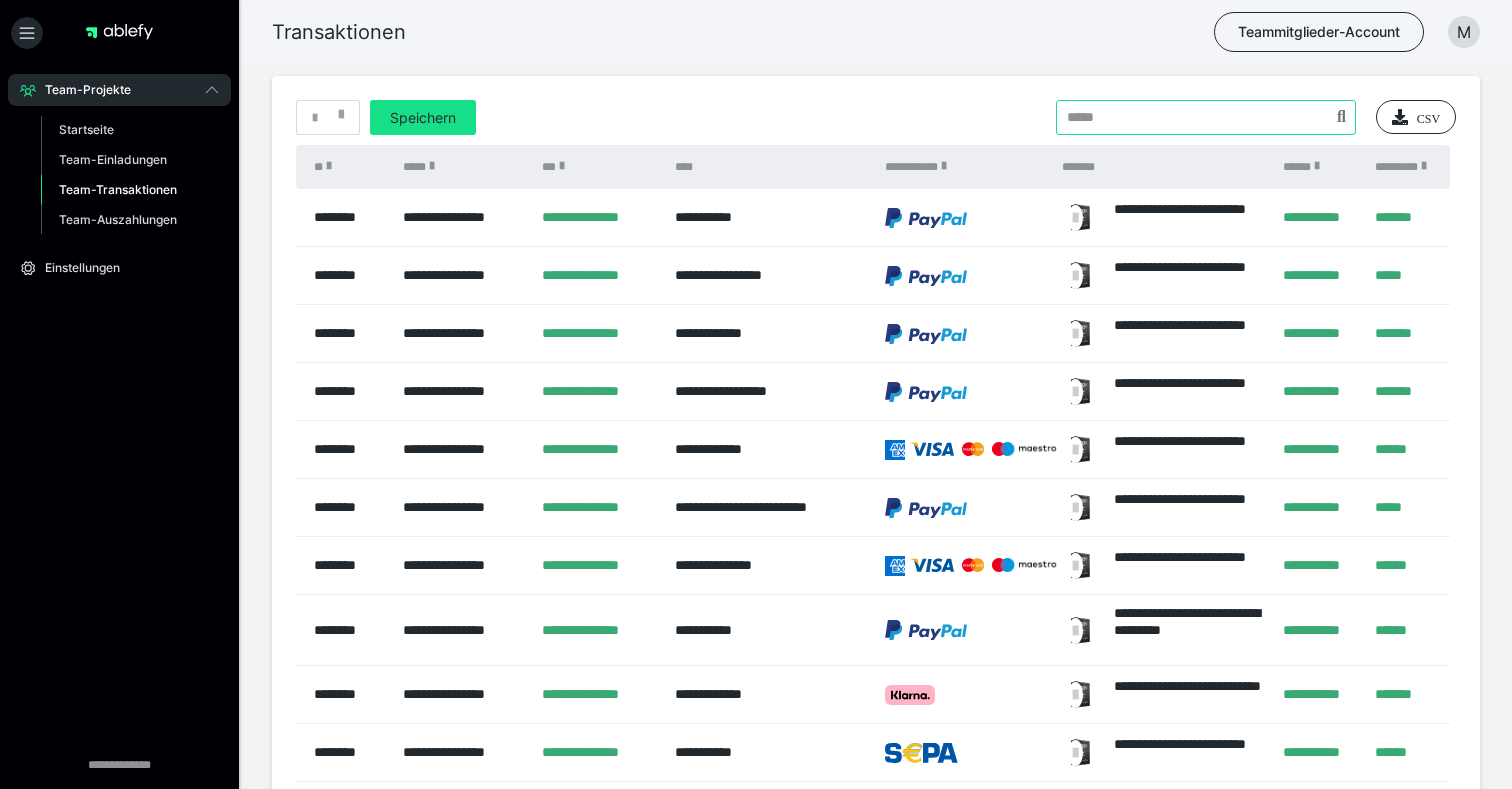 click at bounding box center (1206, 117) 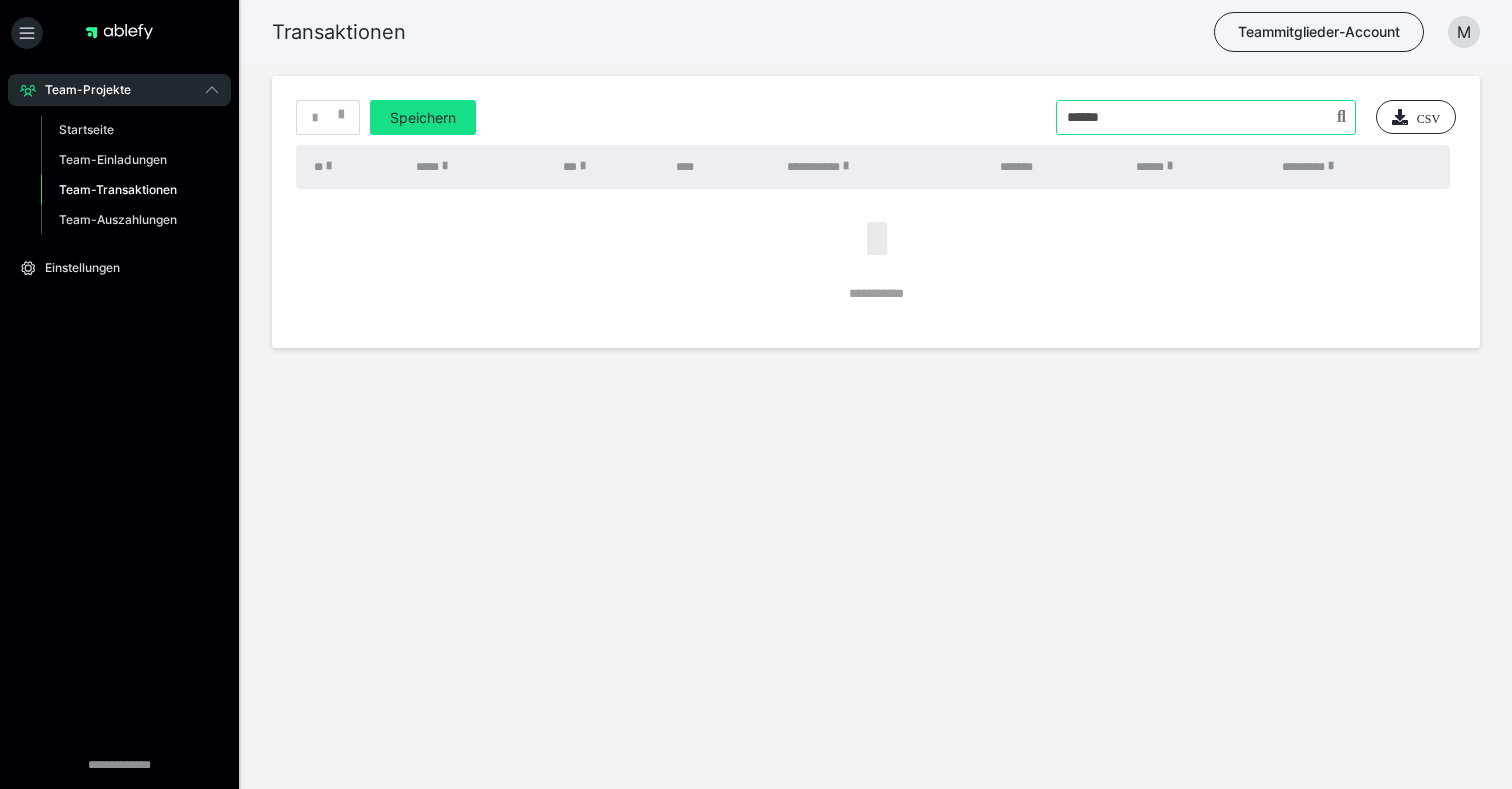 click at bounding box center [1206, 117] 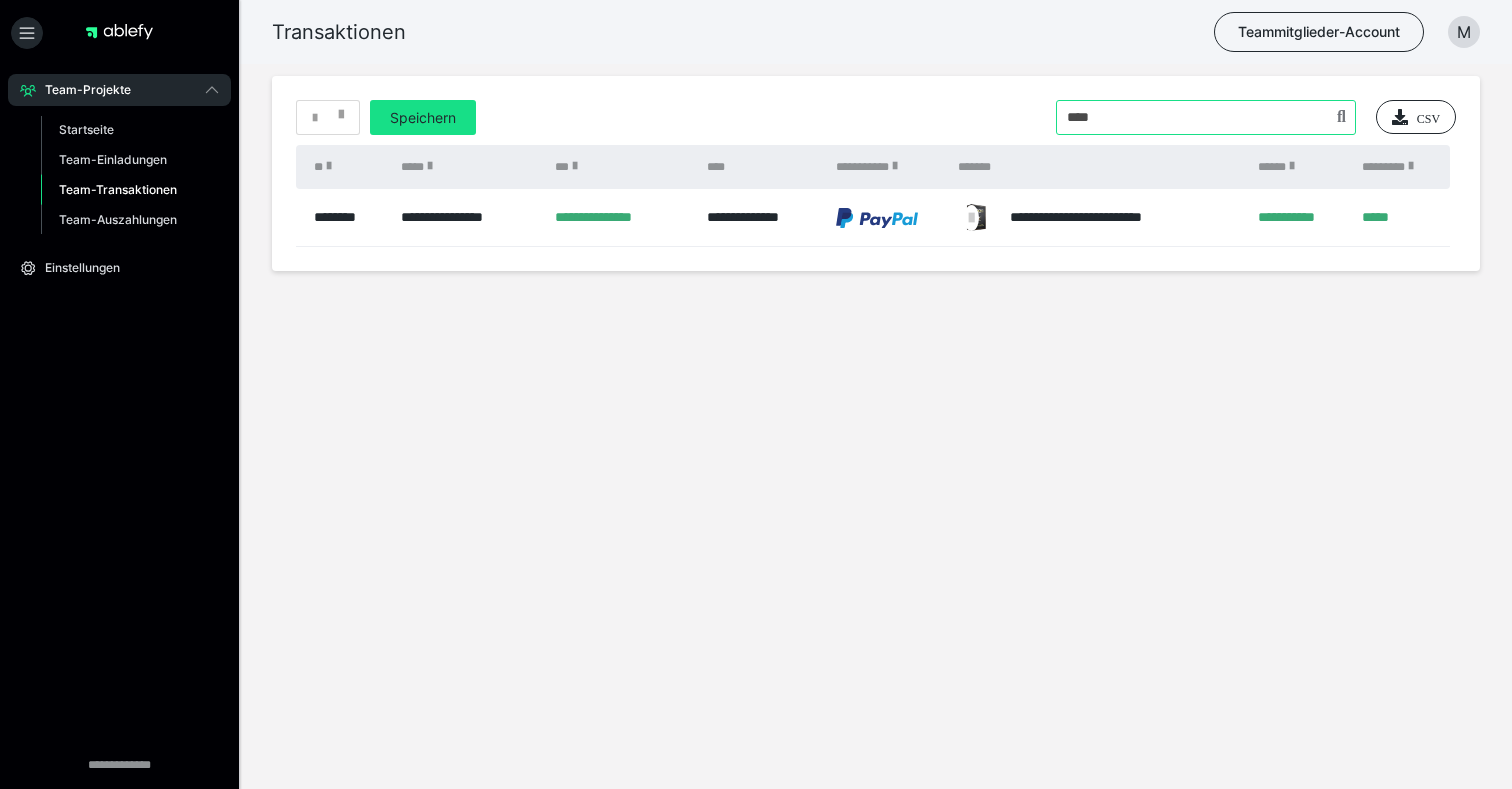 click at bounding box center (1206, 117) 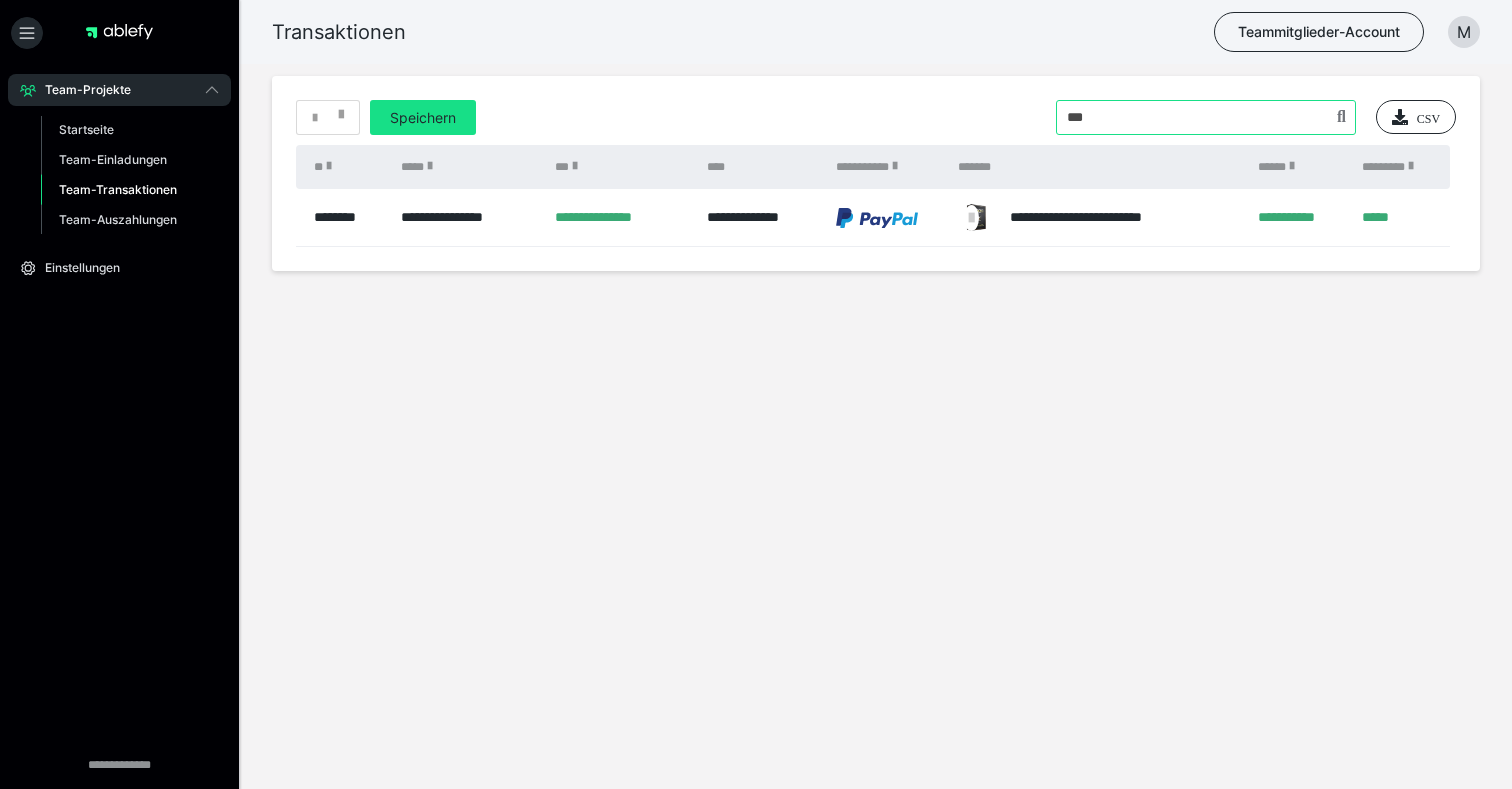 type on "***" 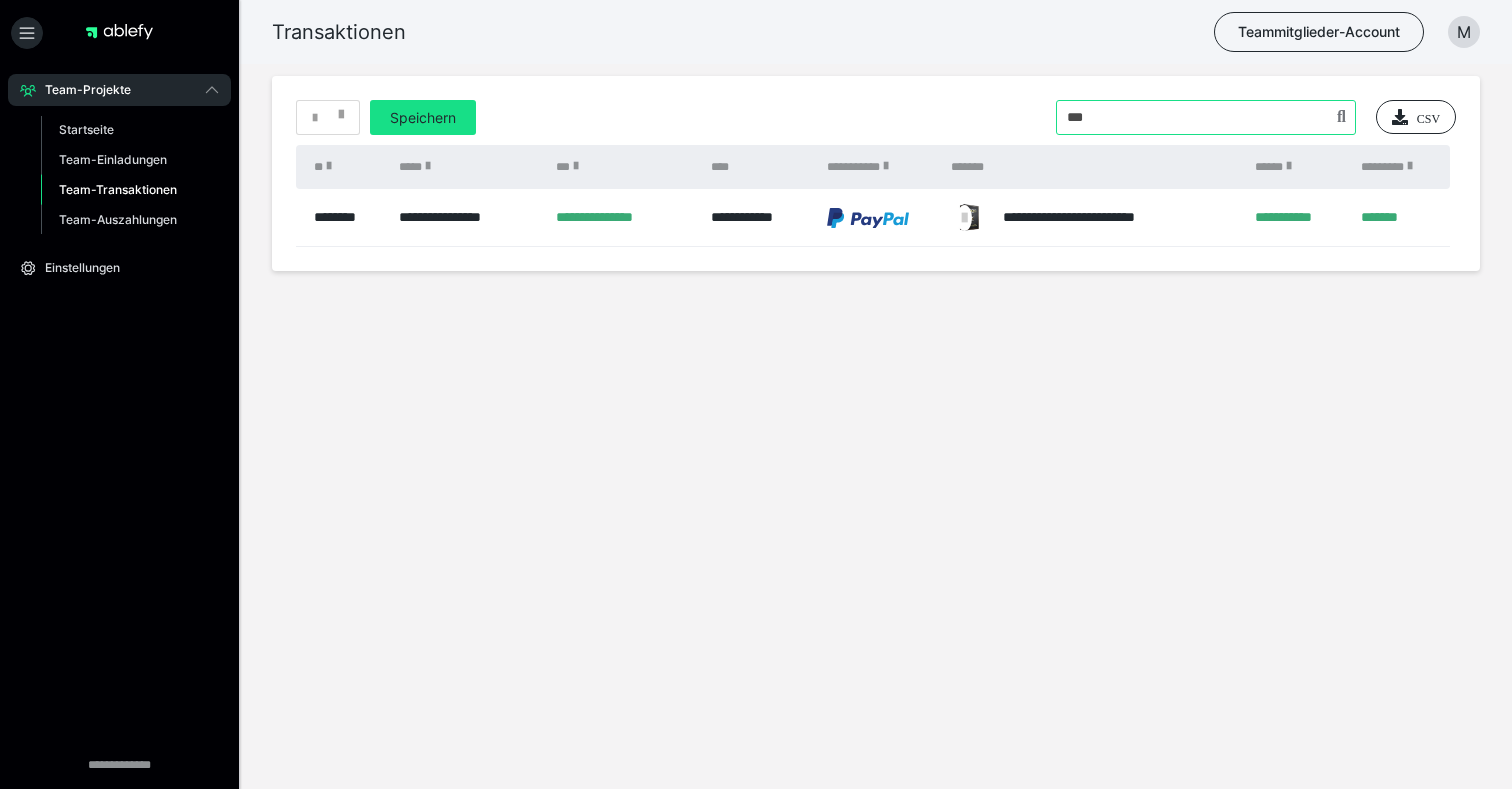 click at bounding box center (1206, 117) 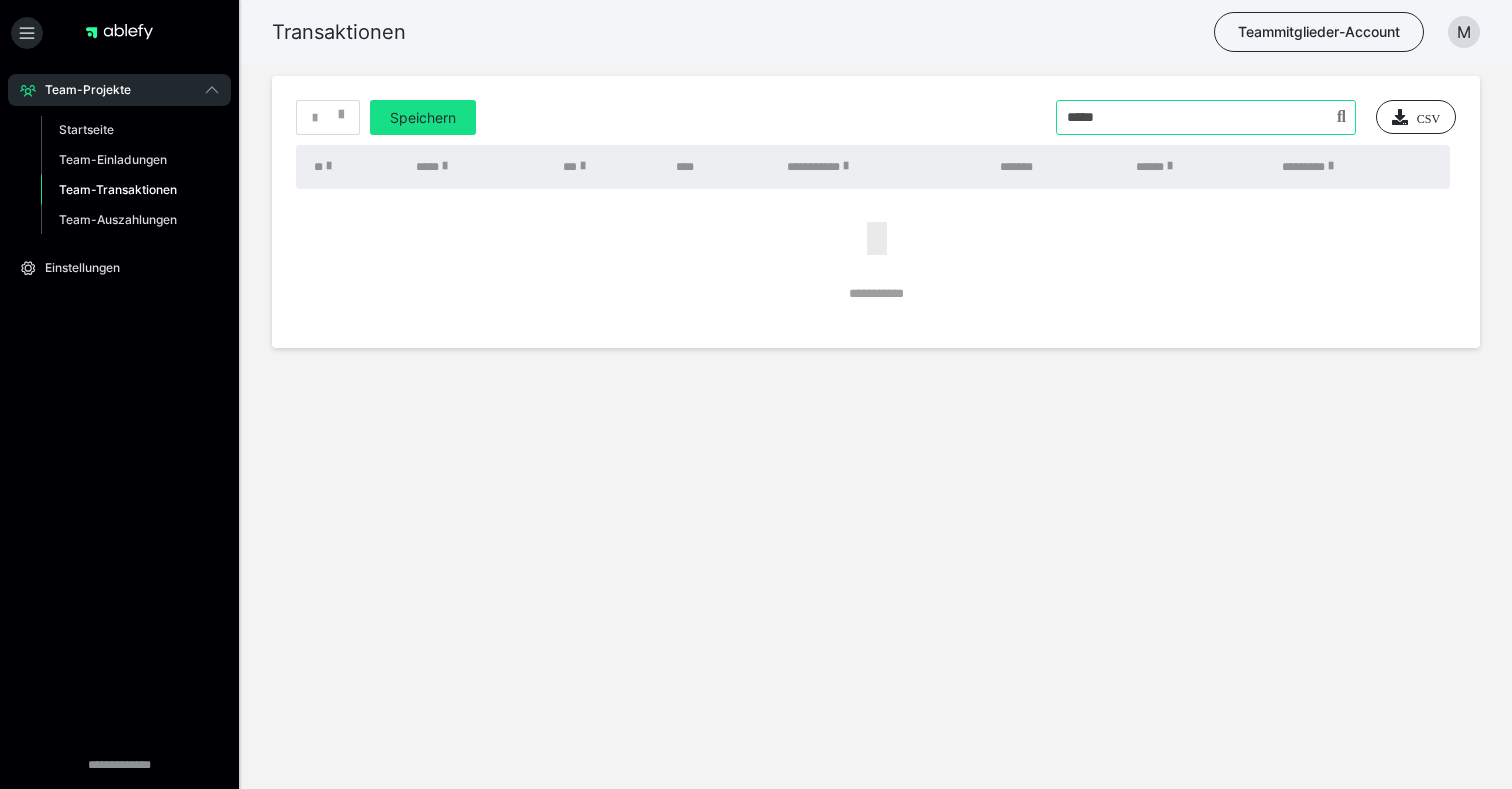 click at bounding box center (1206, 117) 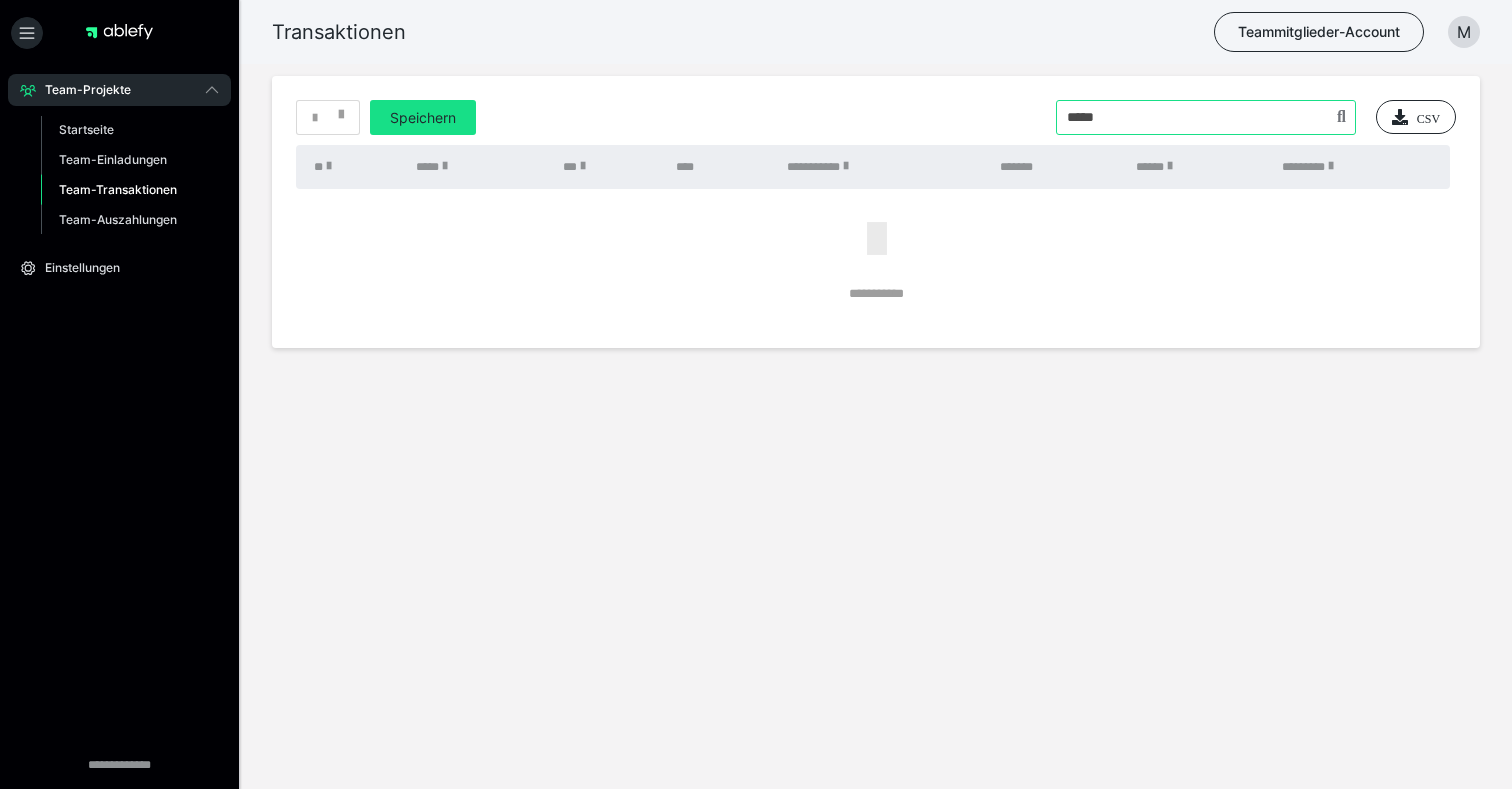type on "*****" 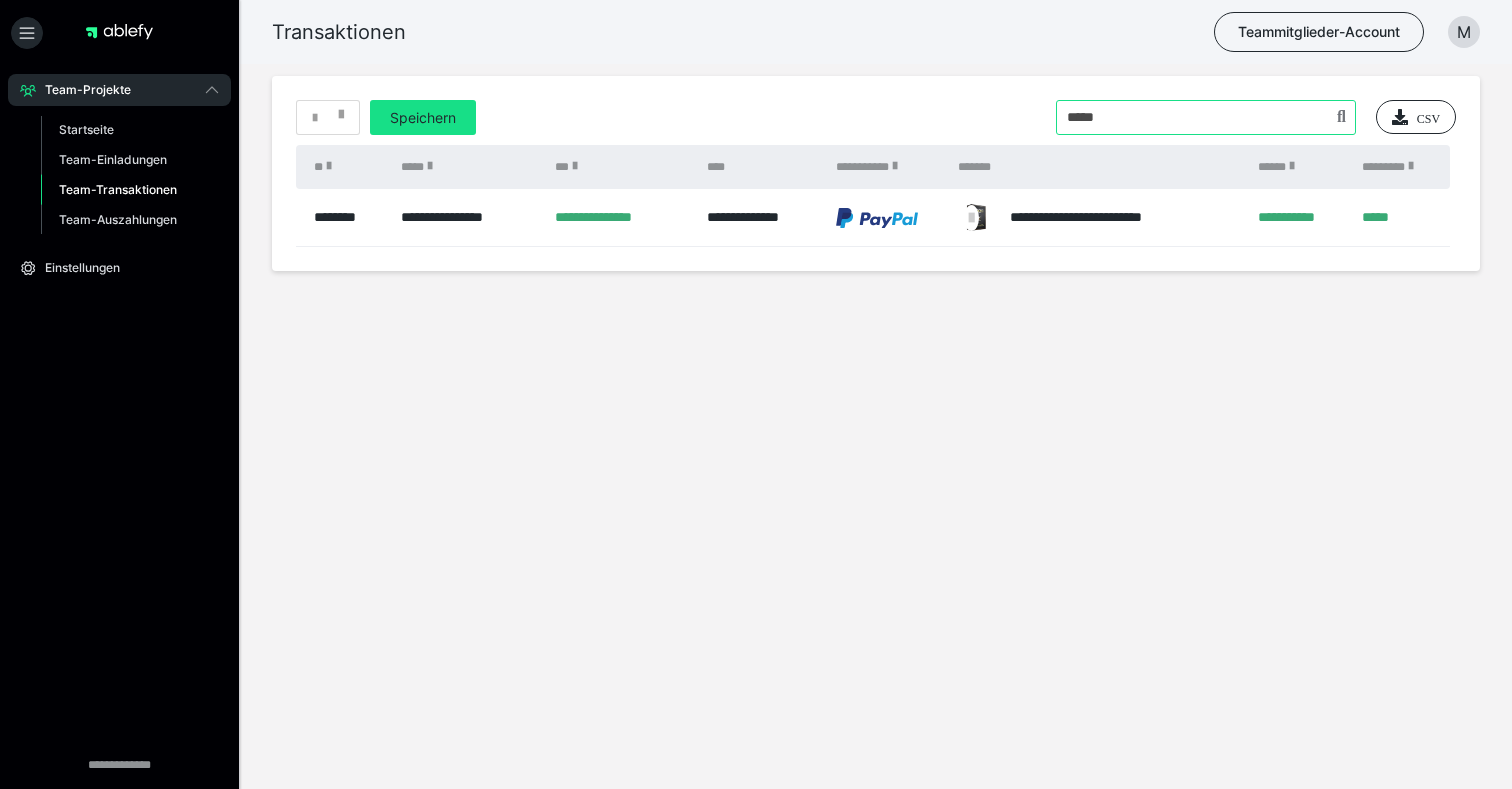 click at bounding box center (1206, 117) 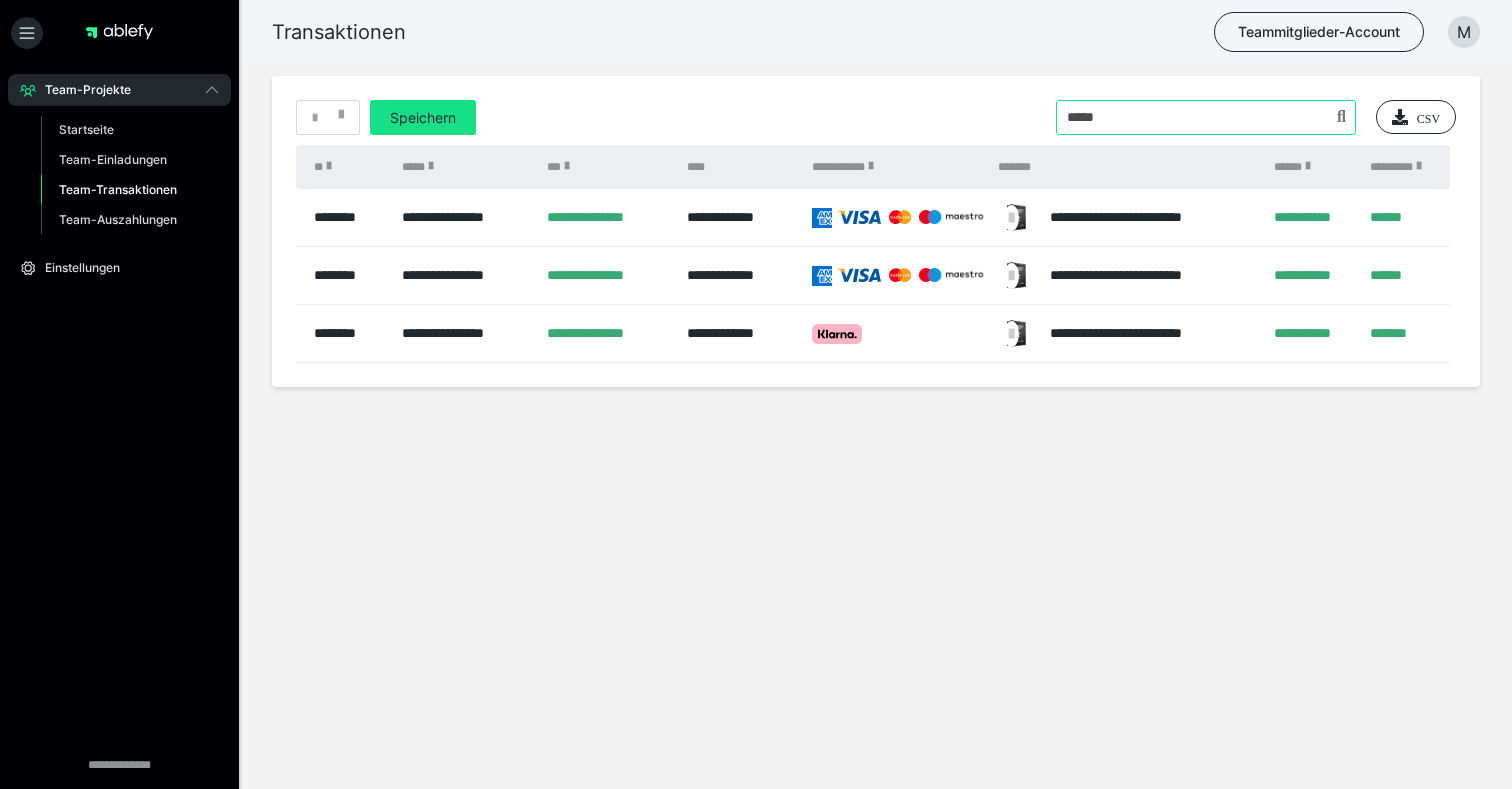 click at bounding box center [1206, 117] 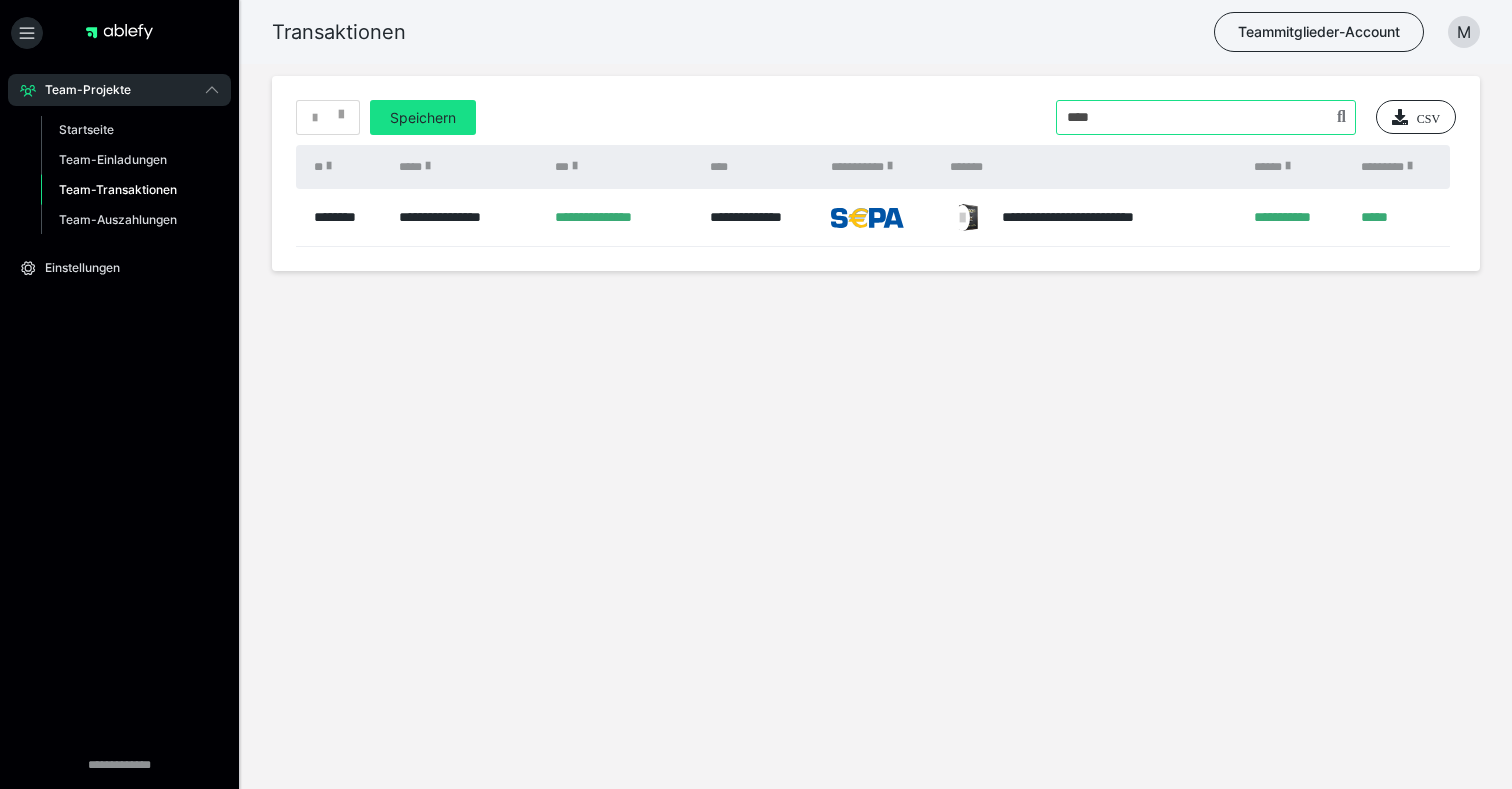 click at bounding box center [1206, 117] 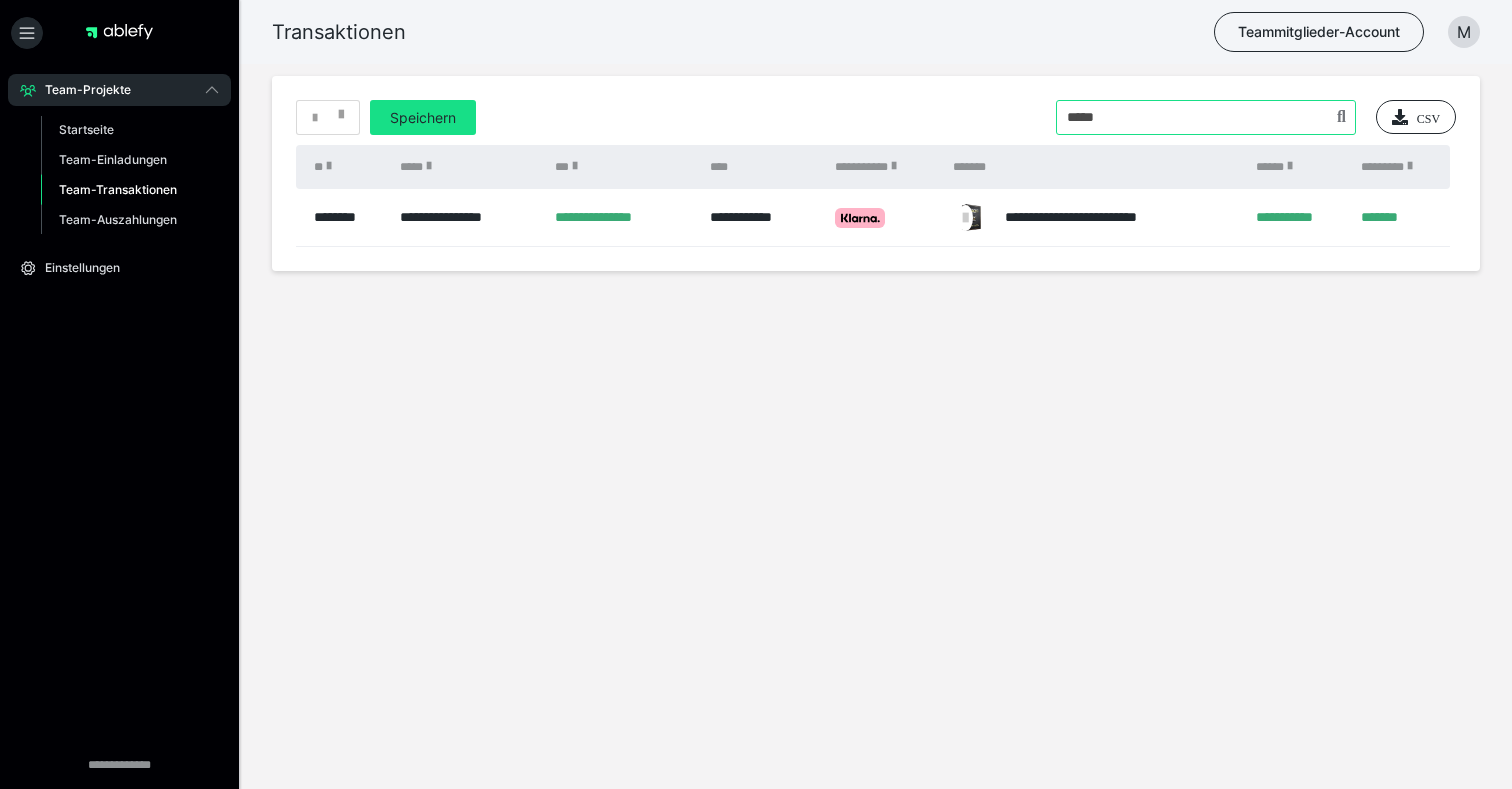 click at bounding box center [1206, 117] 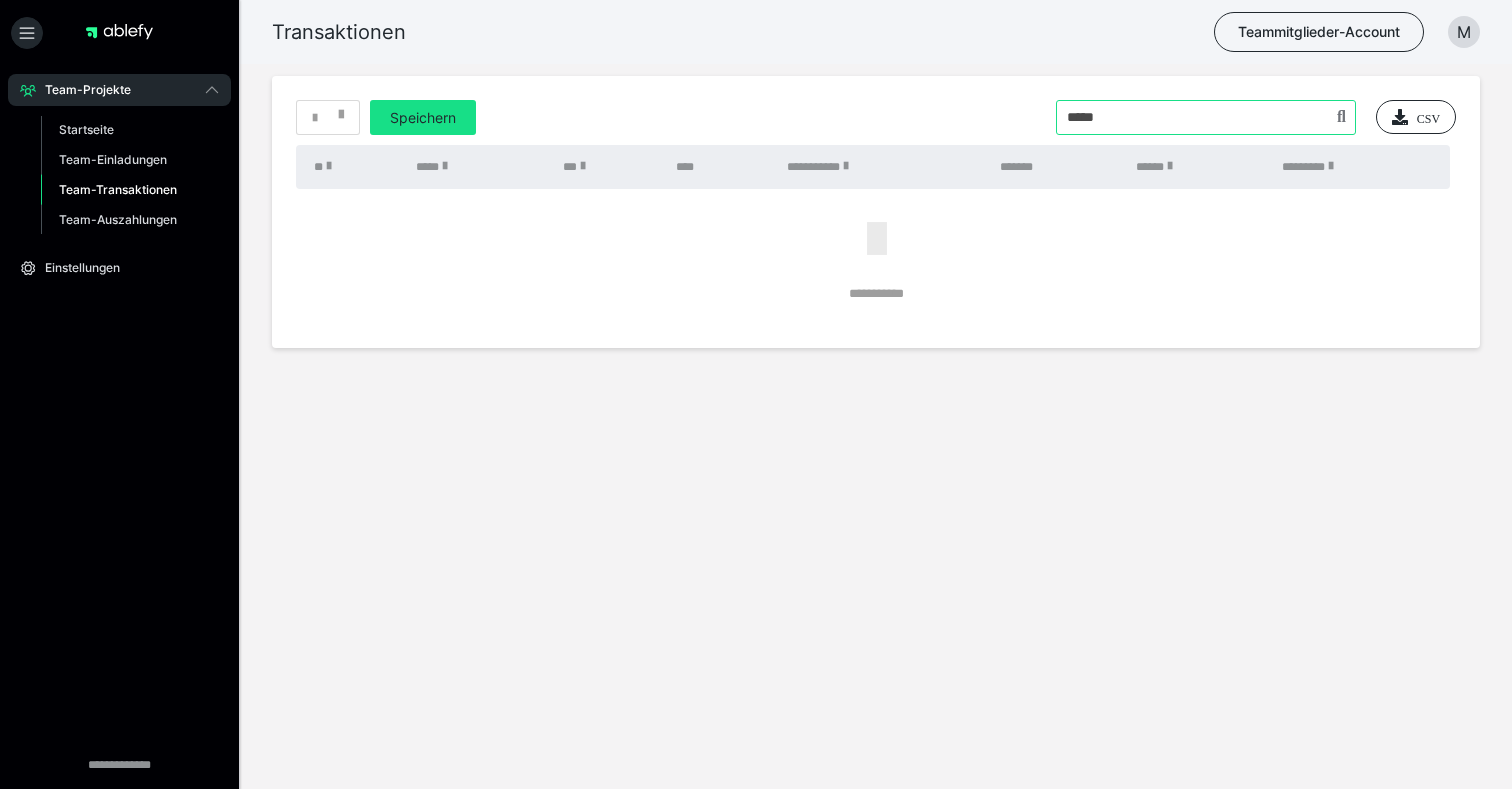 click at bounding box center (1206, 117) 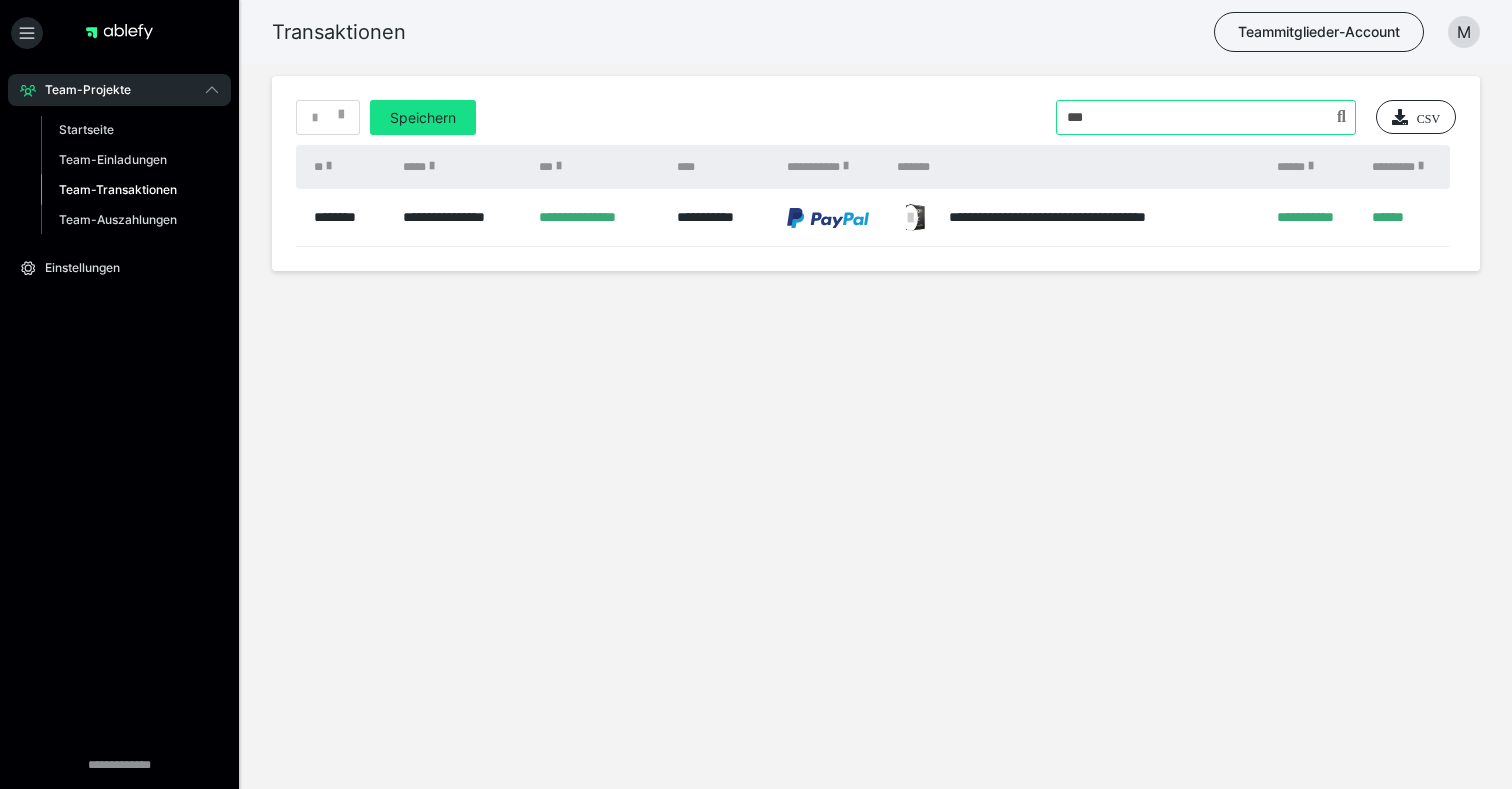 click at bounding box center (1206, 117) 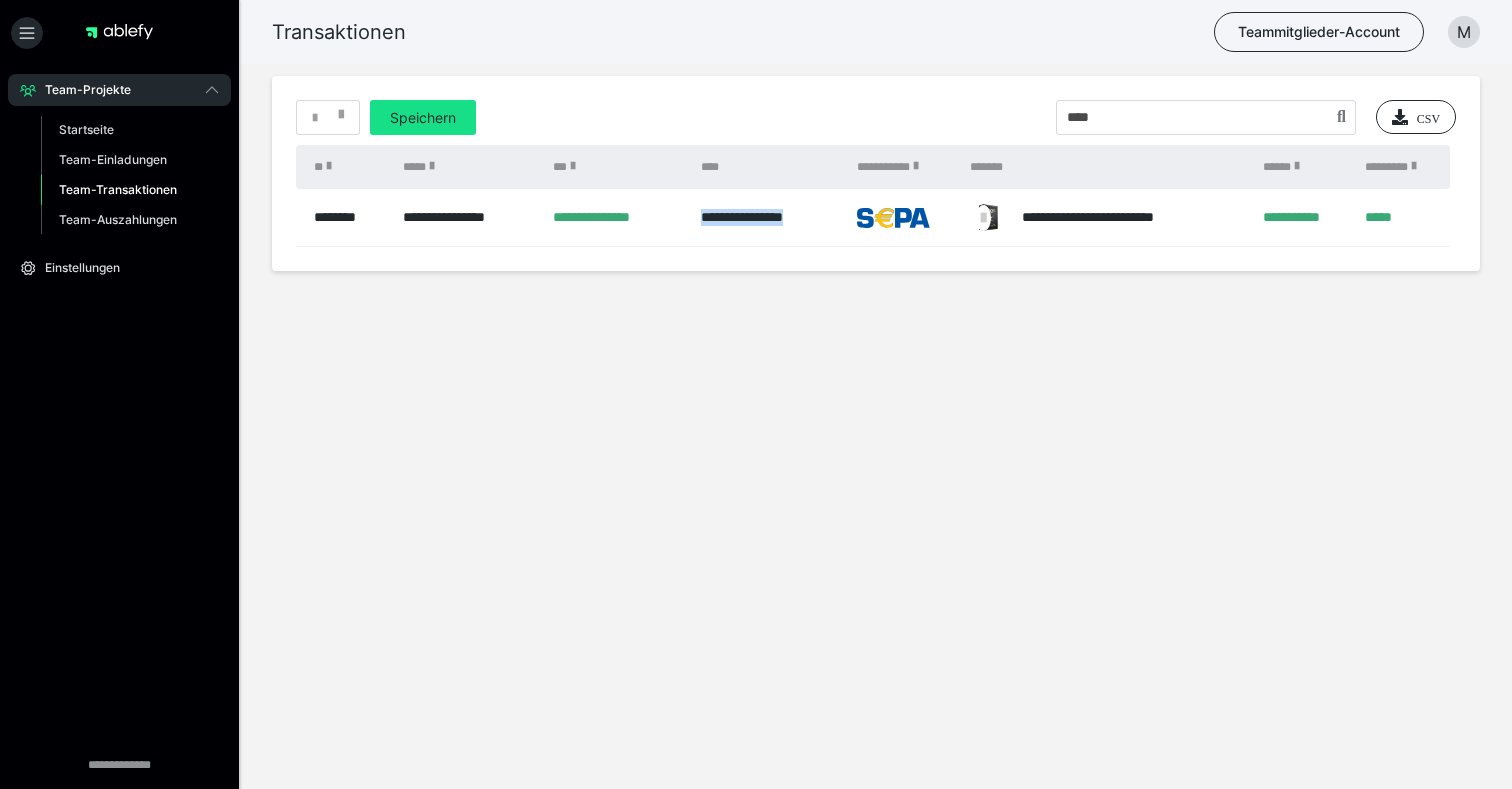 drag, startPoint x: 698, startPoint y: 217, endPoint x: 820, endPoint y: 219, distance: 122.016396 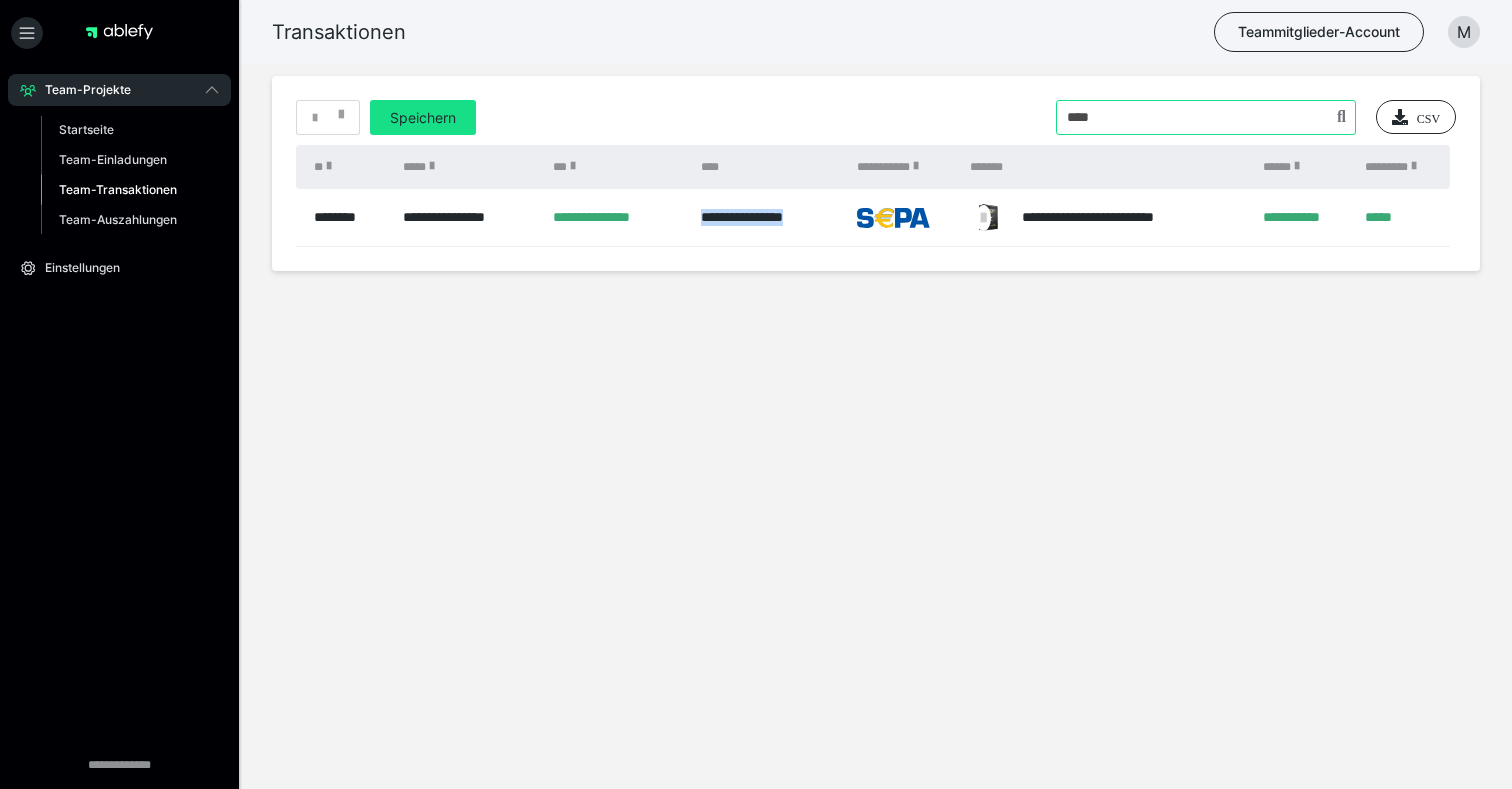 click at bounding box center [1206, 117] 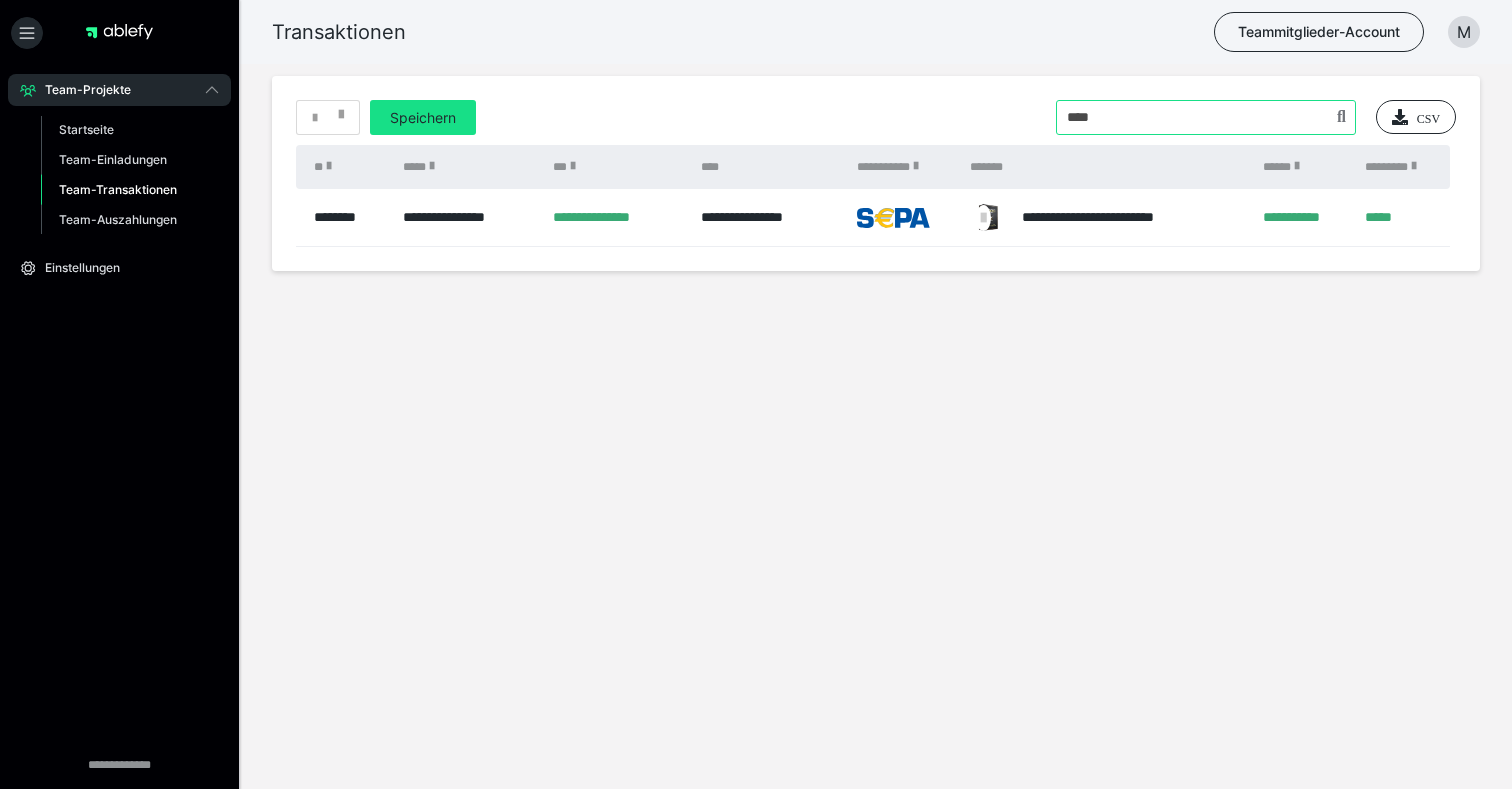 click at bounding box center [1206, 117] 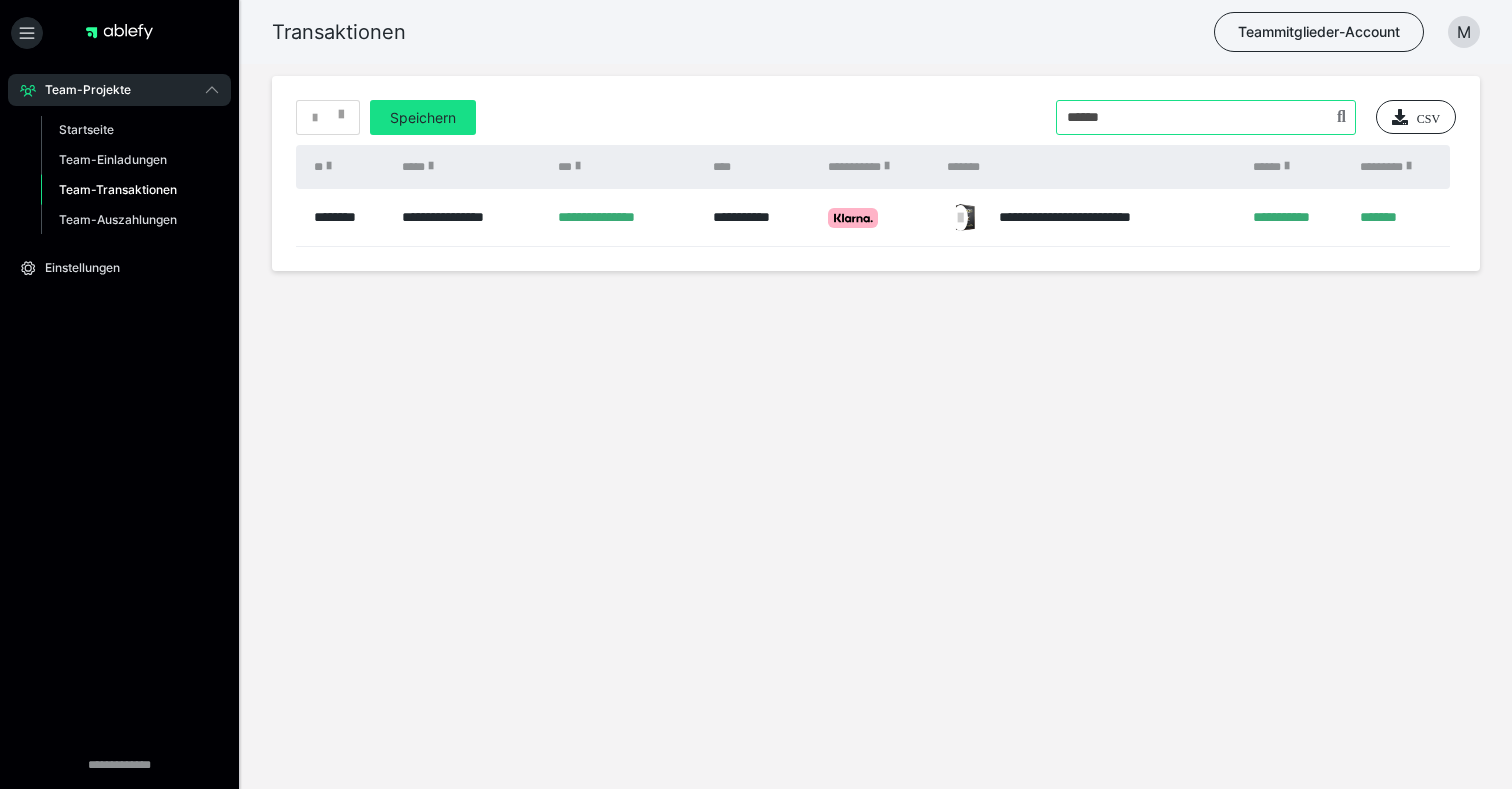 click at bounding box center (1206, 117) 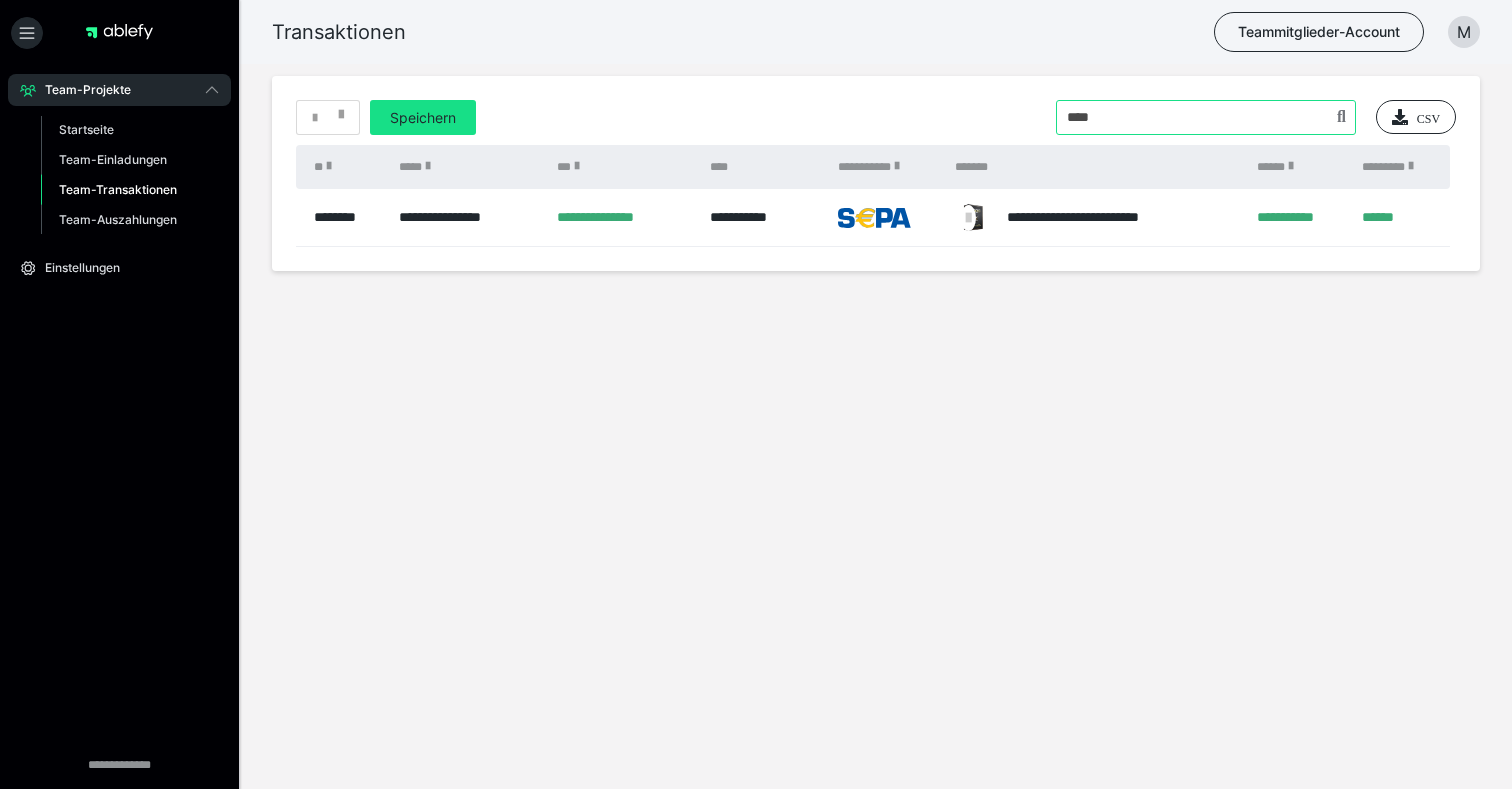 click at bounding box center (1206, 117) 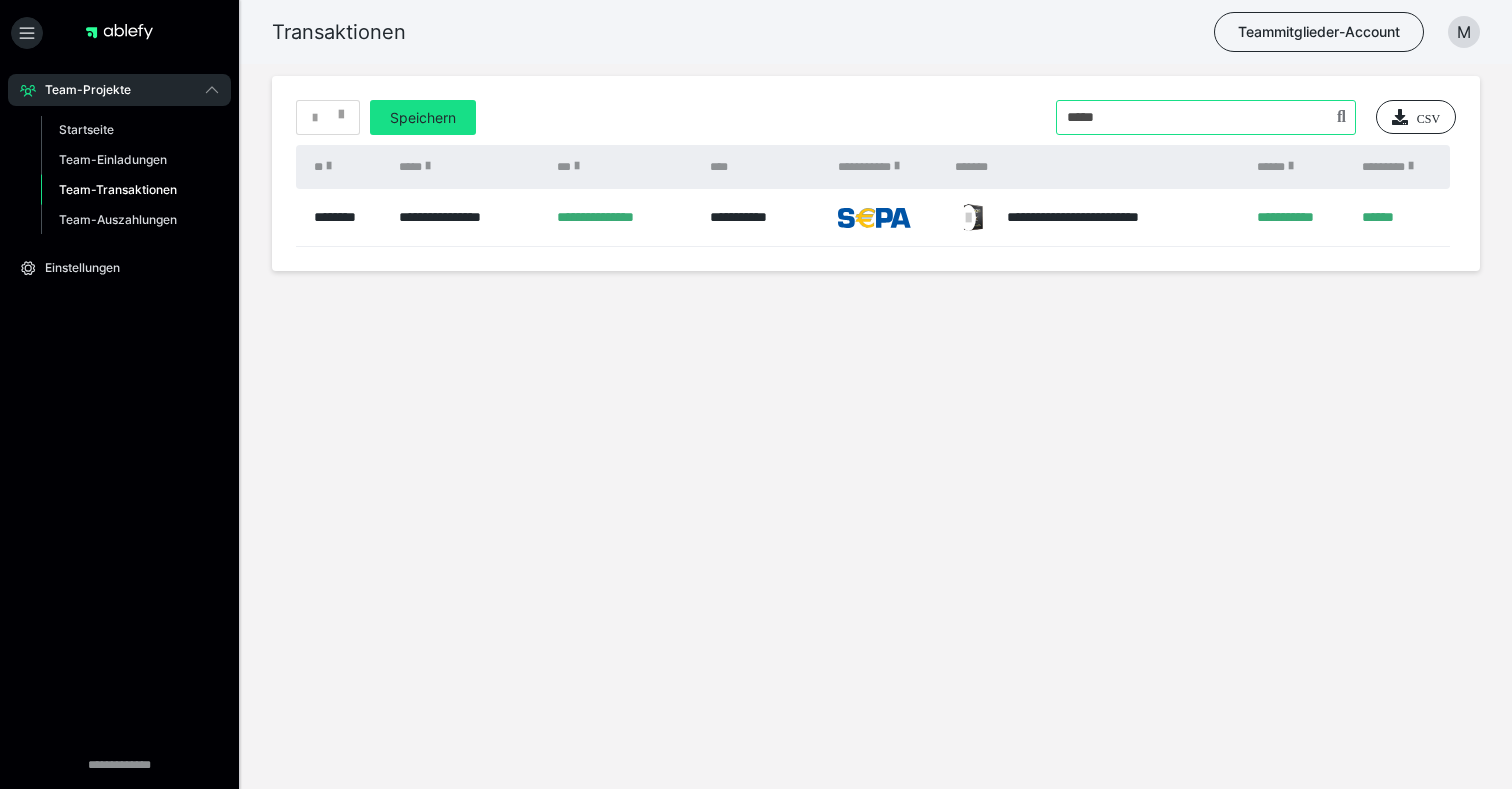type on "*****" 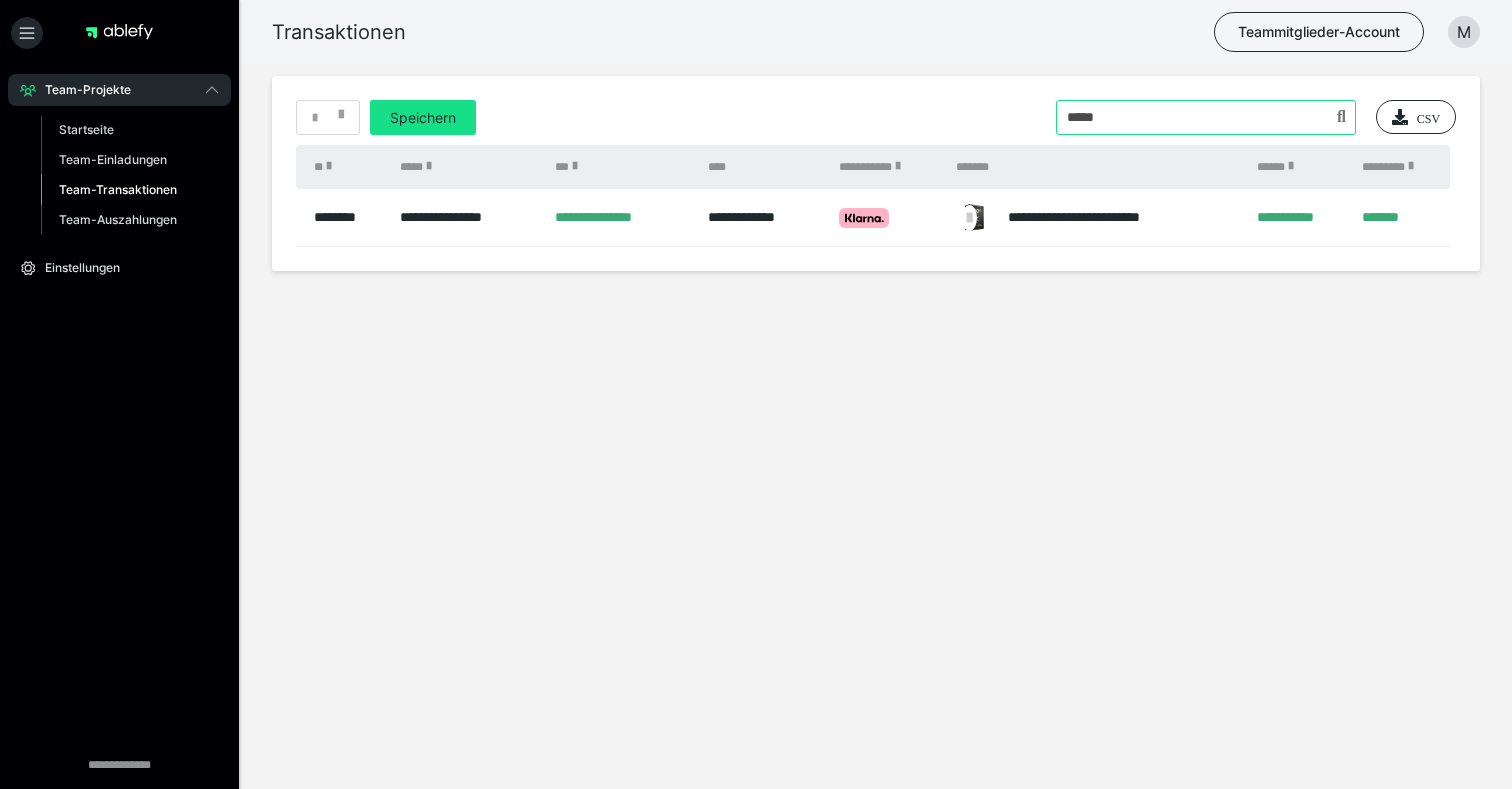 click at bounding box center (1206, 117) 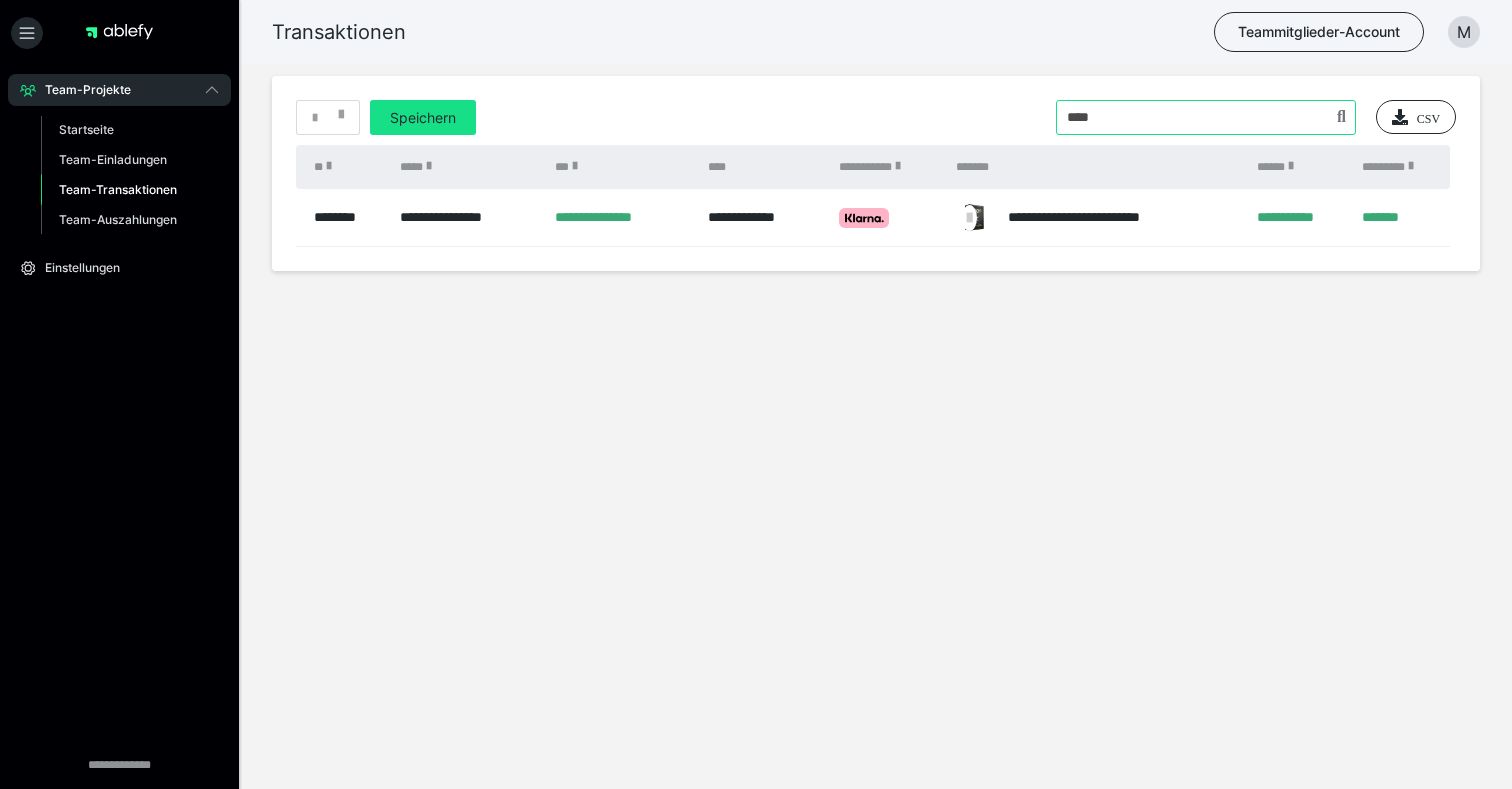 type on "****" 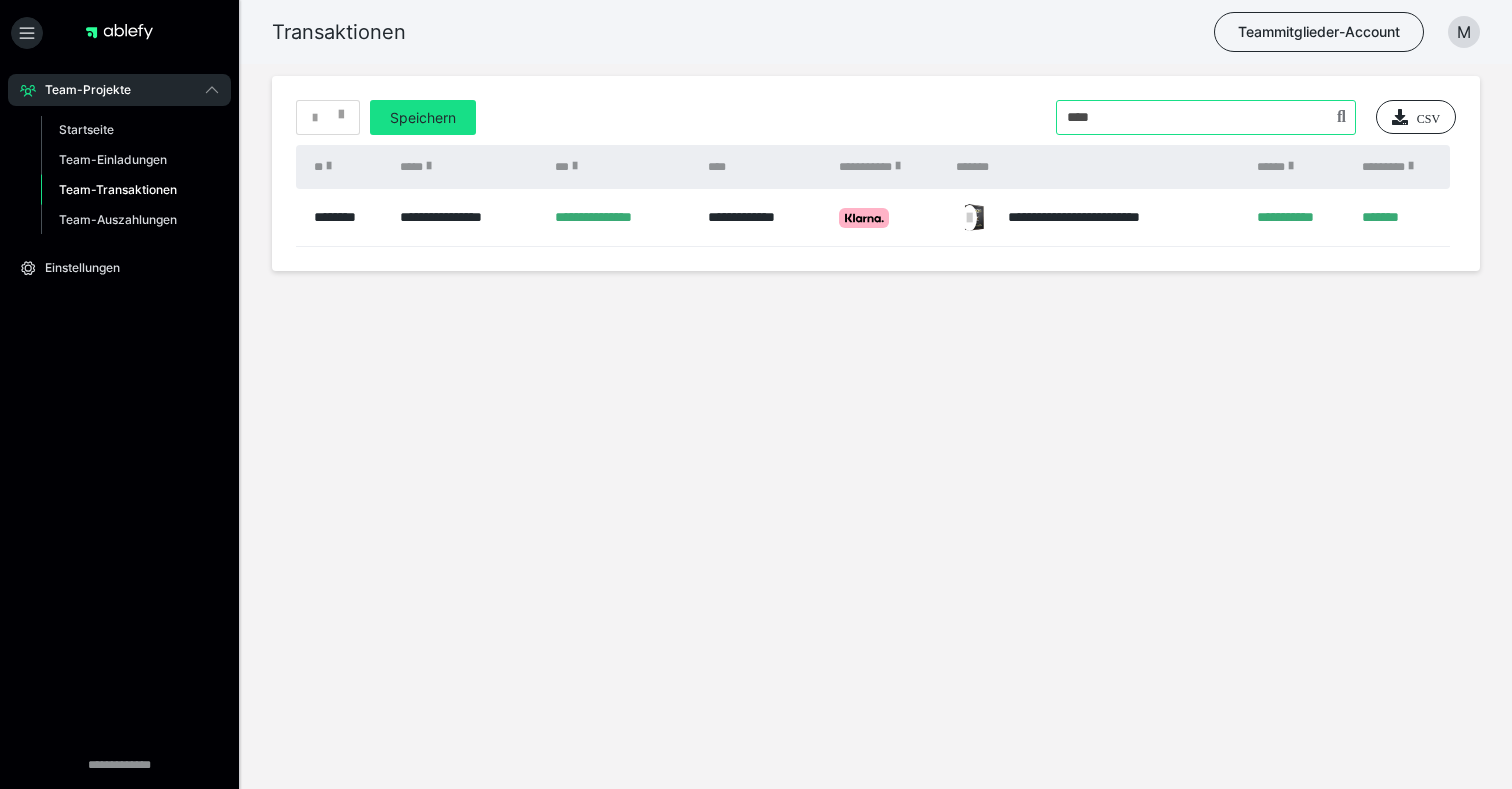 click at bounding box center [1206, 117] 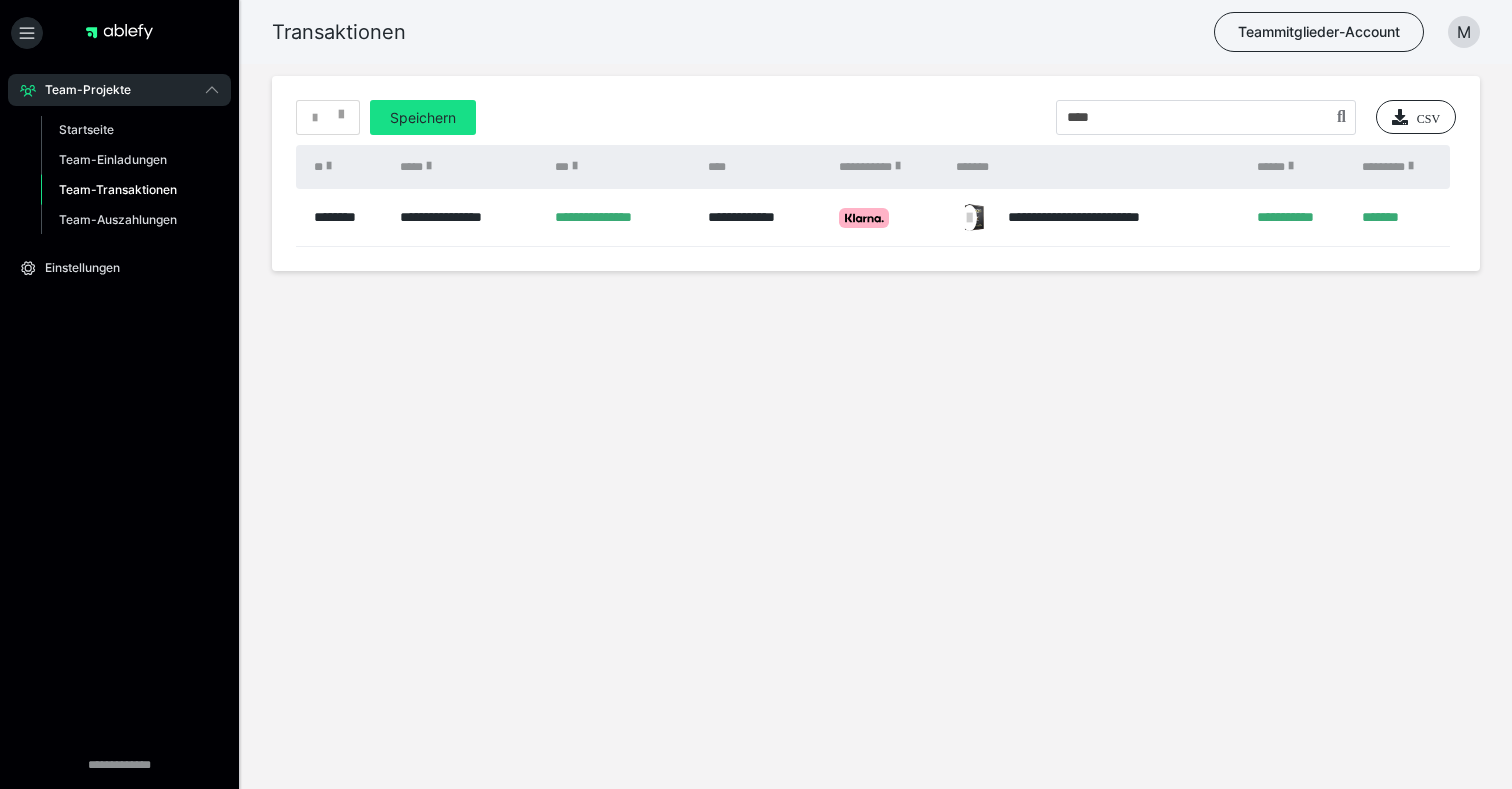 click on "**********" at bounding box center [756, 197] 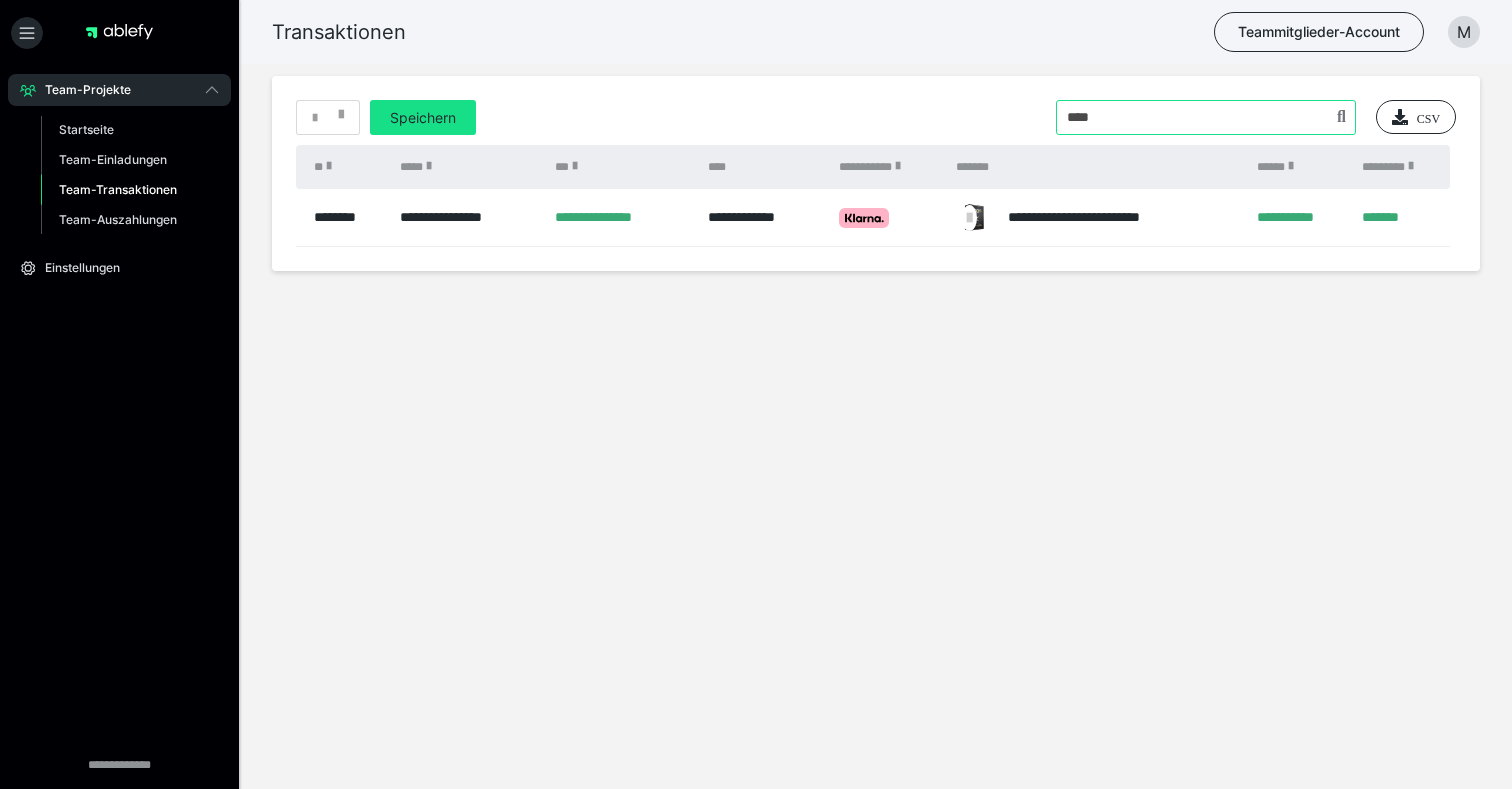 click at bounding box center [1206, 117] 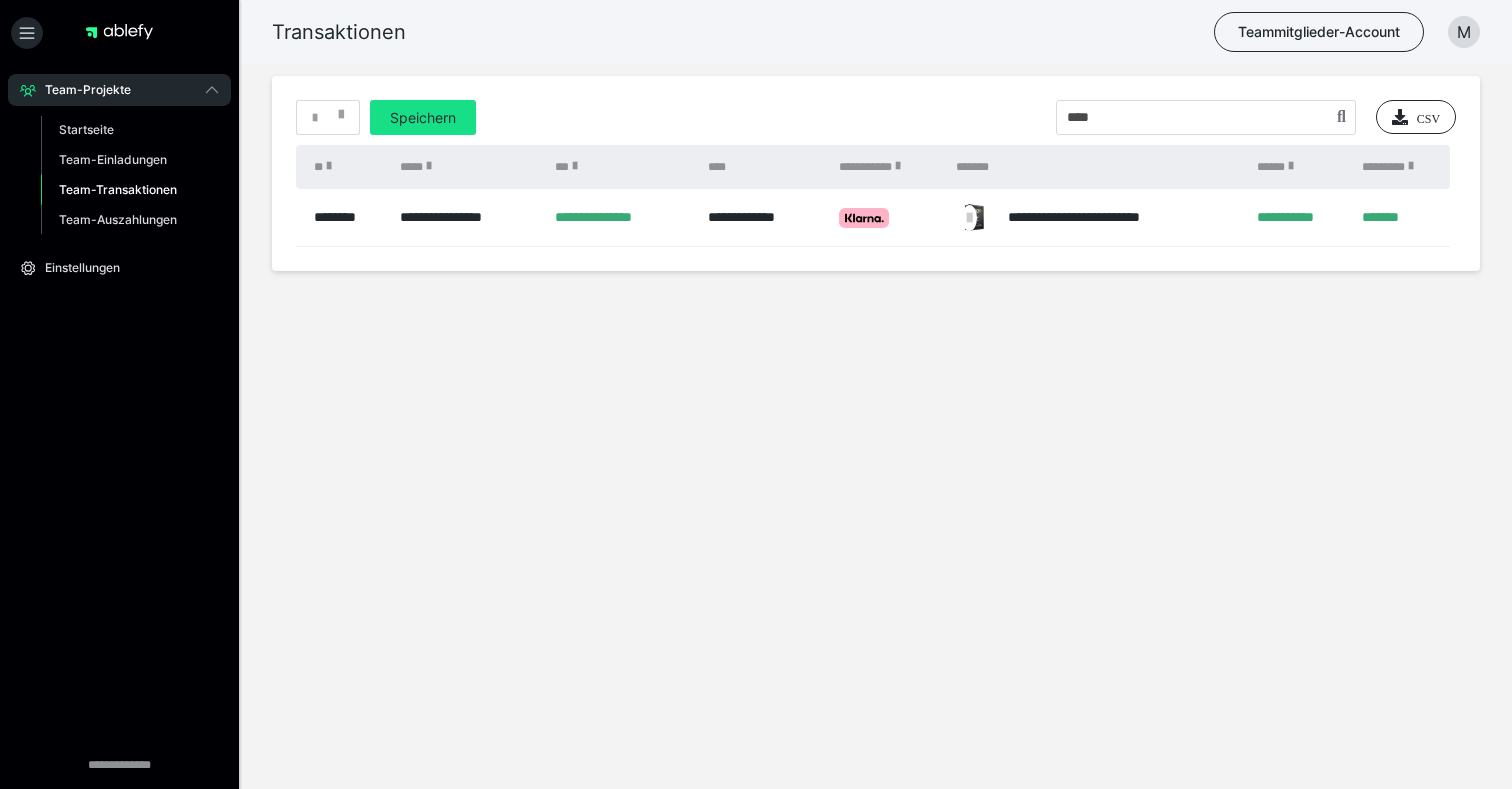 click at bounding box center (1341, 118) 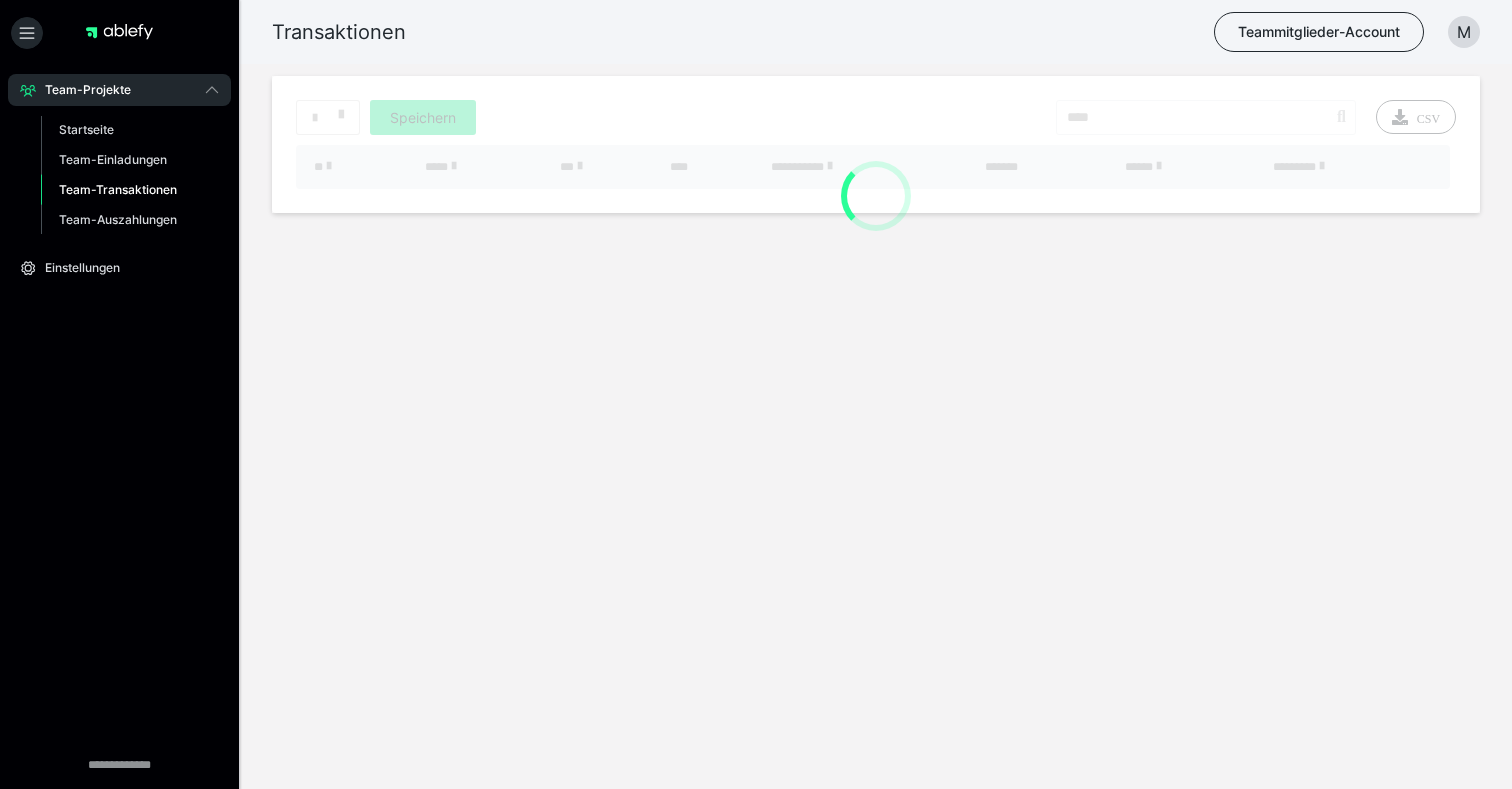 scroll, scrollTop: 0, scrollLeft: 0, axis: both 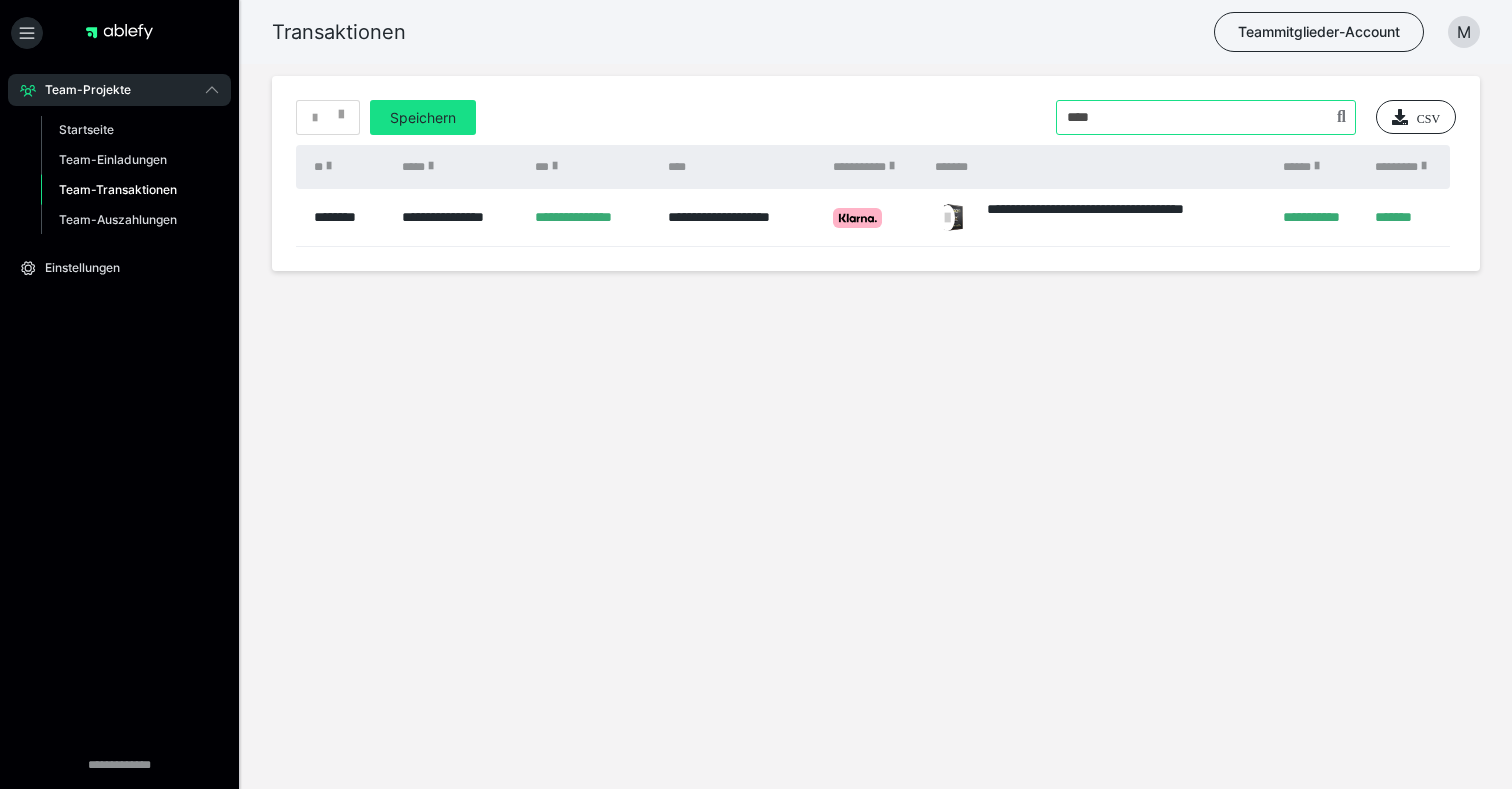 click at bounding box center (1206, 117) 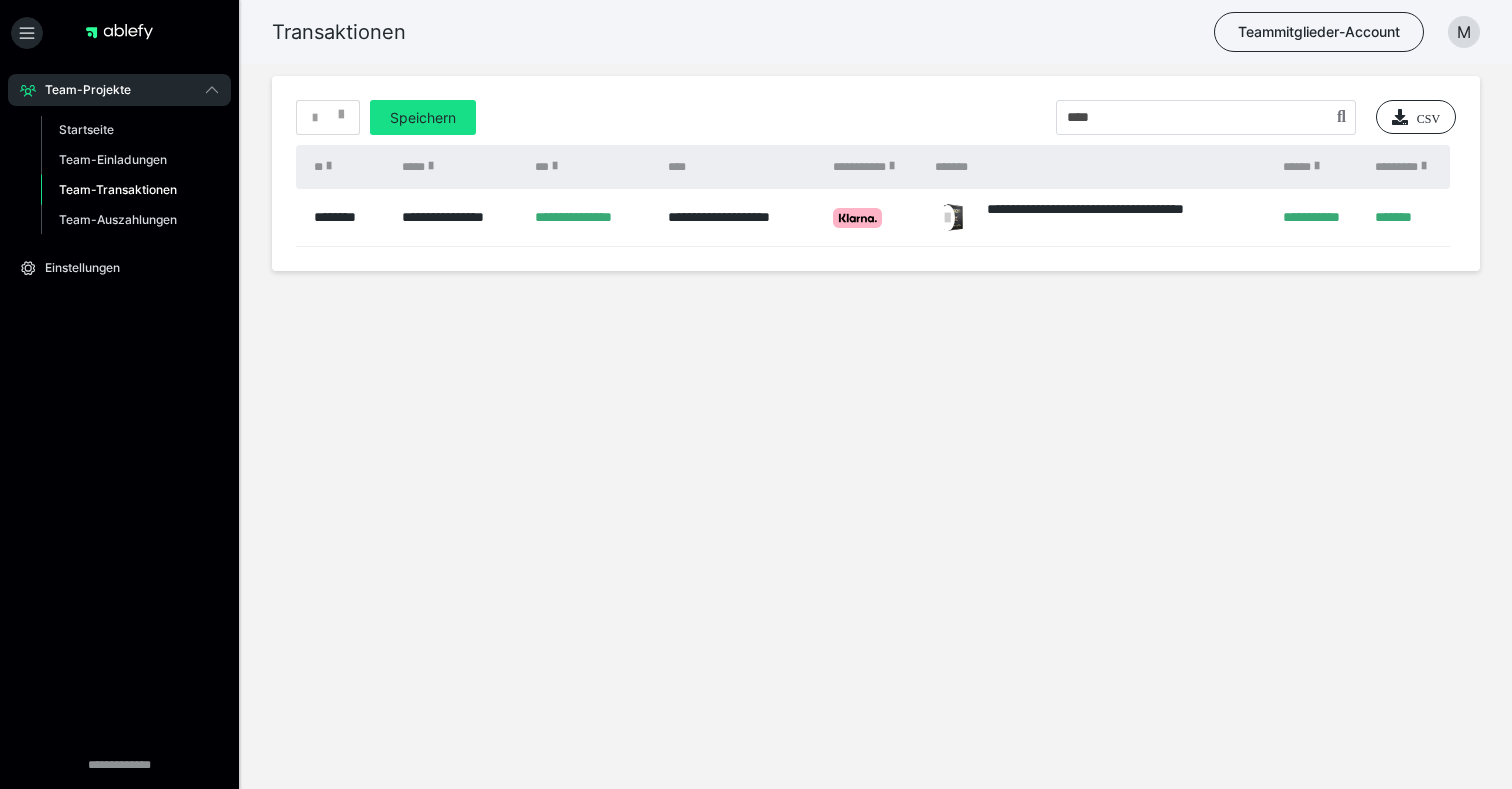 click at bounding box center [1341, 118] 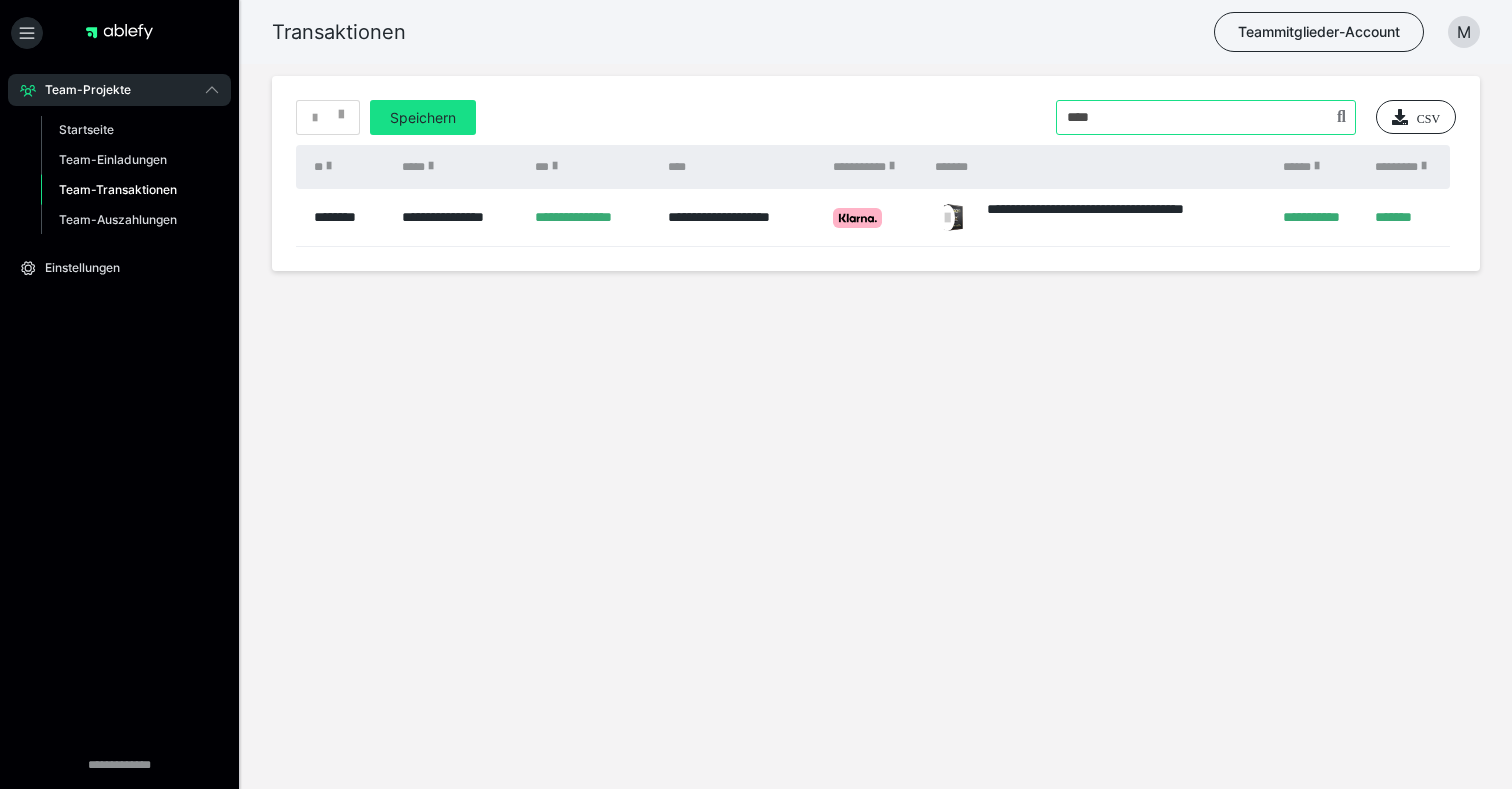 click at bounding box center (1206, 117) 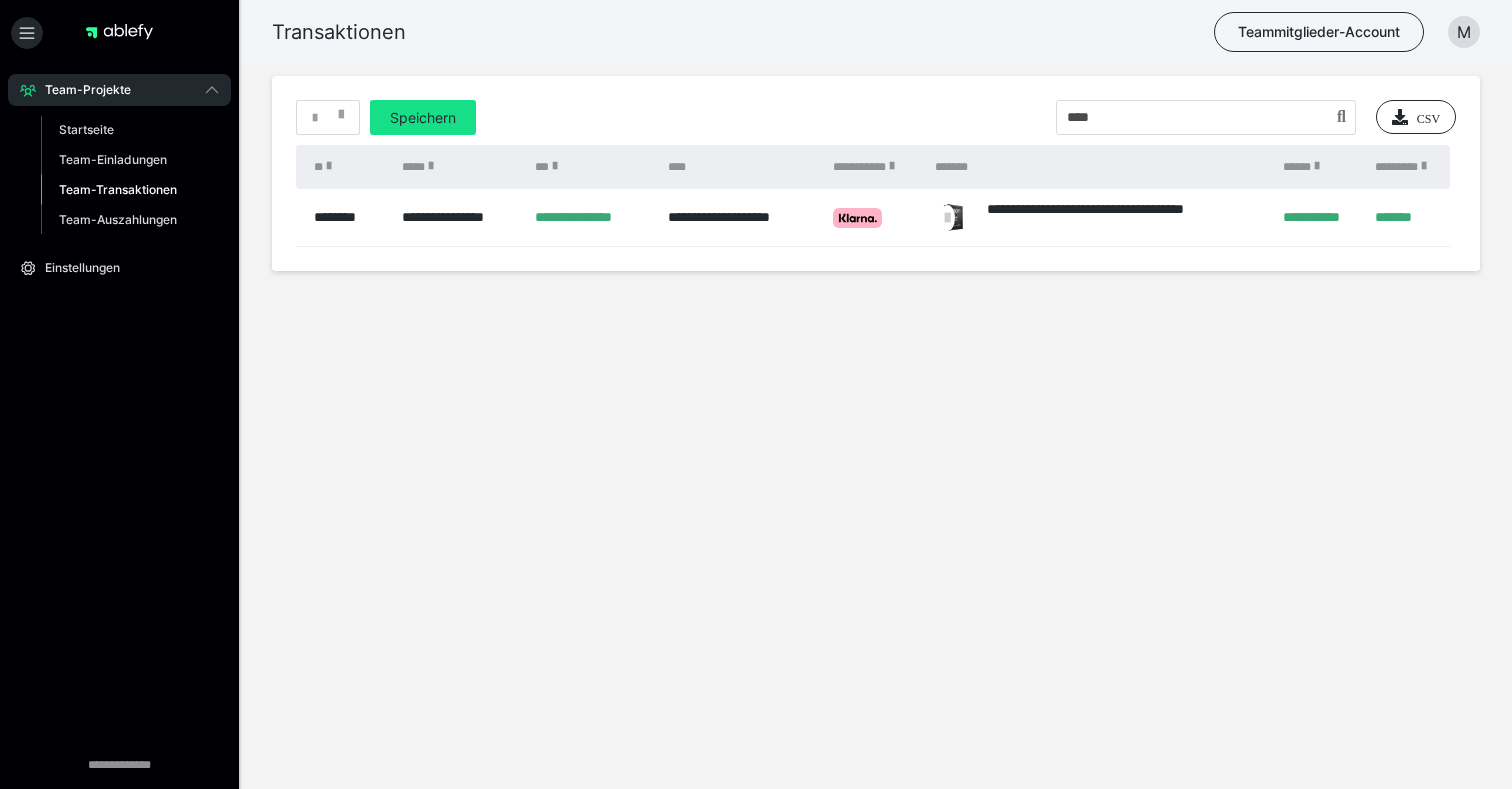 click on "**********" at bounding box center (876, 227) 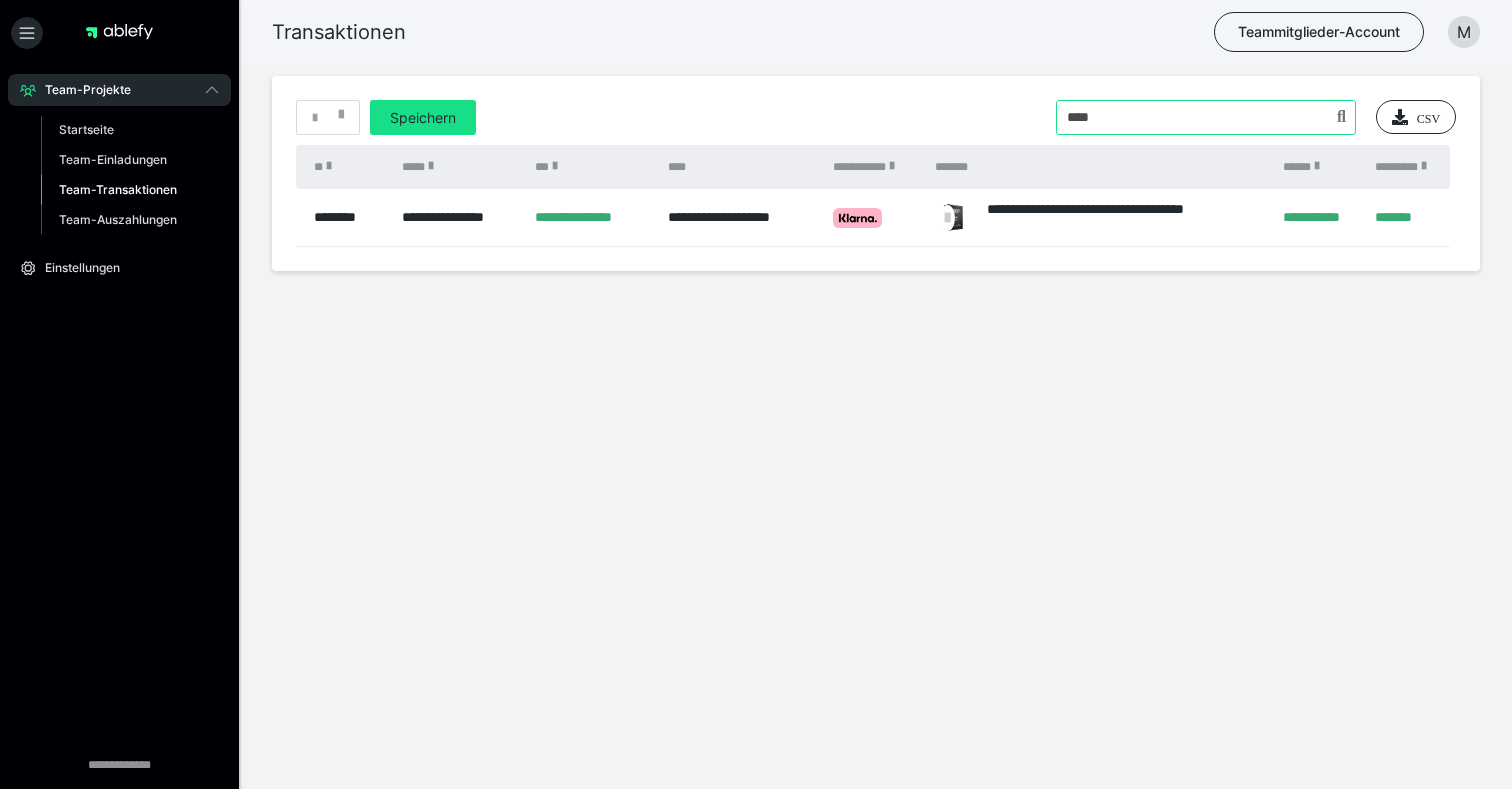 click at bounding box center (1206, 117) 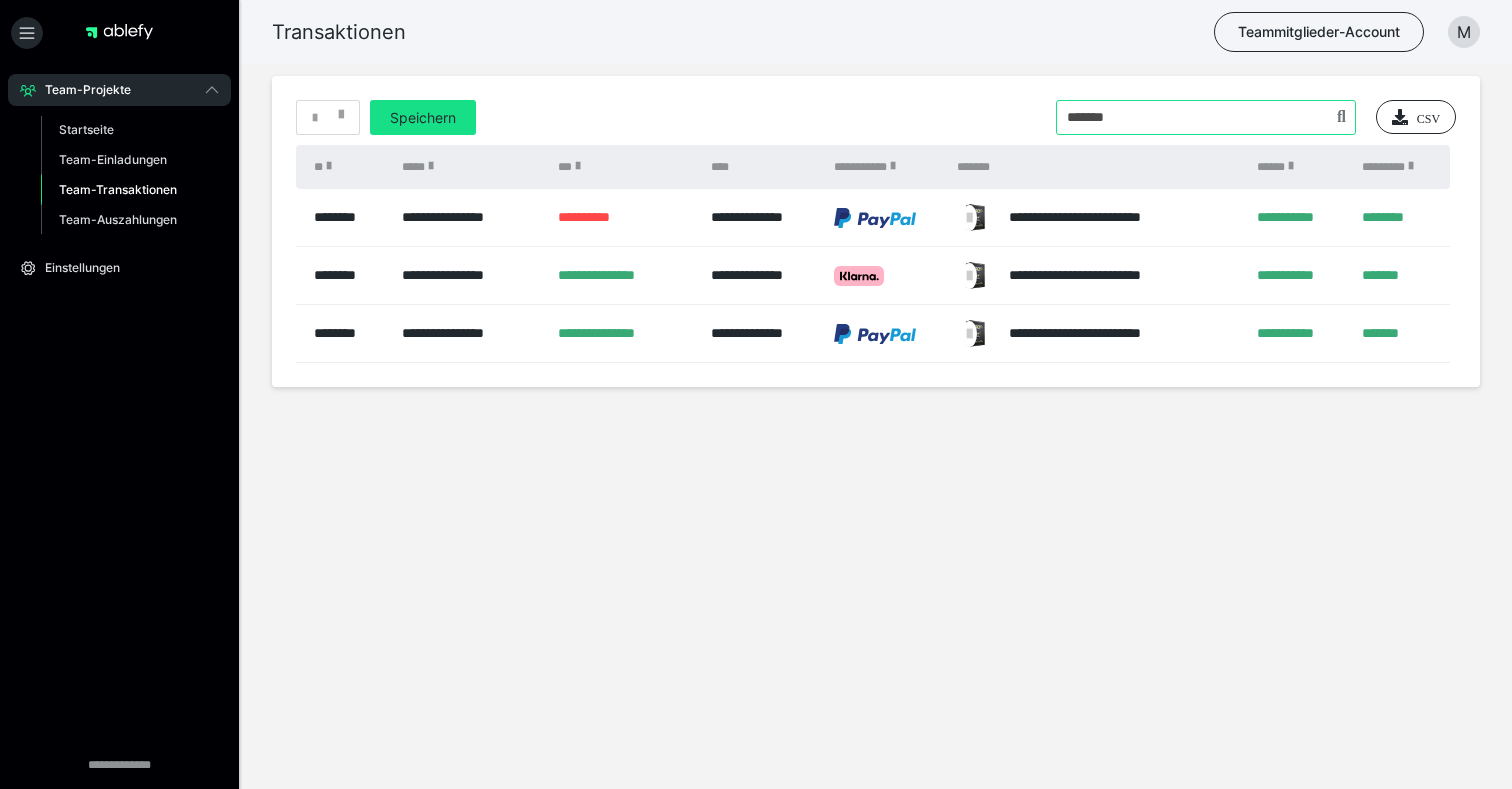 click at bounding box center [1206, 117] 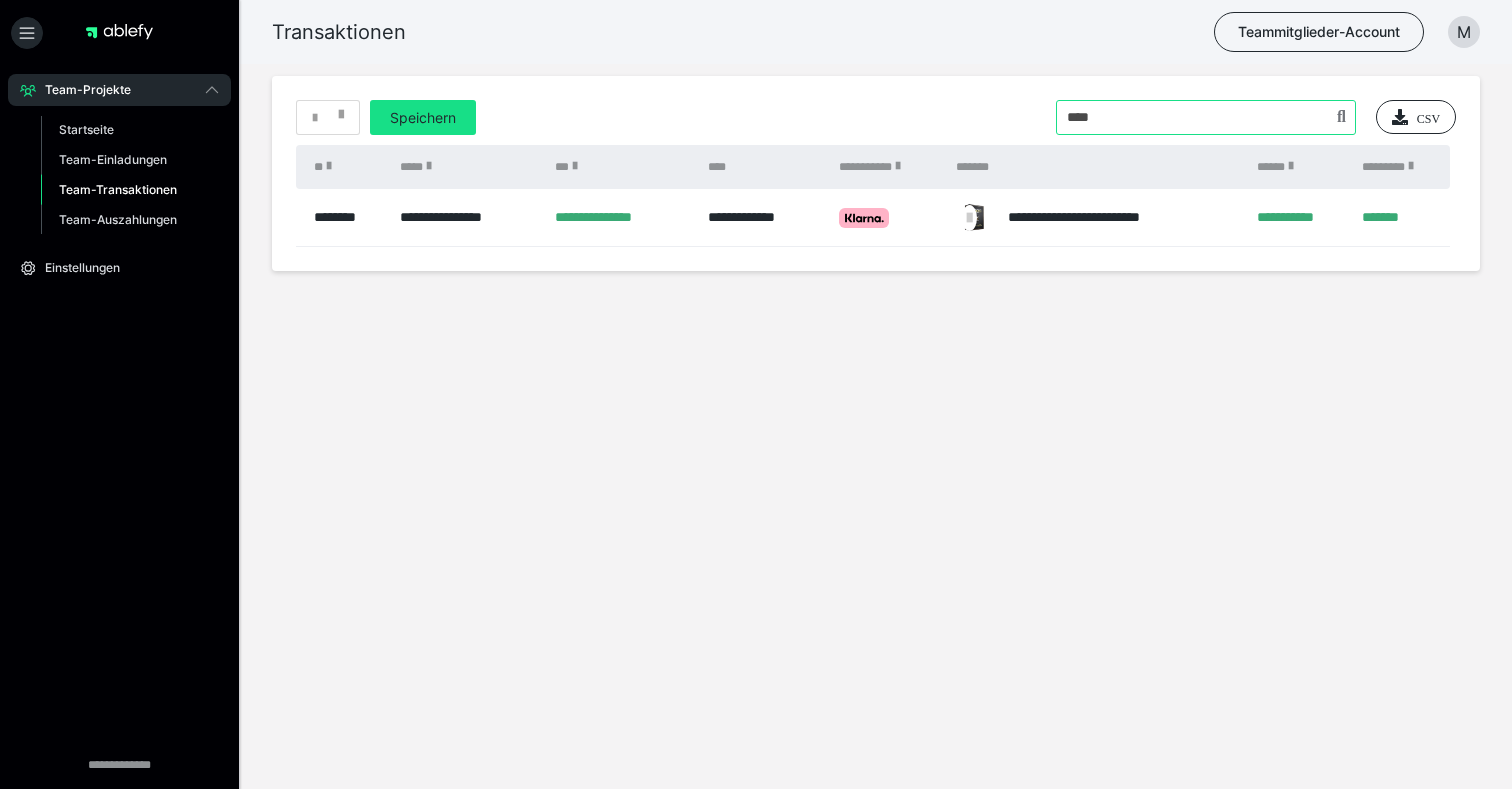 click at bounding box center [1206, 117] 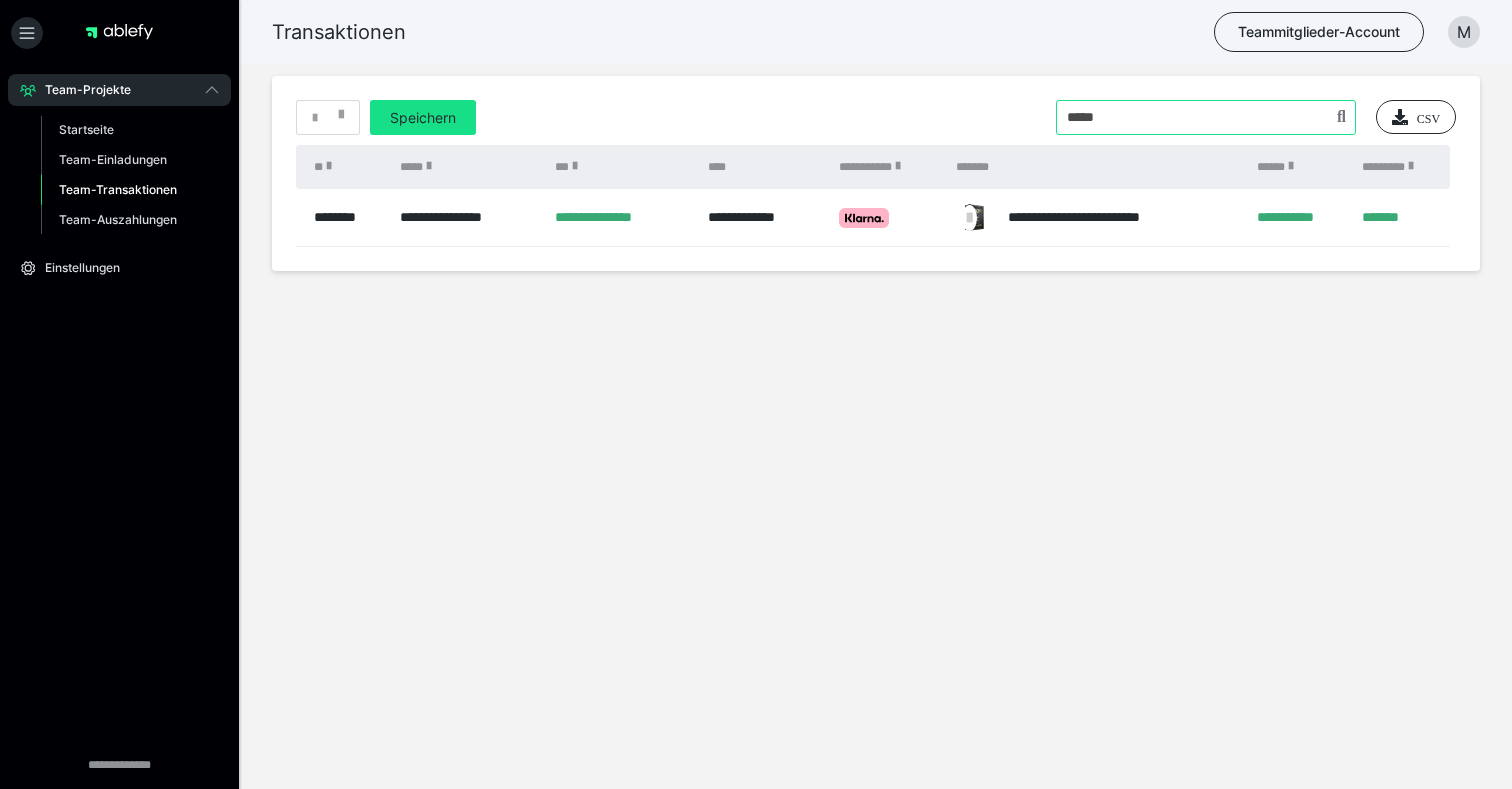 click at bounding box center [1206, 117] 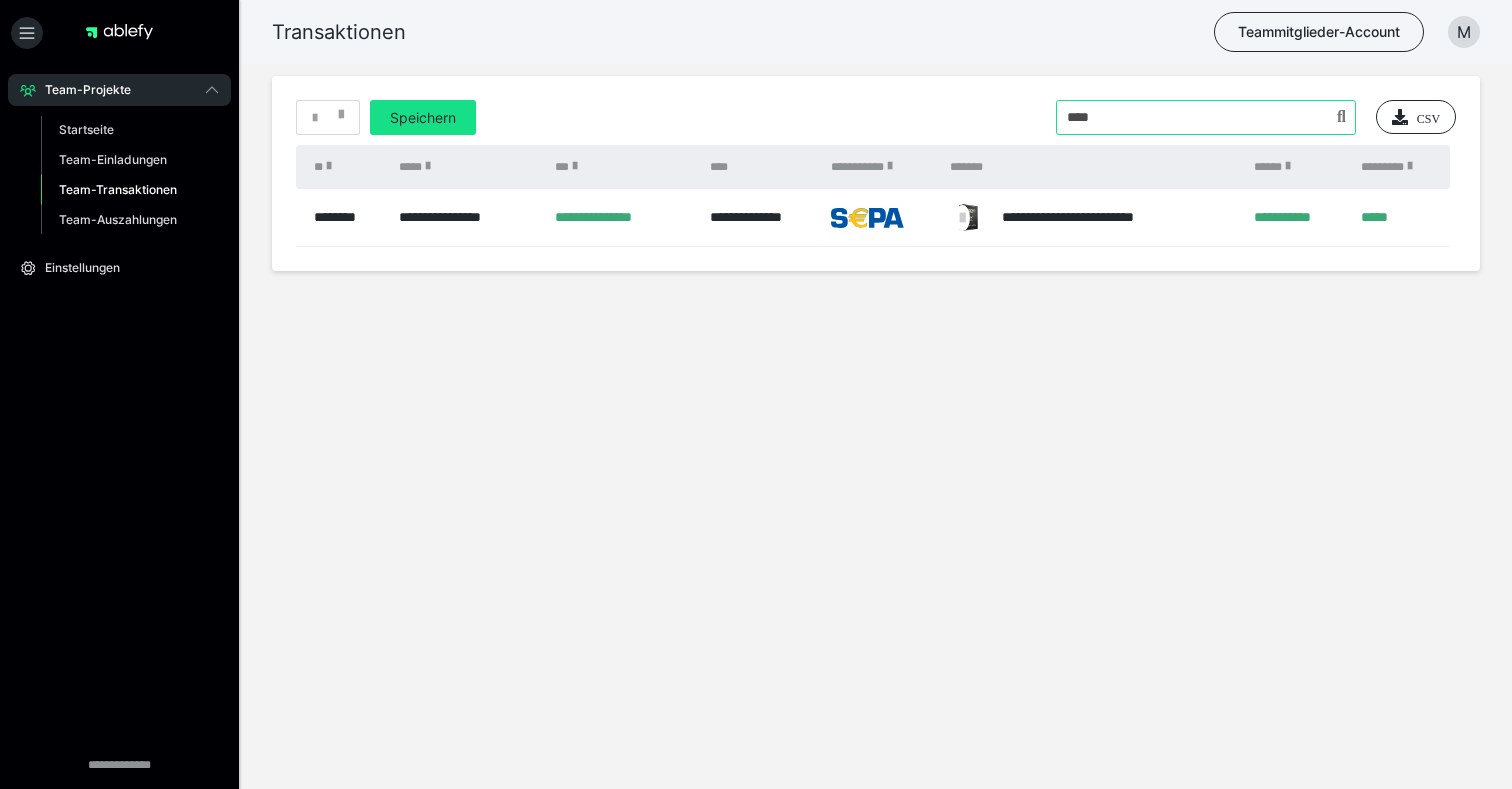 click at bounding box center [1206, 117] 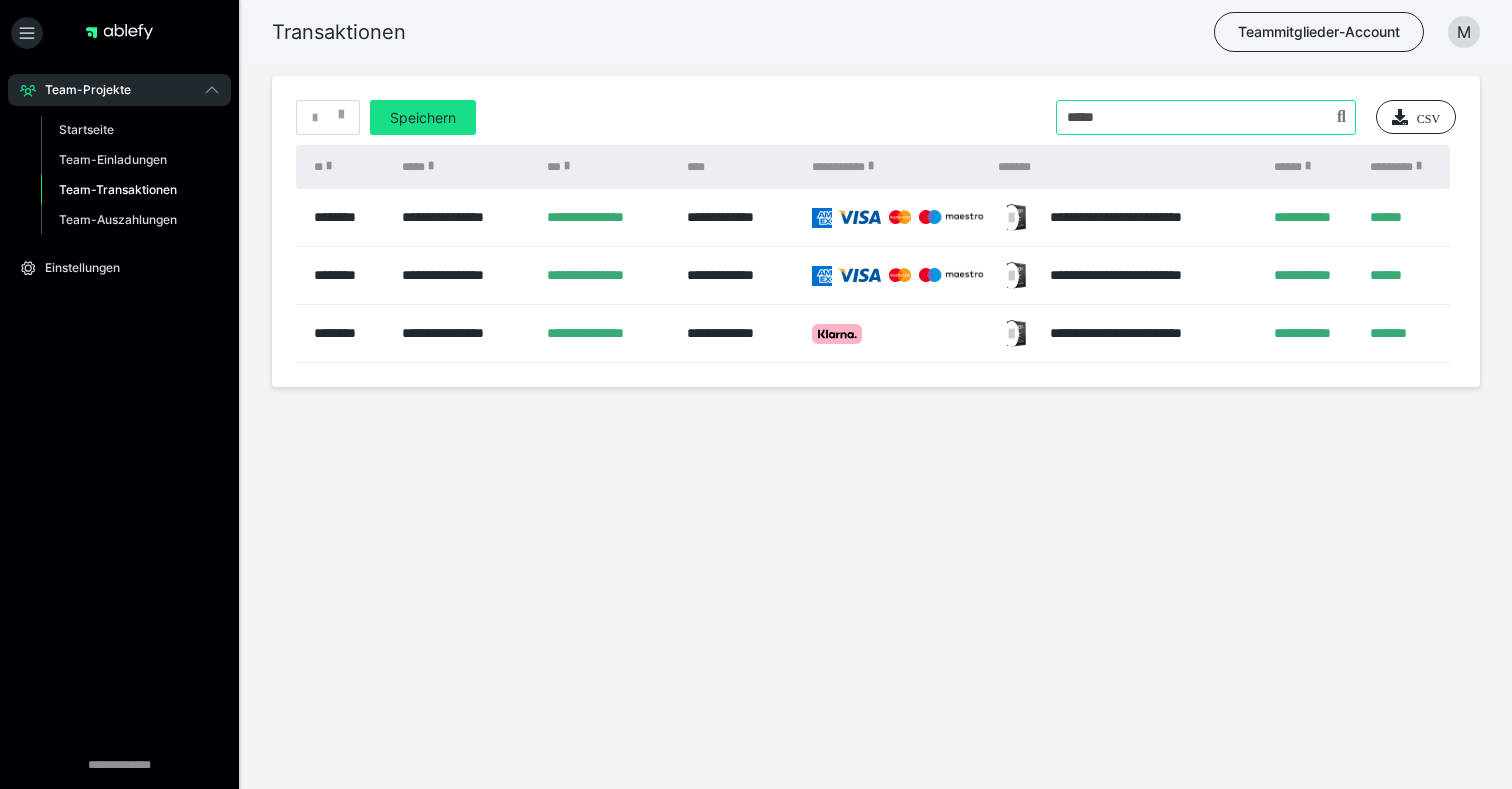 click at bounding box center [1206, 117] 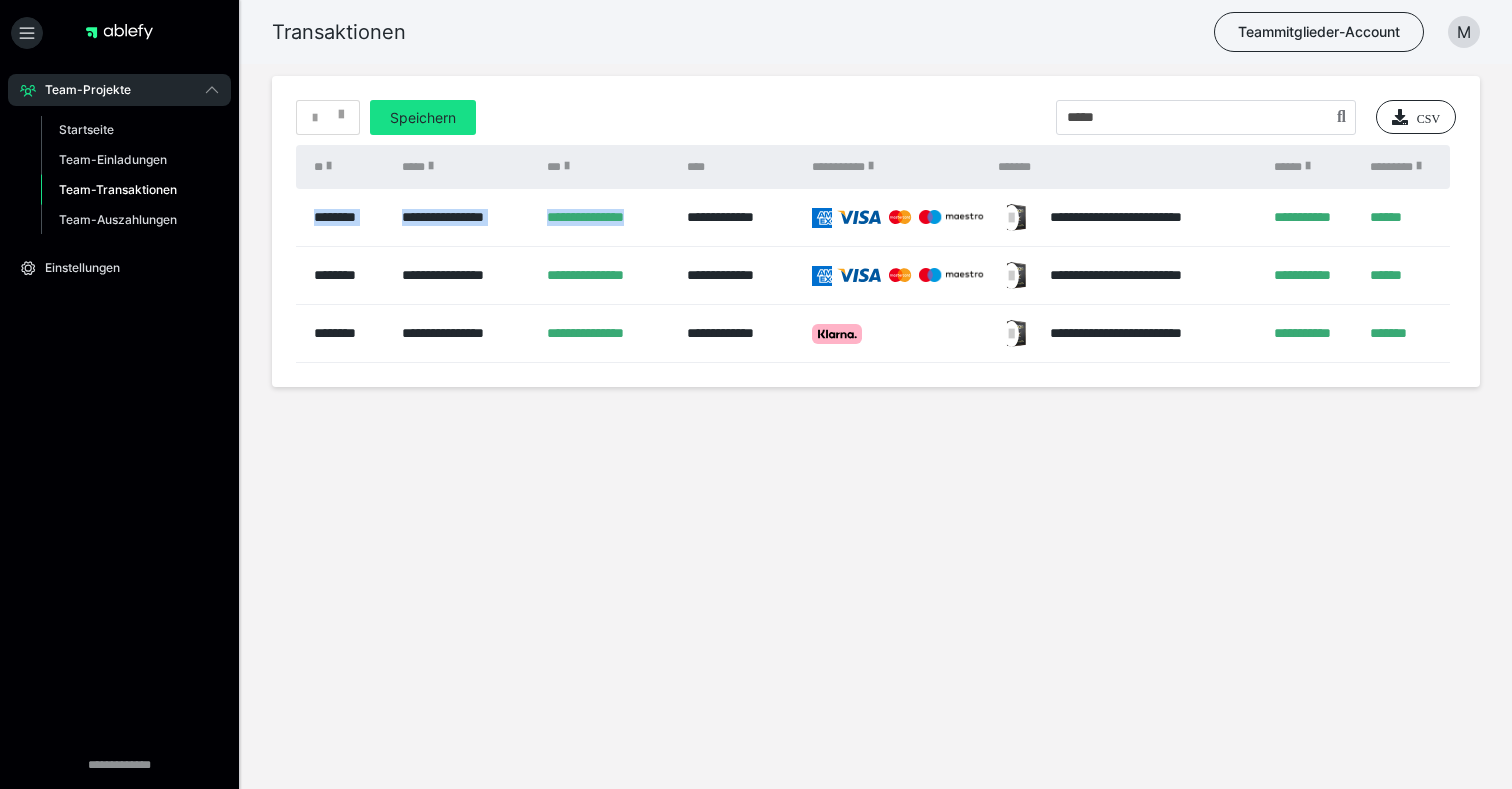 drag, startPoint x: 290, startPoint y: 229, endPoint x: 585, endPoint y: 230, distance: 295.0017 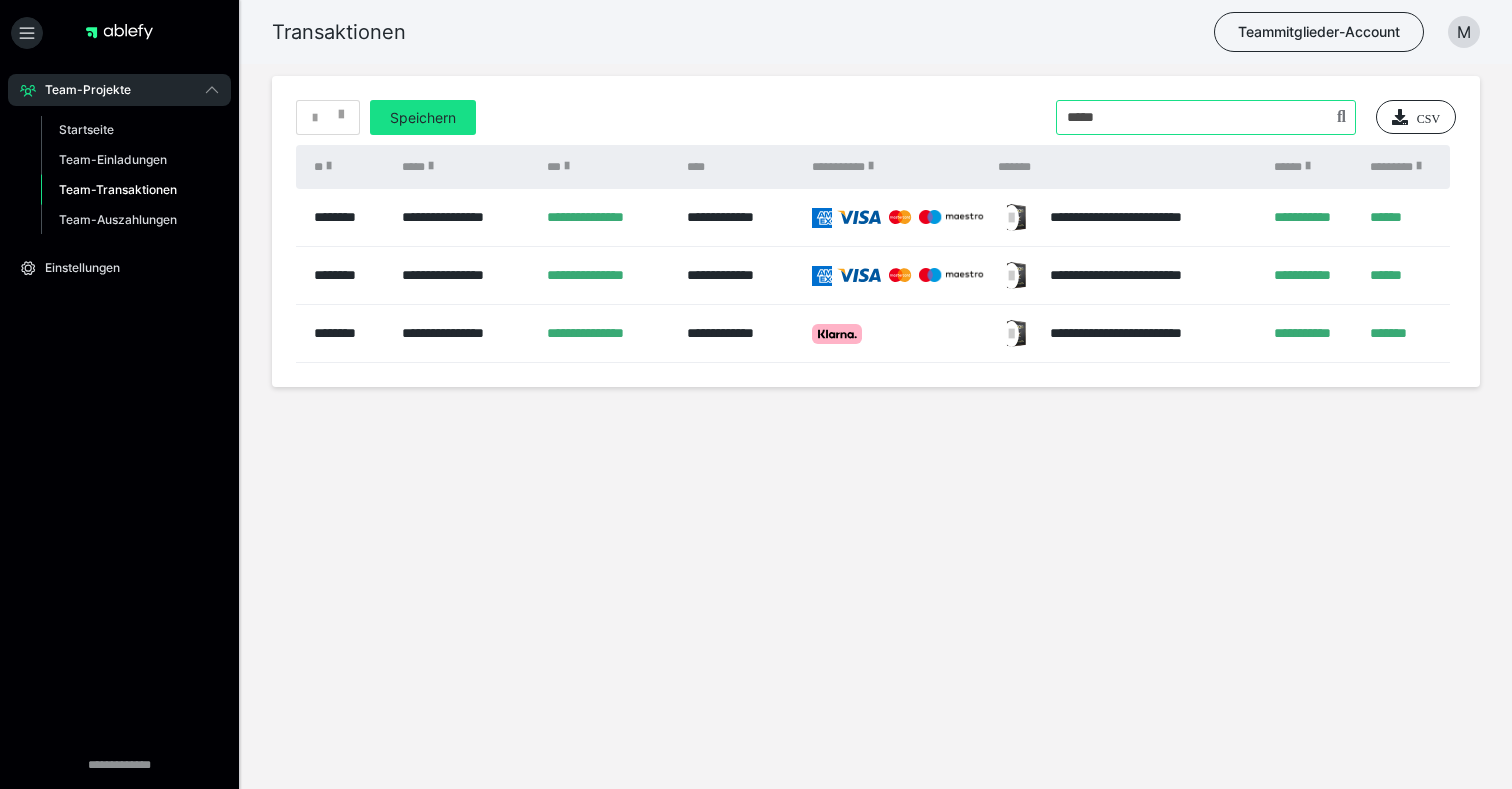 click at bounding box center (1206, 117) 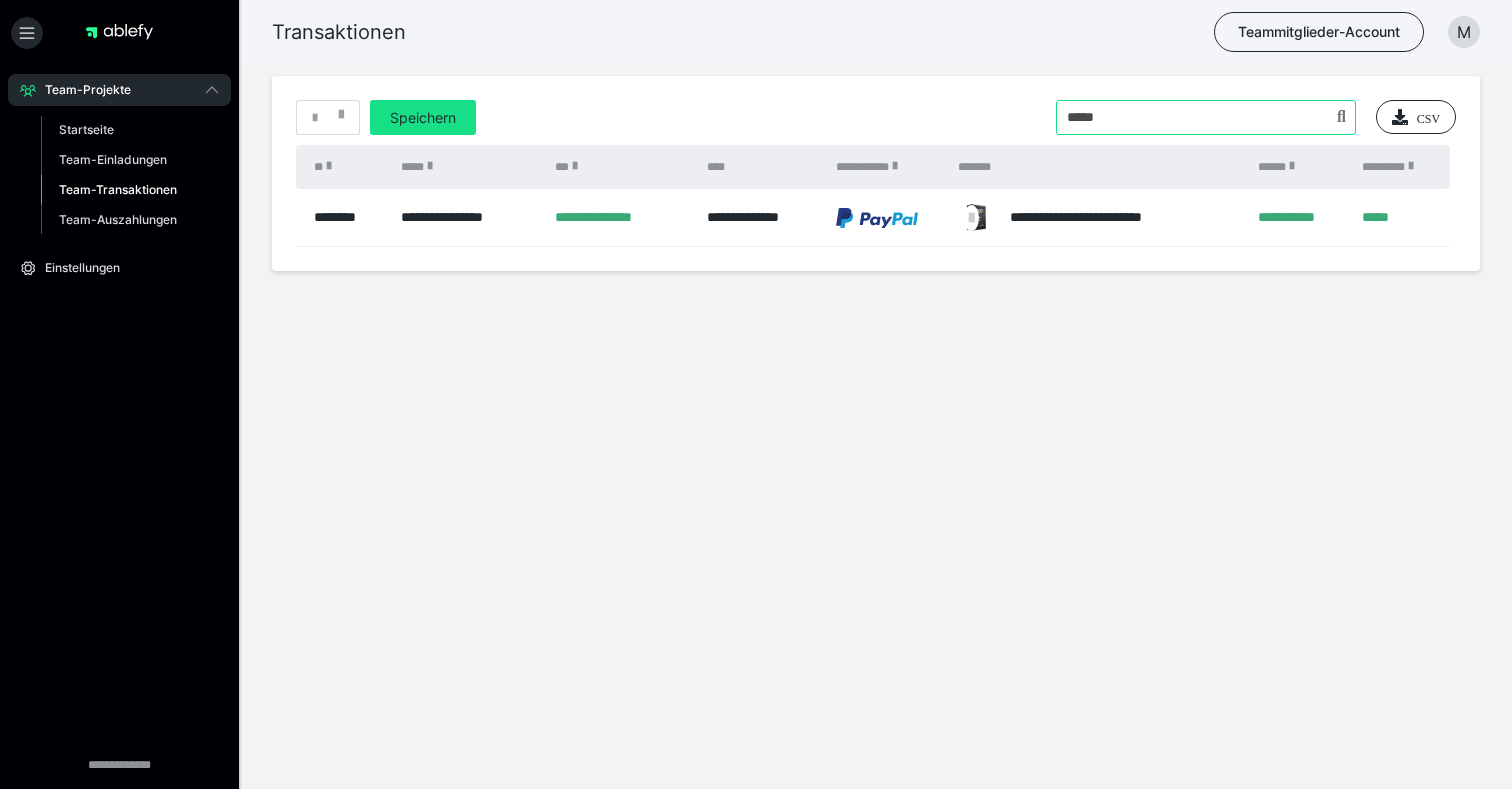 click at bounding box center (1206, 117) 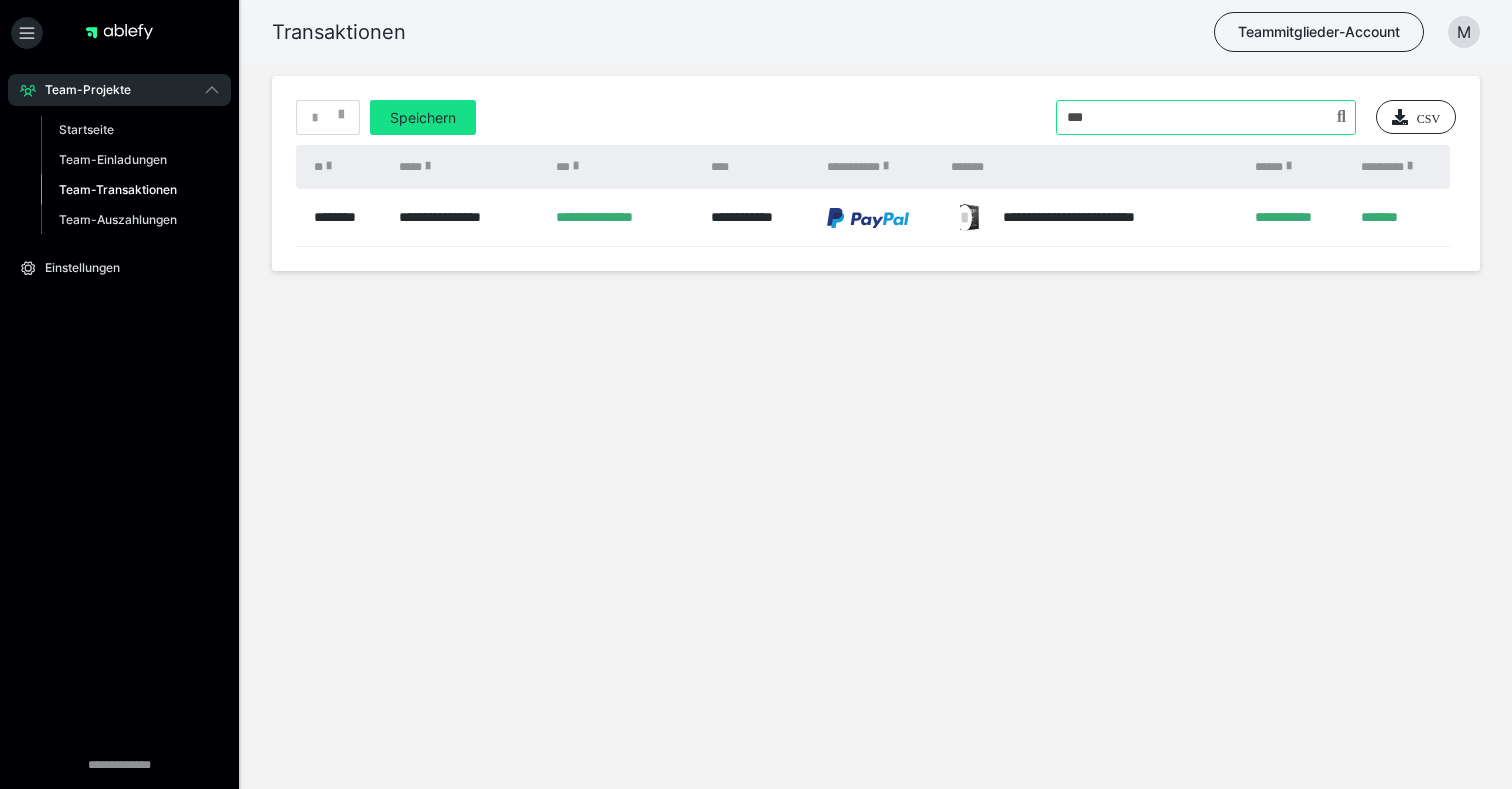 click at bounding box center [1206, 117] 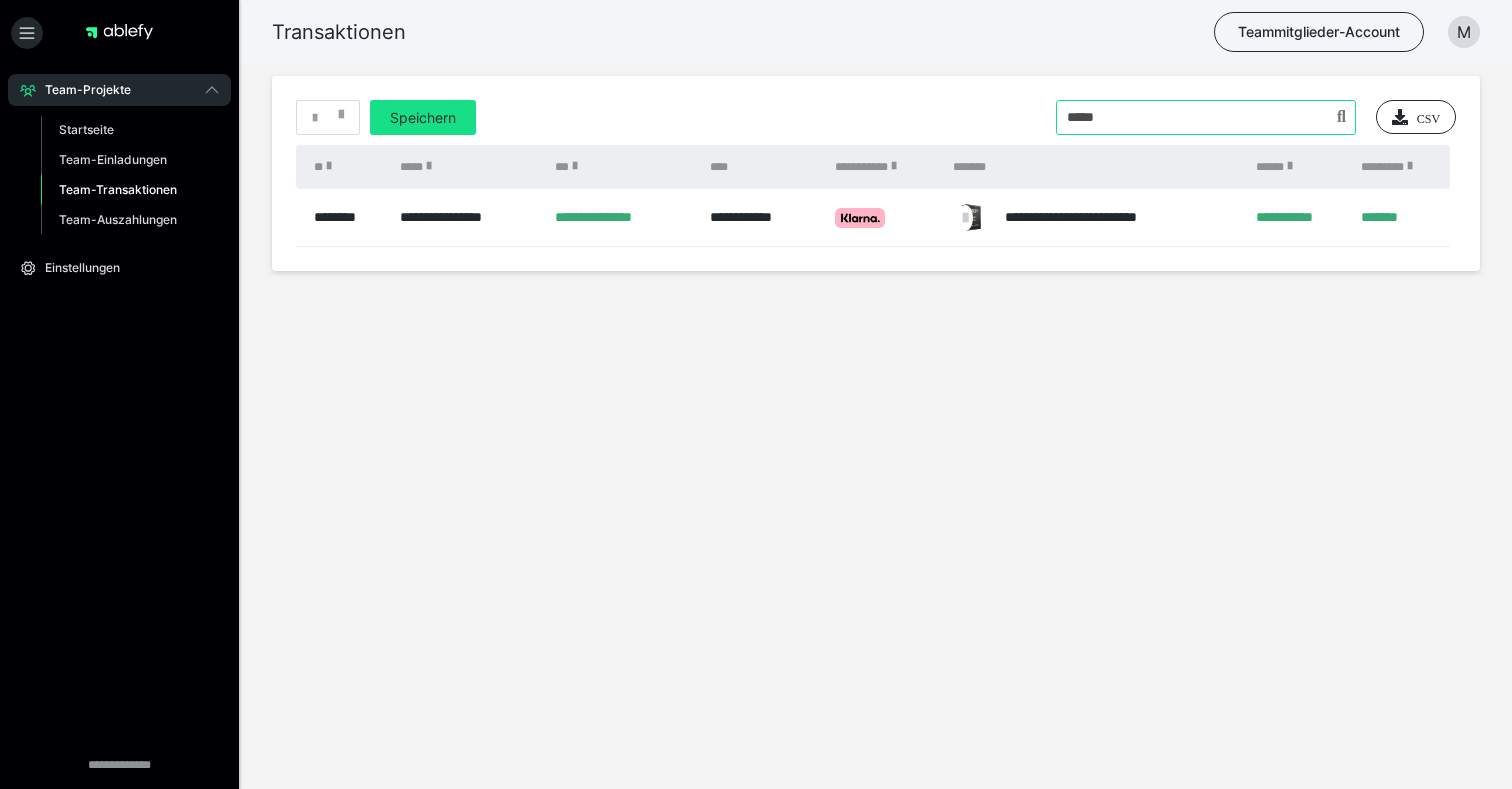 click at bounding box center (1206, 117) 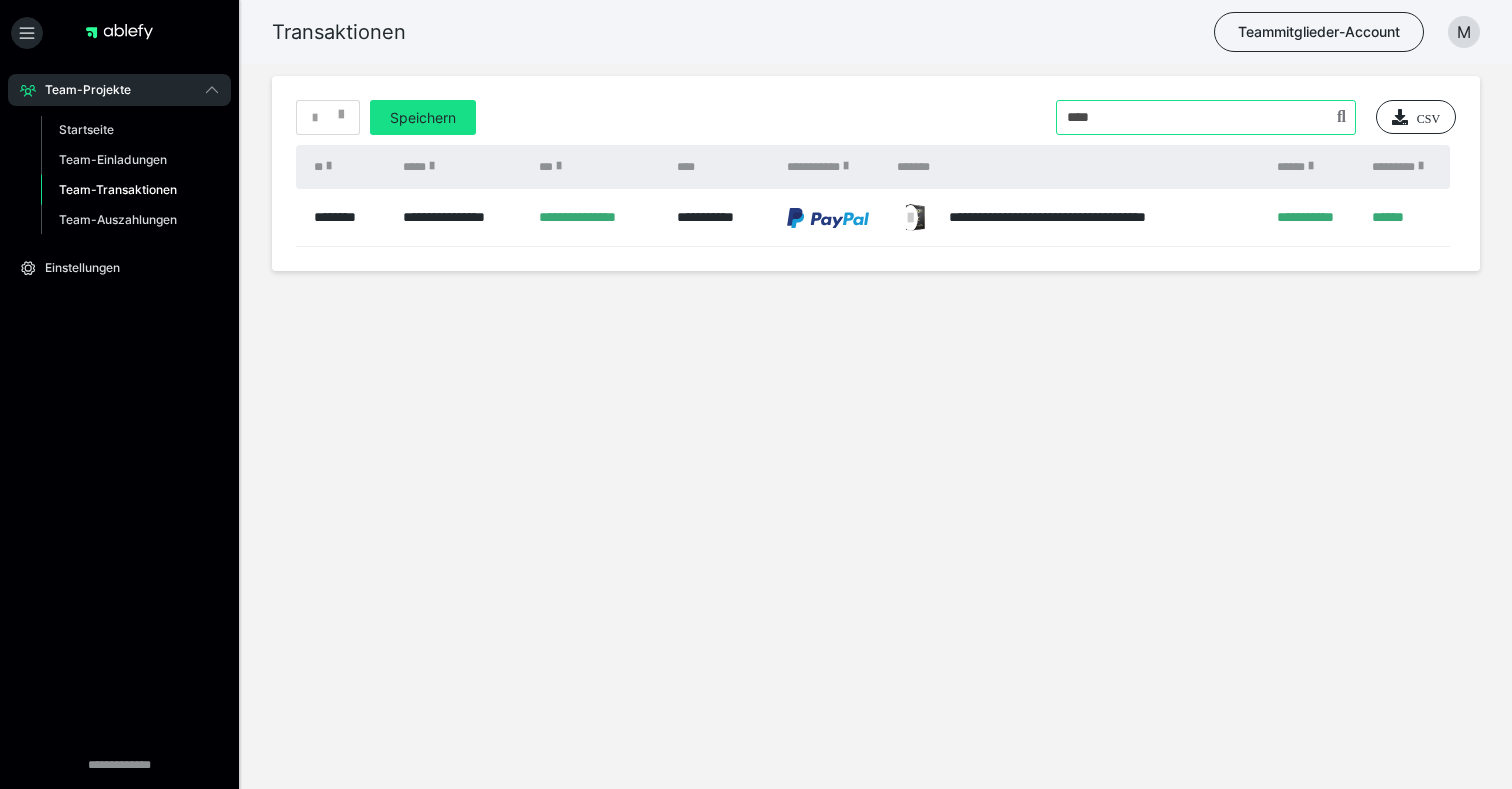 click at bounding box center (1206, 117) 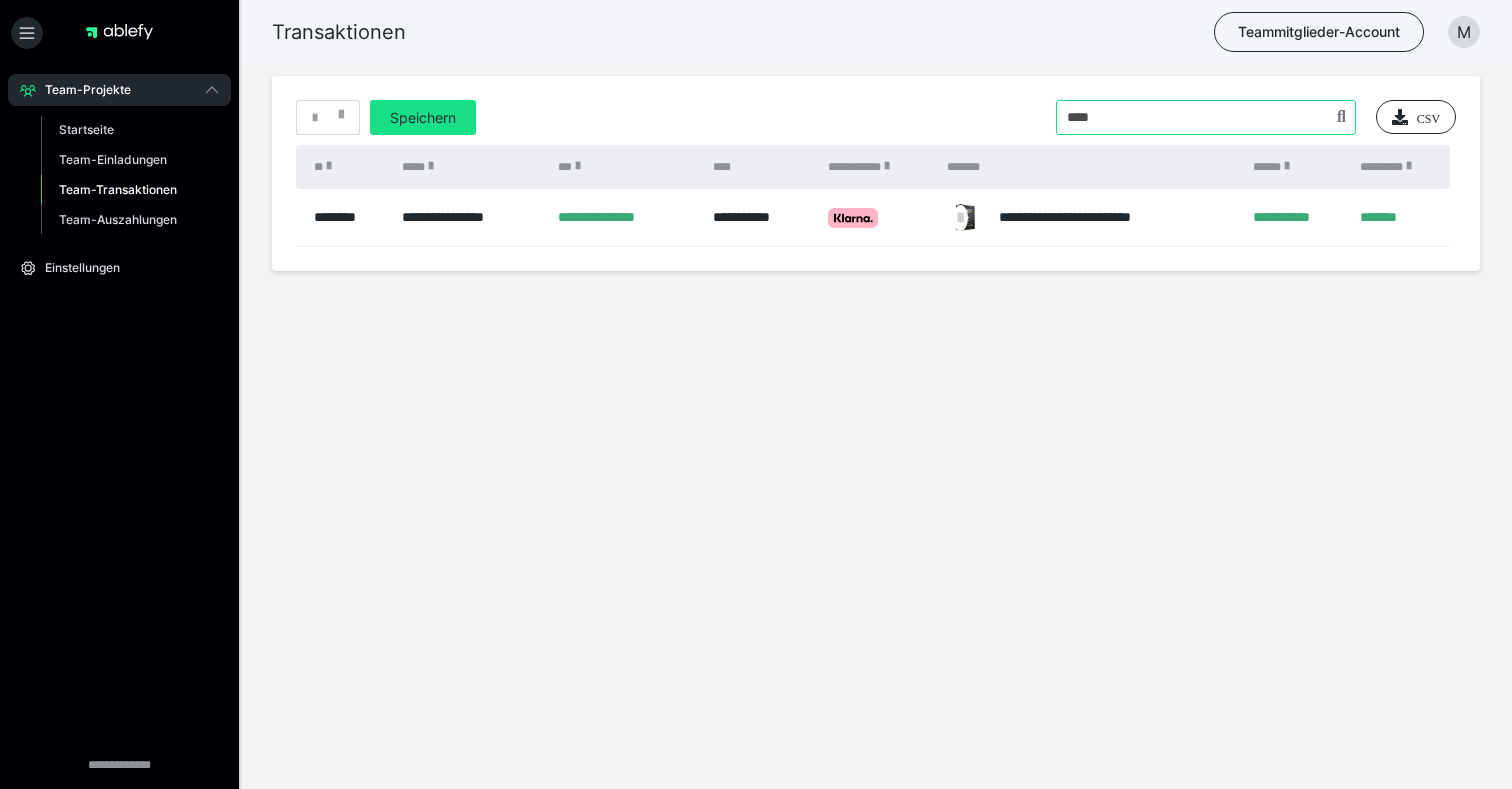 click at bounding box center (1206, 117) 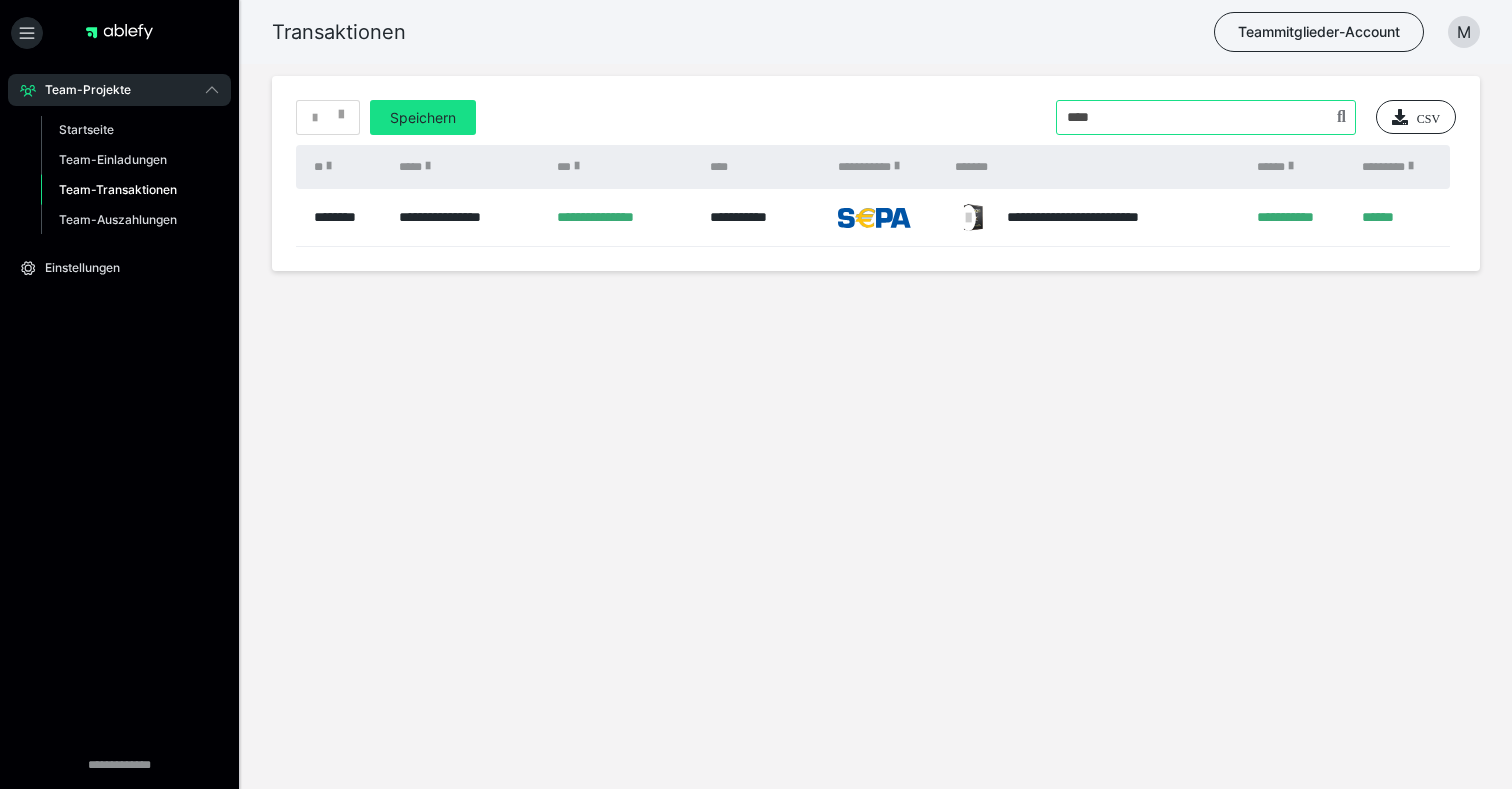 click at bounding box center [1206, 117] 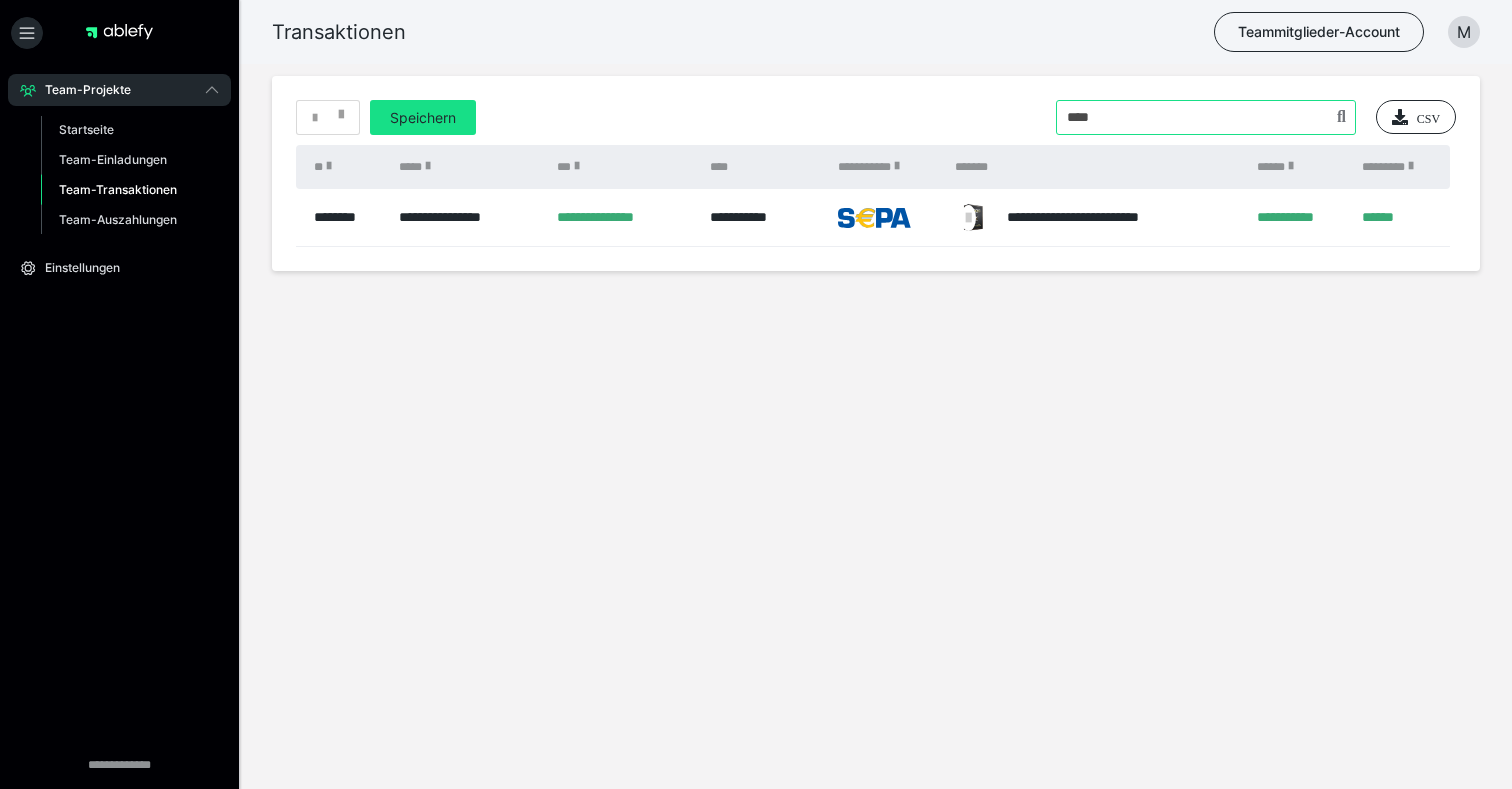 click at bounding box center [1206, 117] 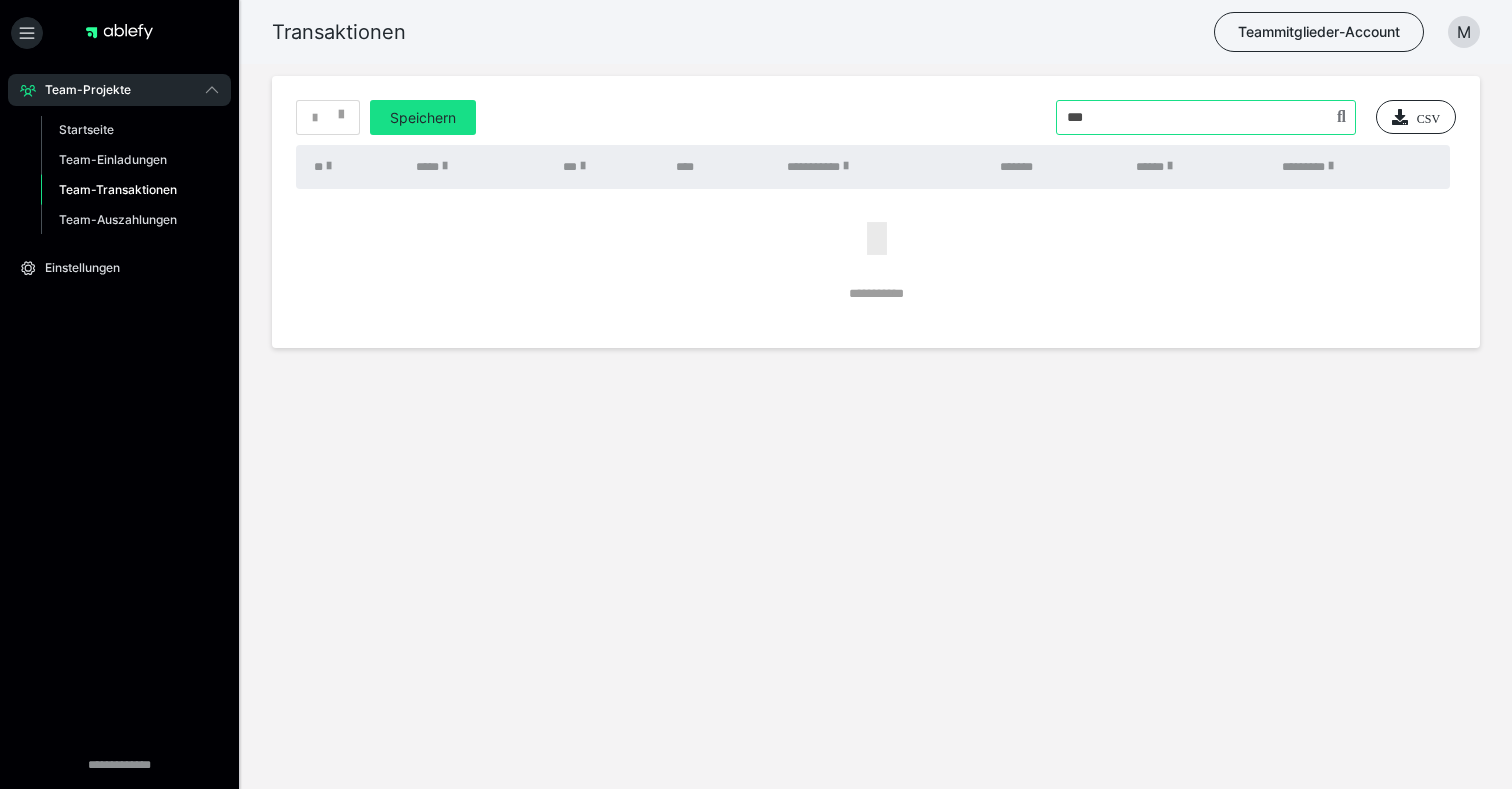 click at bounding box center (1206, 117) 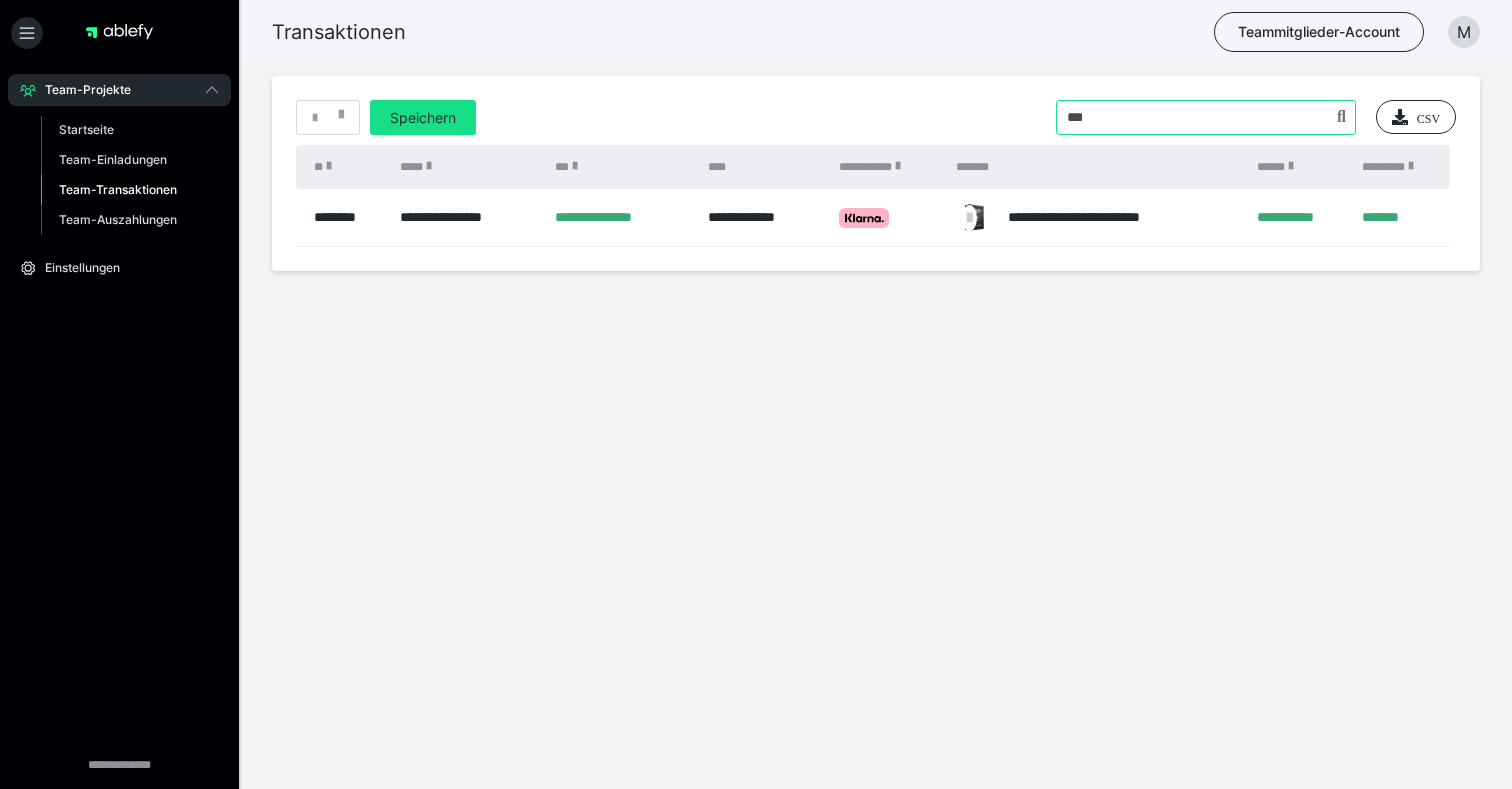 click at bounding box center [1206, 117] 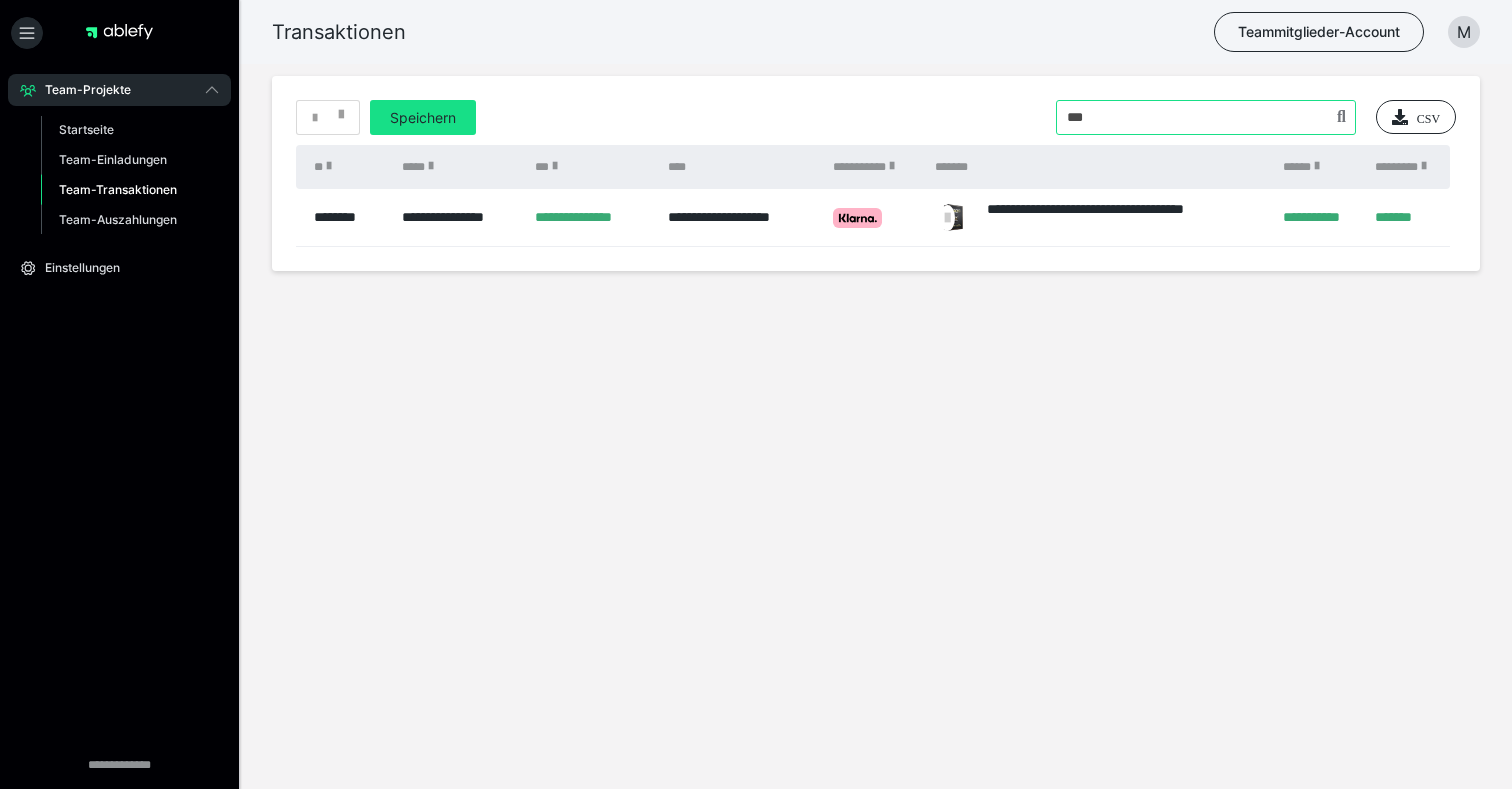 click at bounding box center [1206, 117] 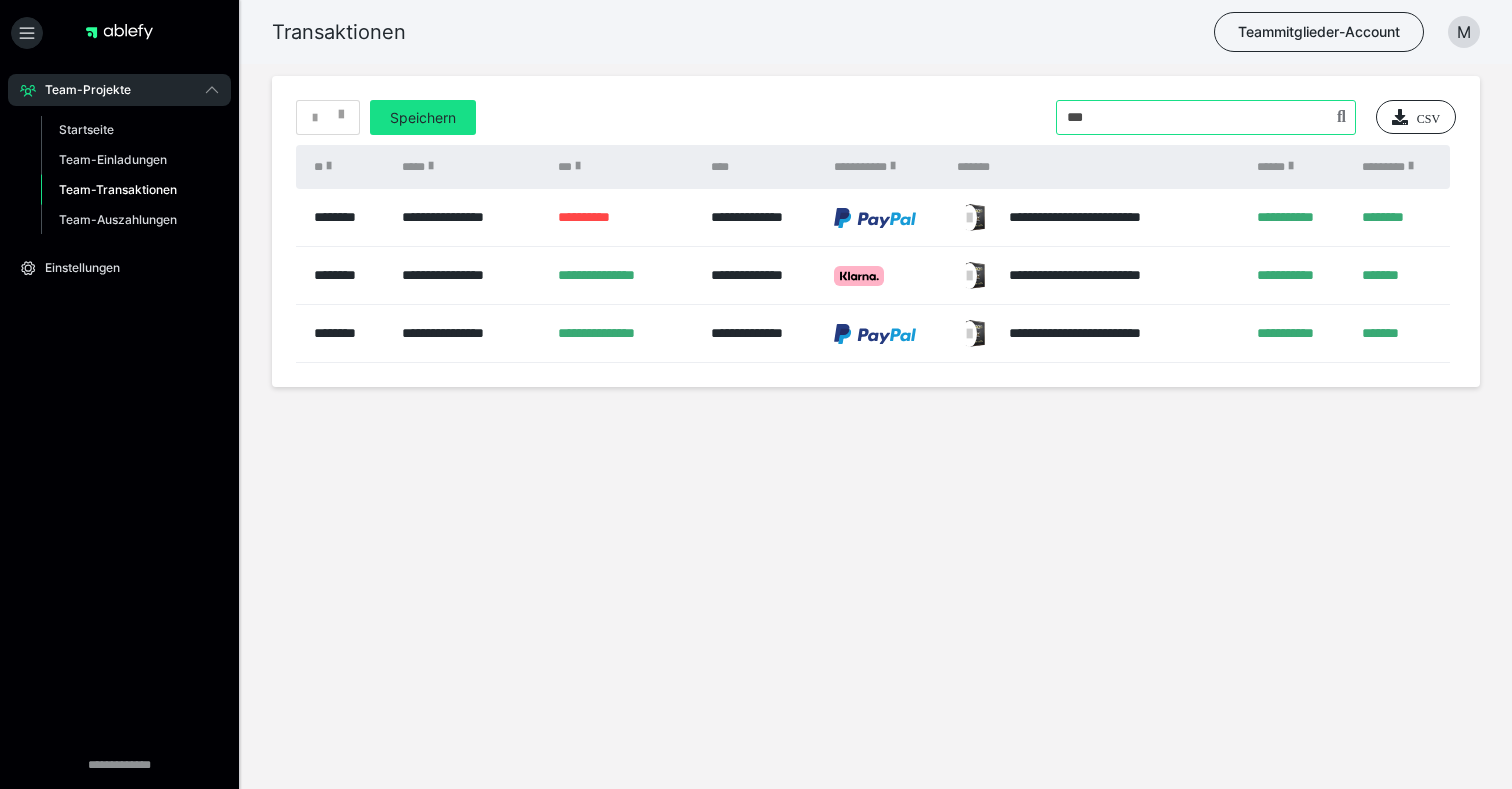 click at bounding box center [1206, 117] 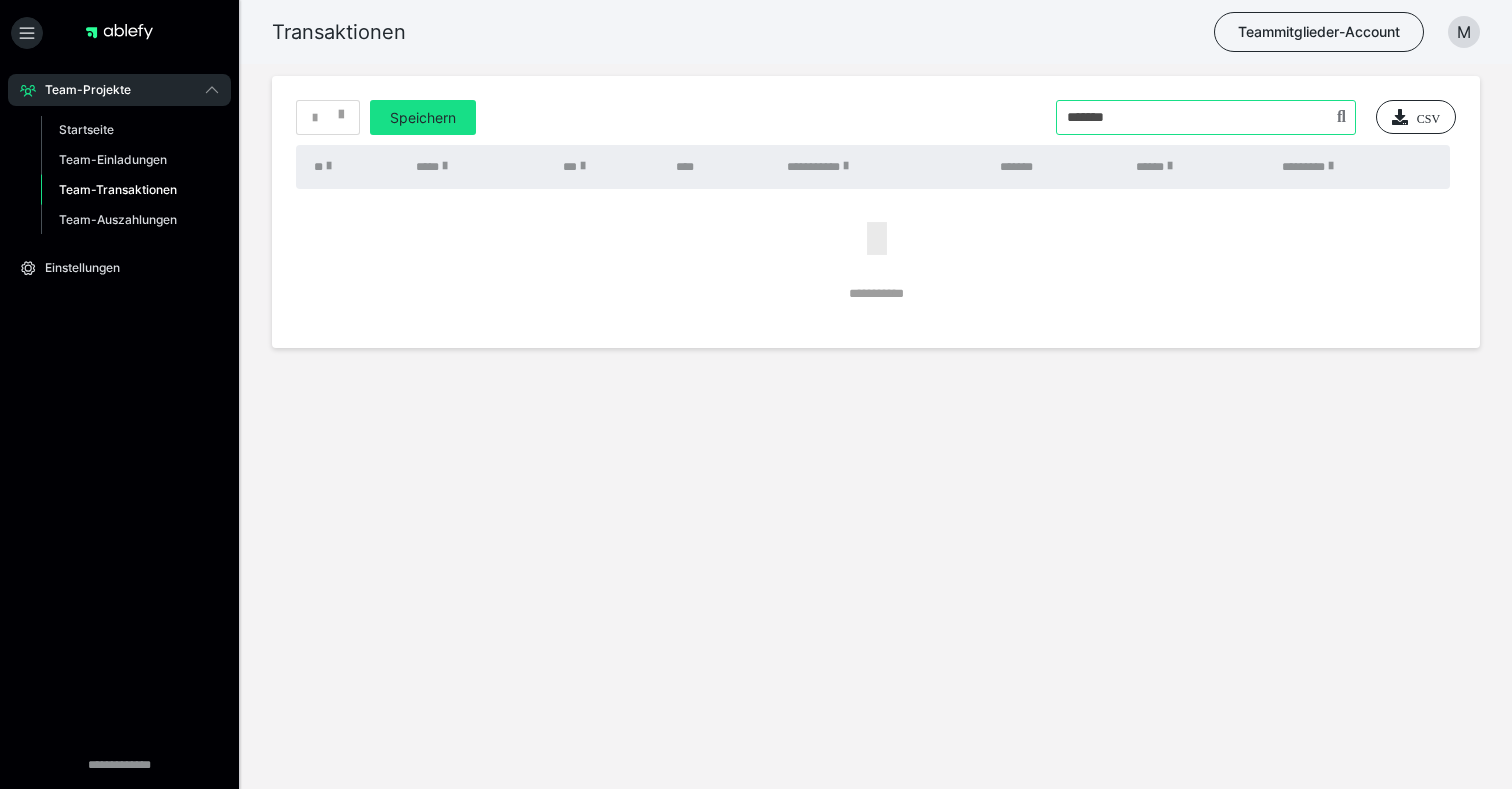 click at bounding box center (1206, 117) 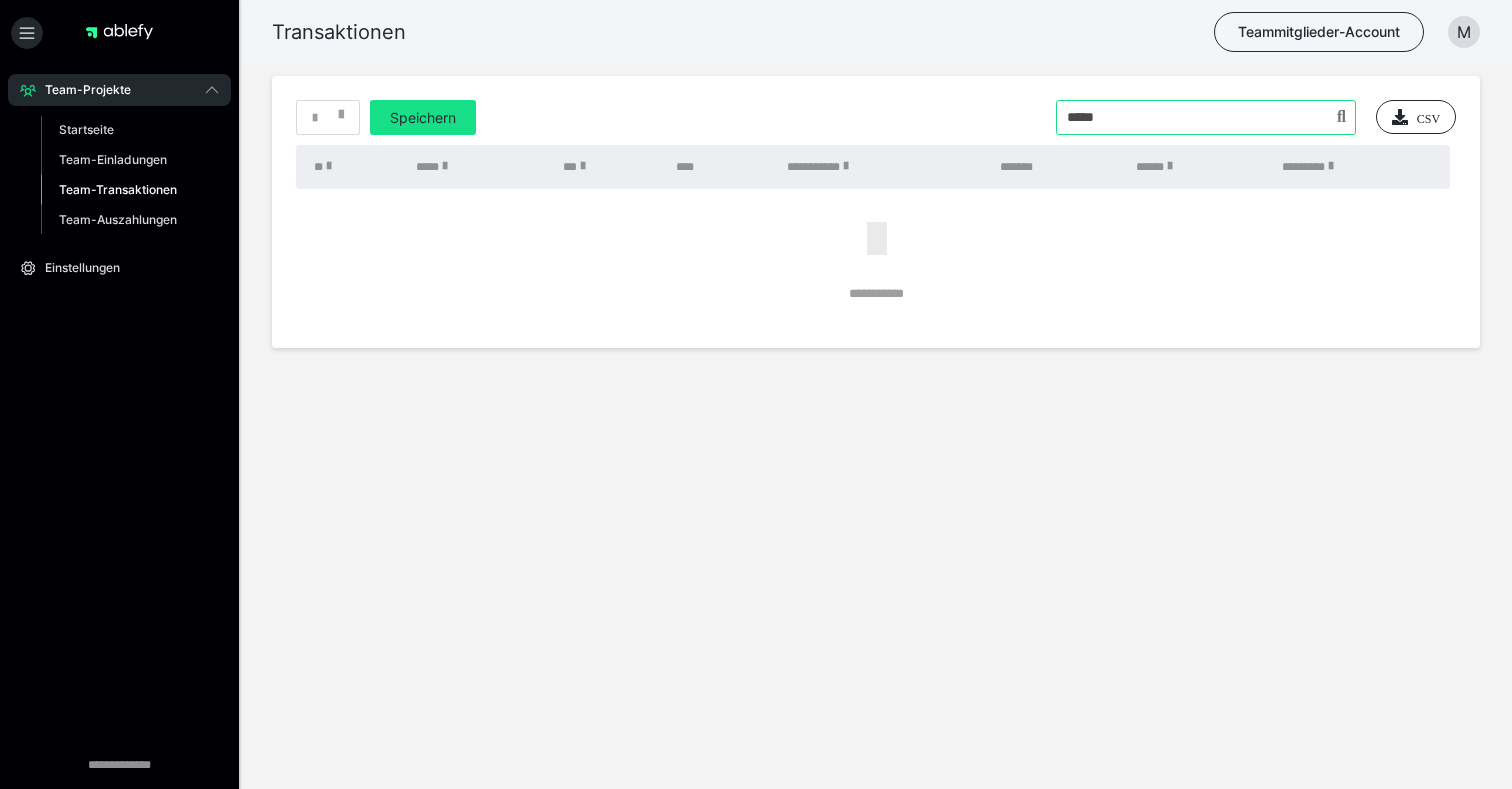 click at bounding box center [1206, 117] 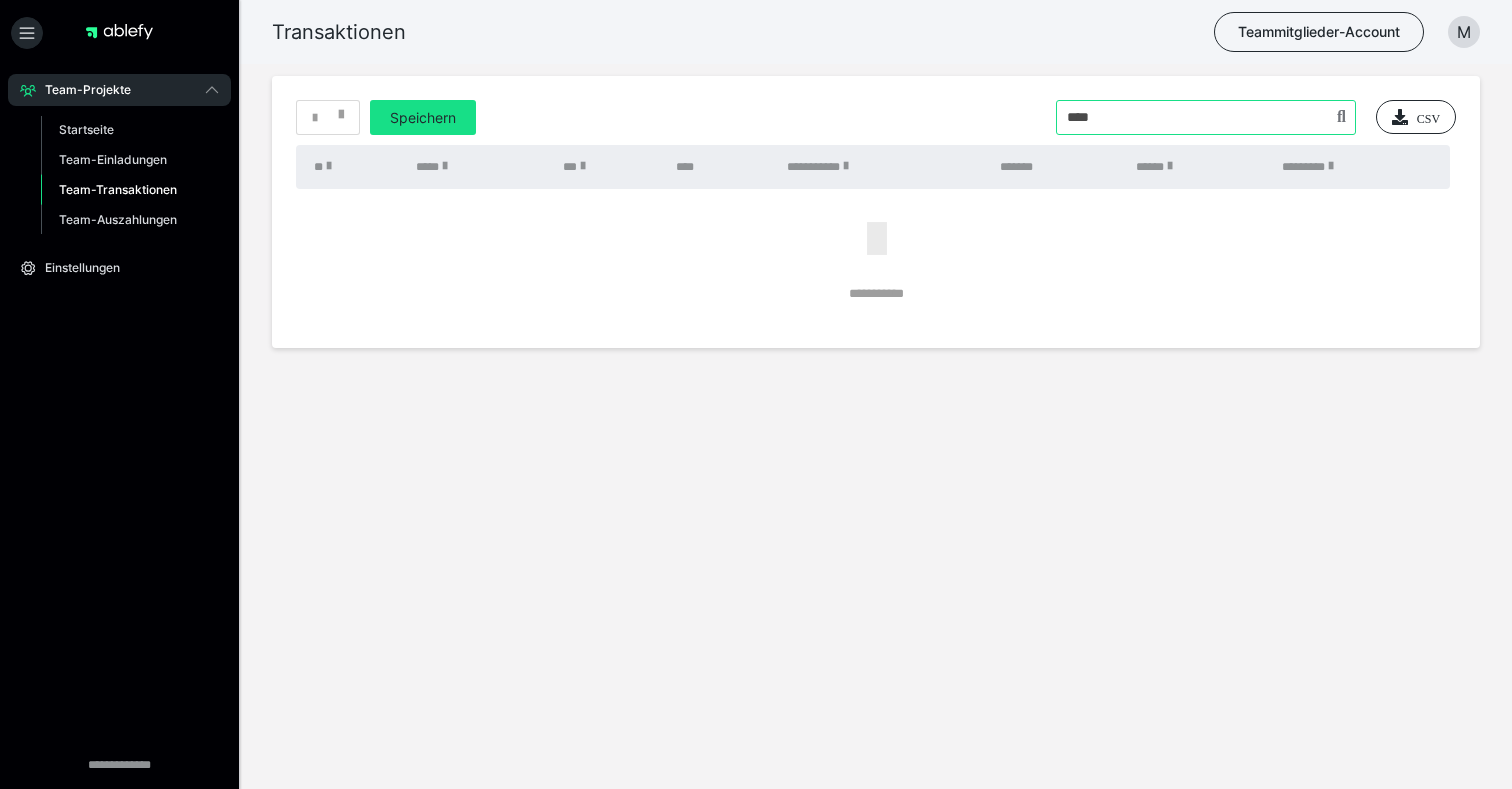 type on "****" 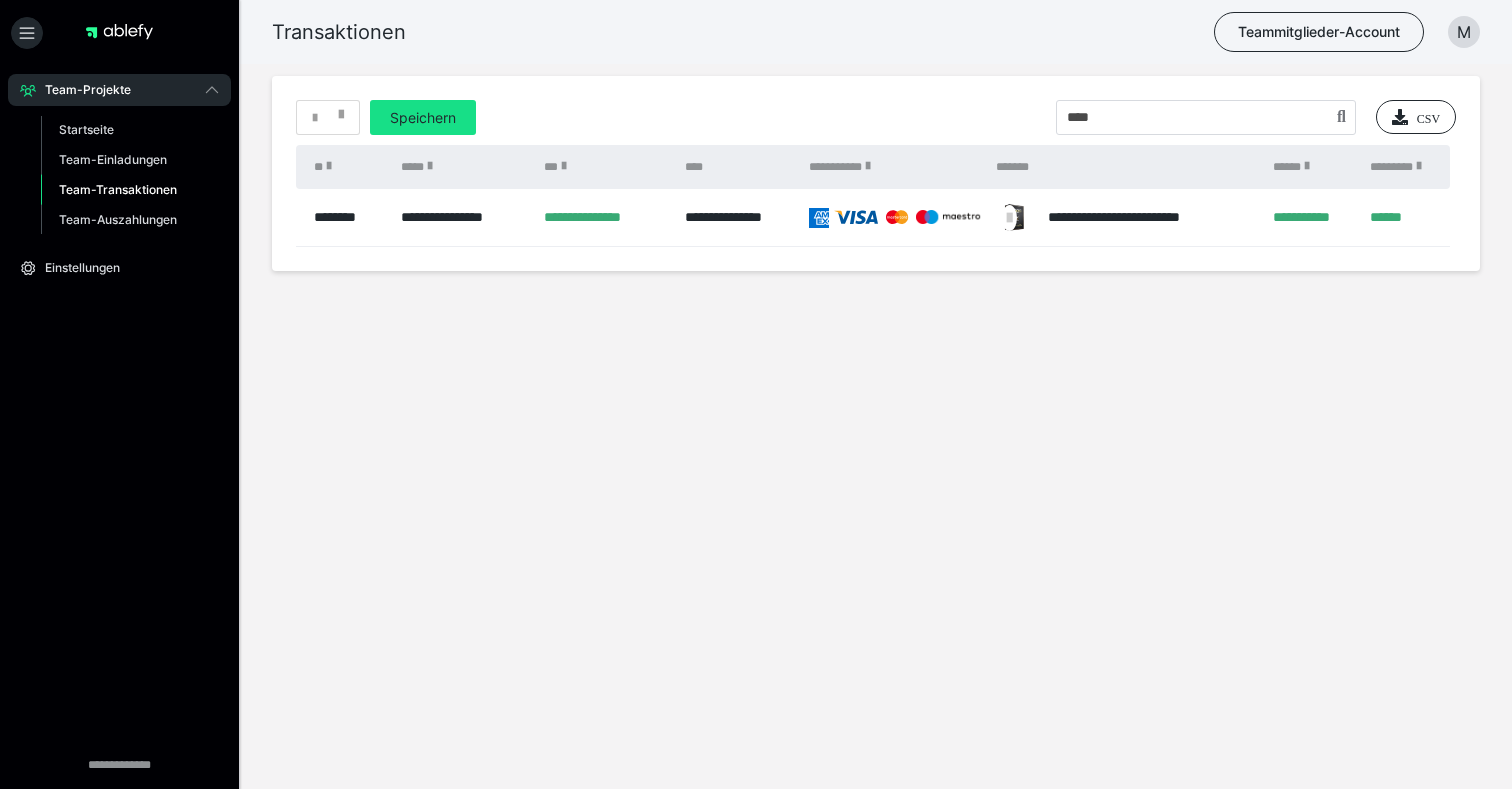 type 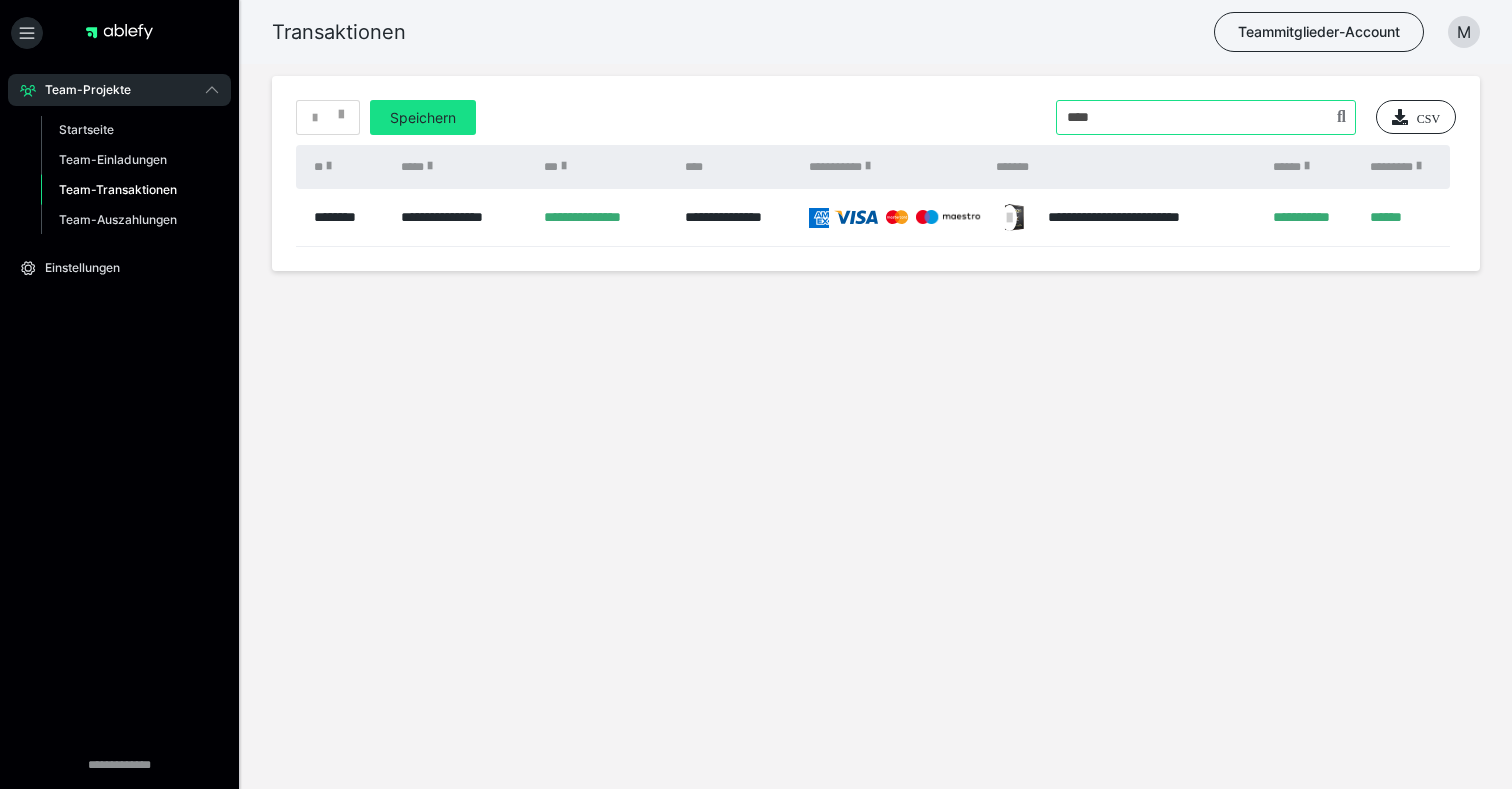 click at bounding box center [1206, 117] 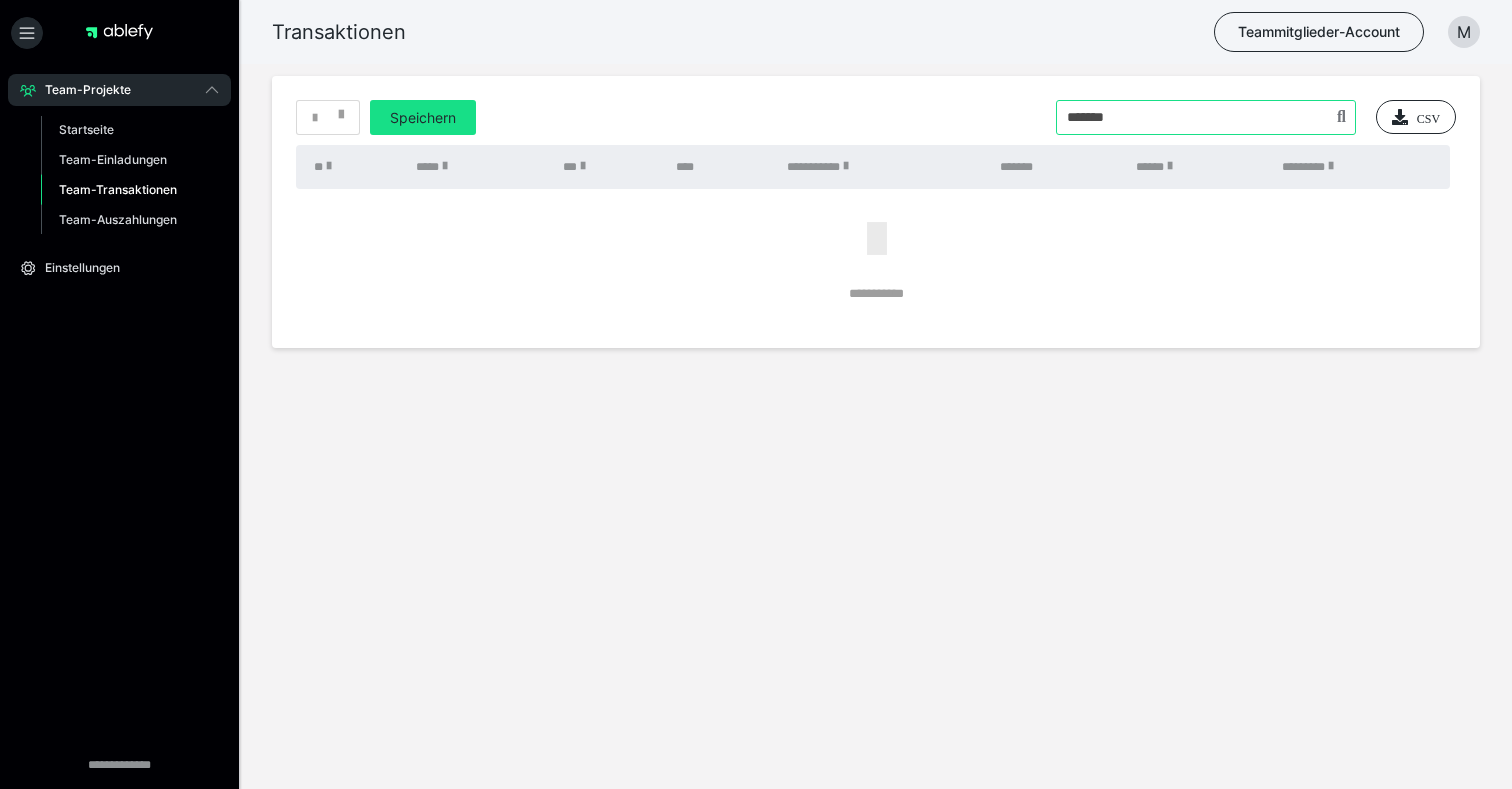 click at bounding box center [1206, 117] 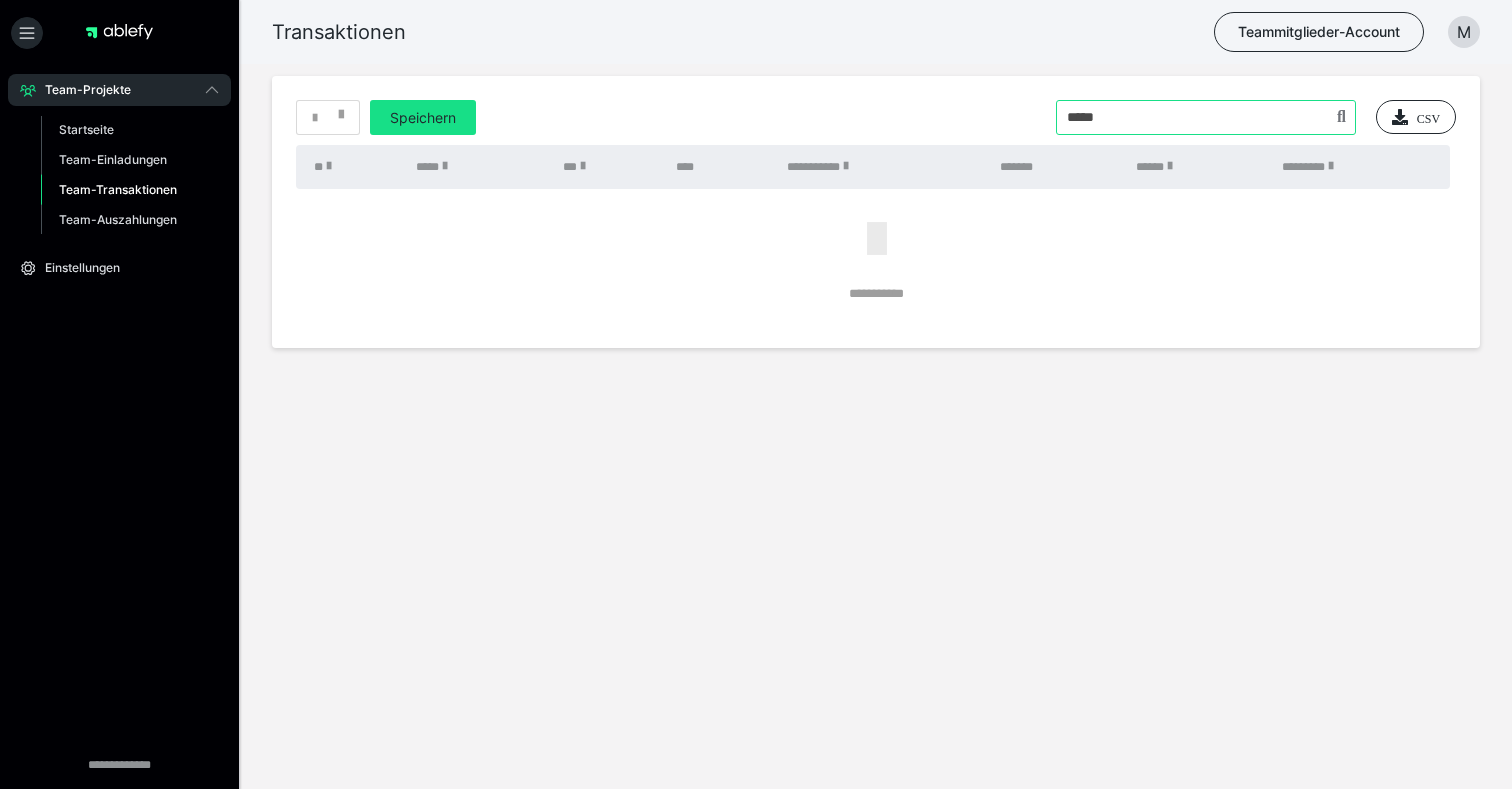 click at bounding box center [1206, 117] 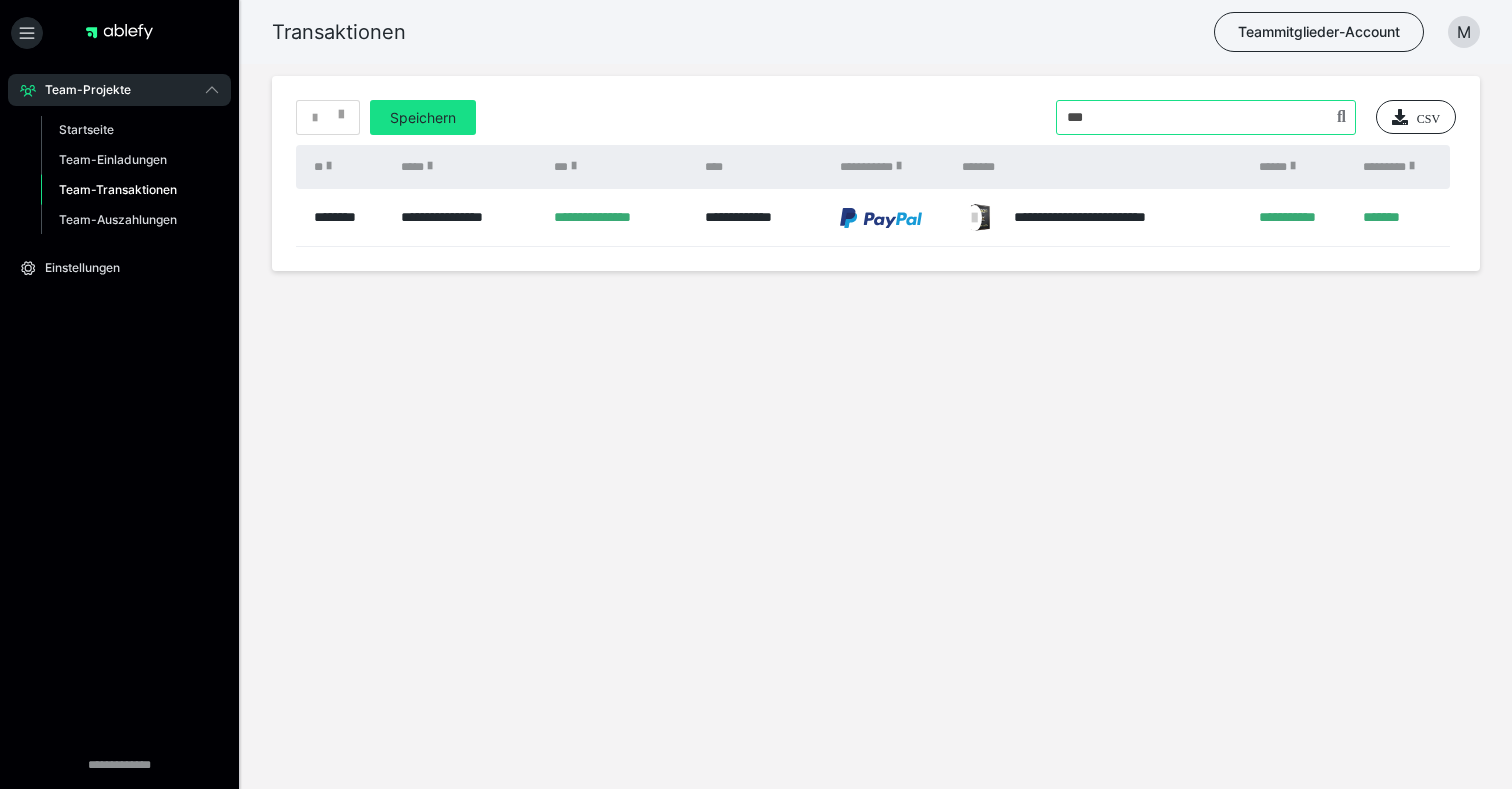 click at bounding box center [1206, 117] 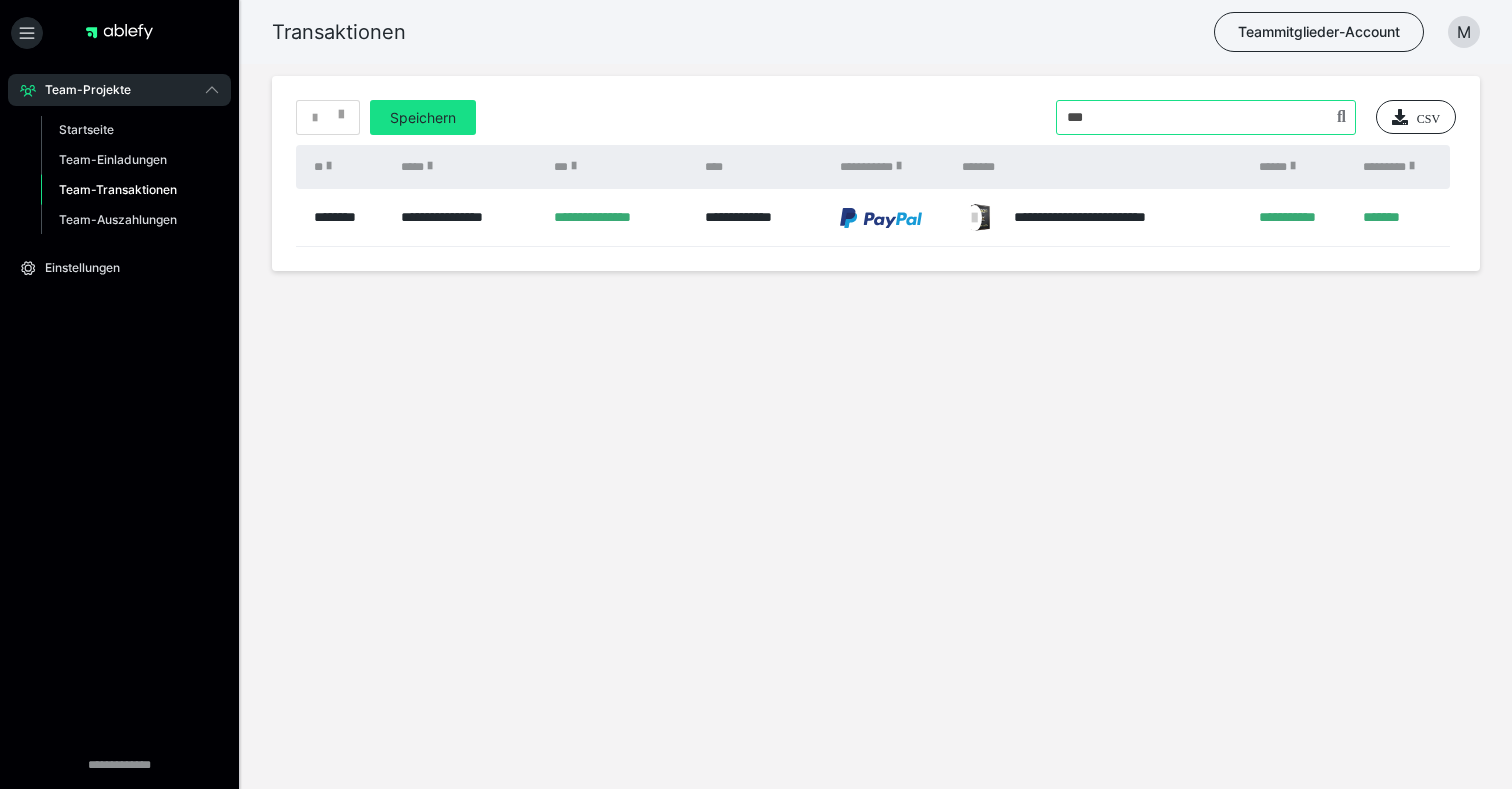 type on "***" 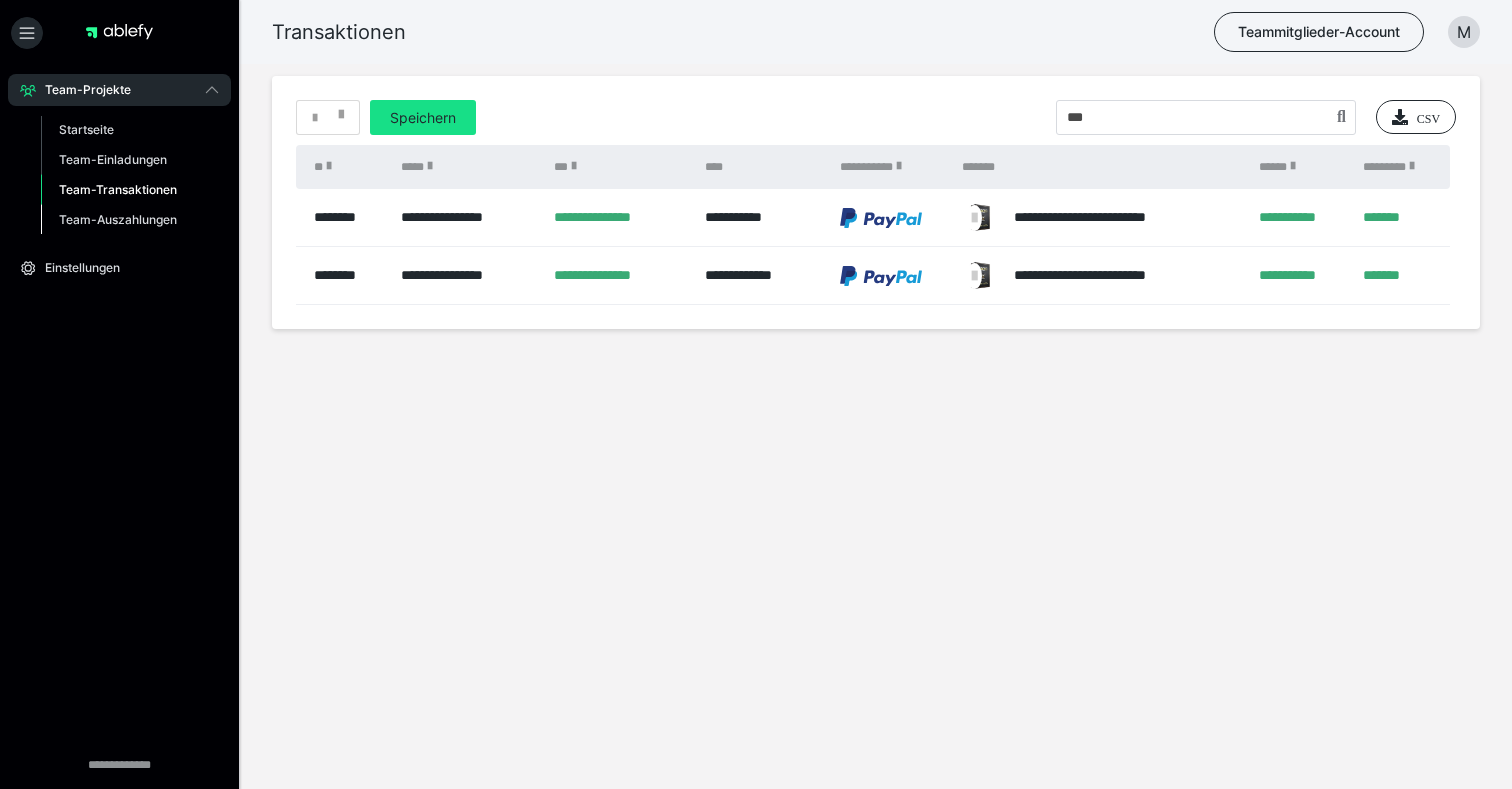 click on "Team-Auszahlungen" at bounding box center (118, 219) 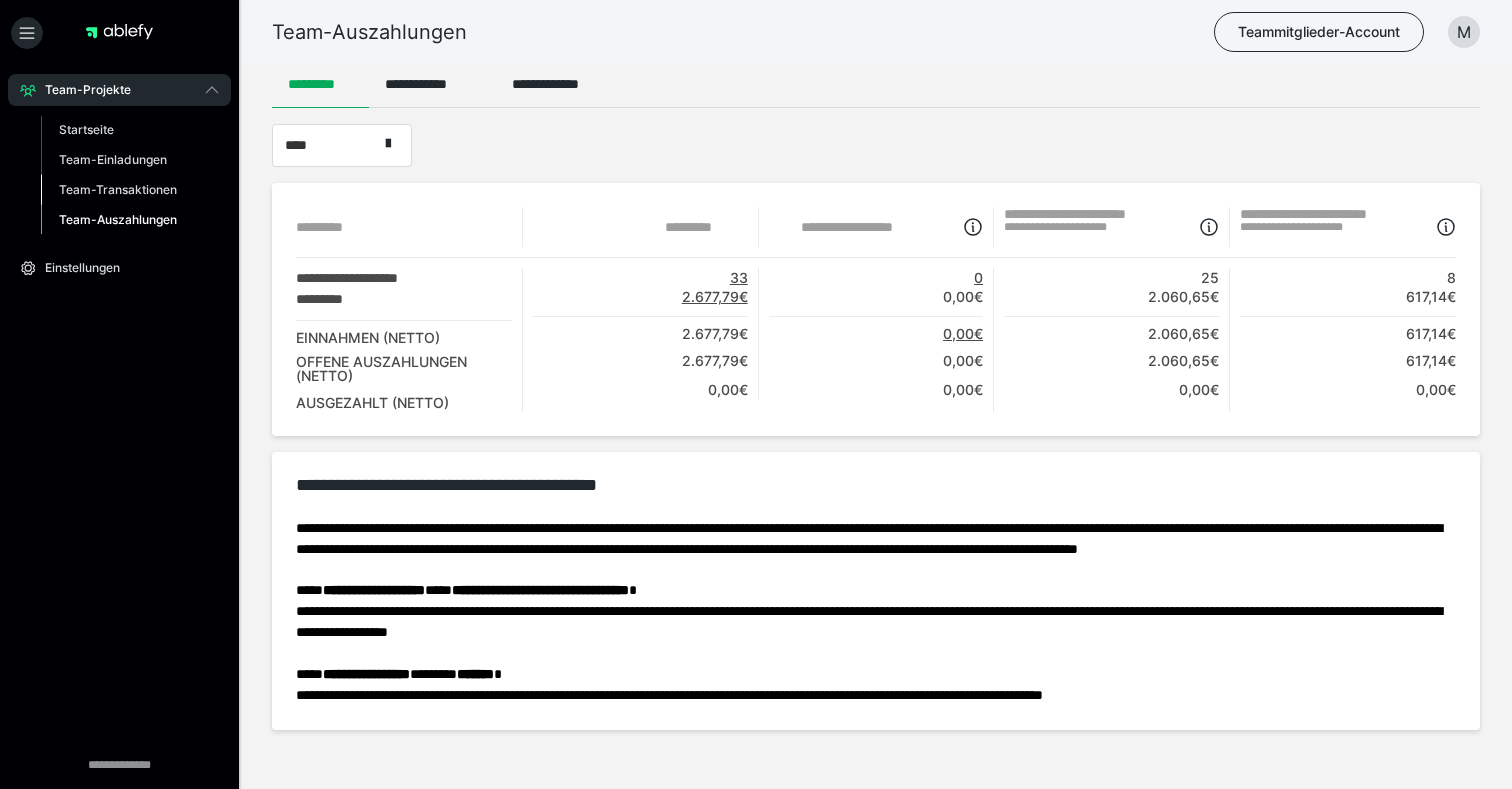 click on "Team-Transaktionen" at bounding box center [118, 189] 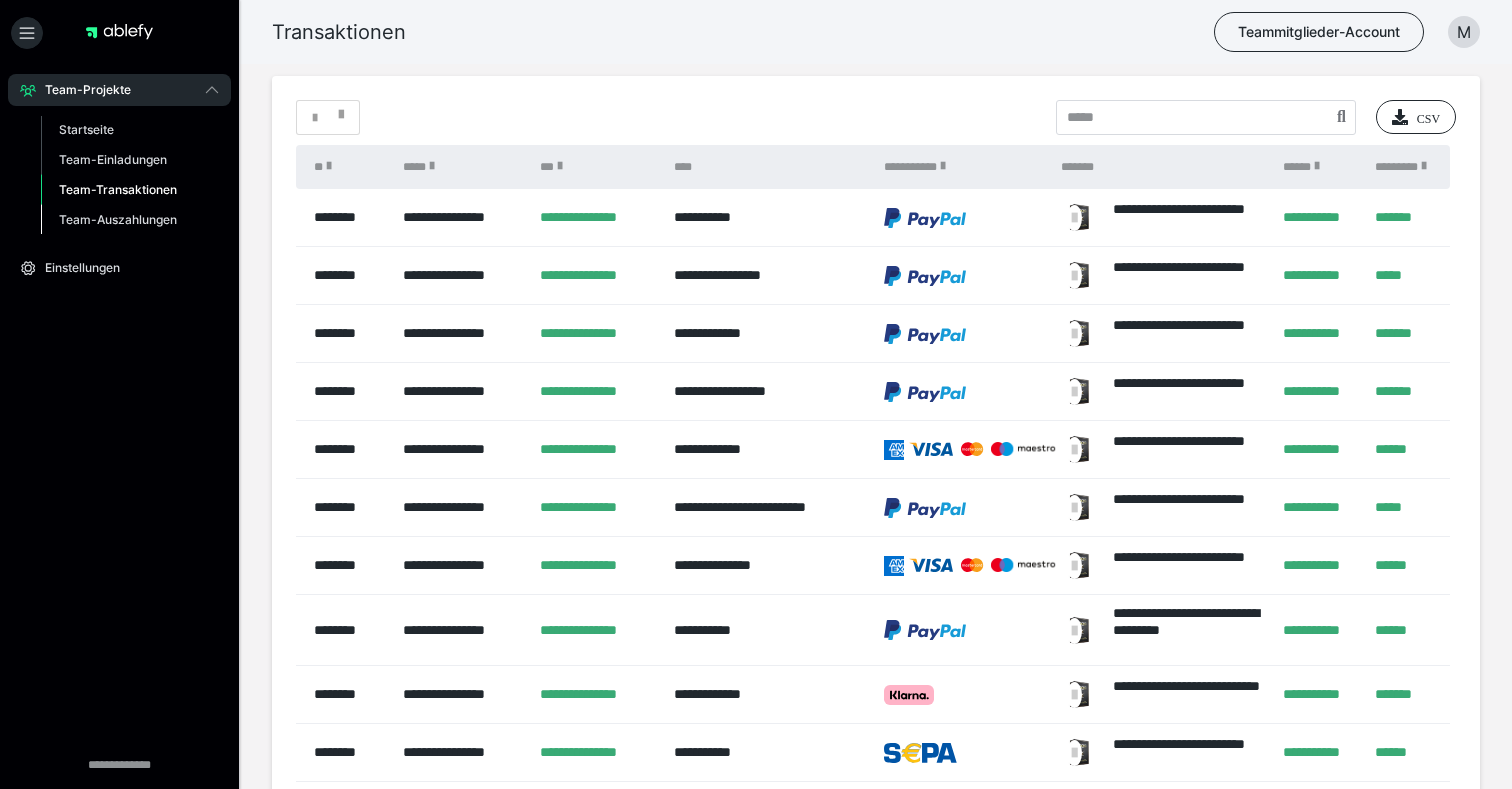 click on "Team-Auszahlungen" at bounding box center [118, 219] 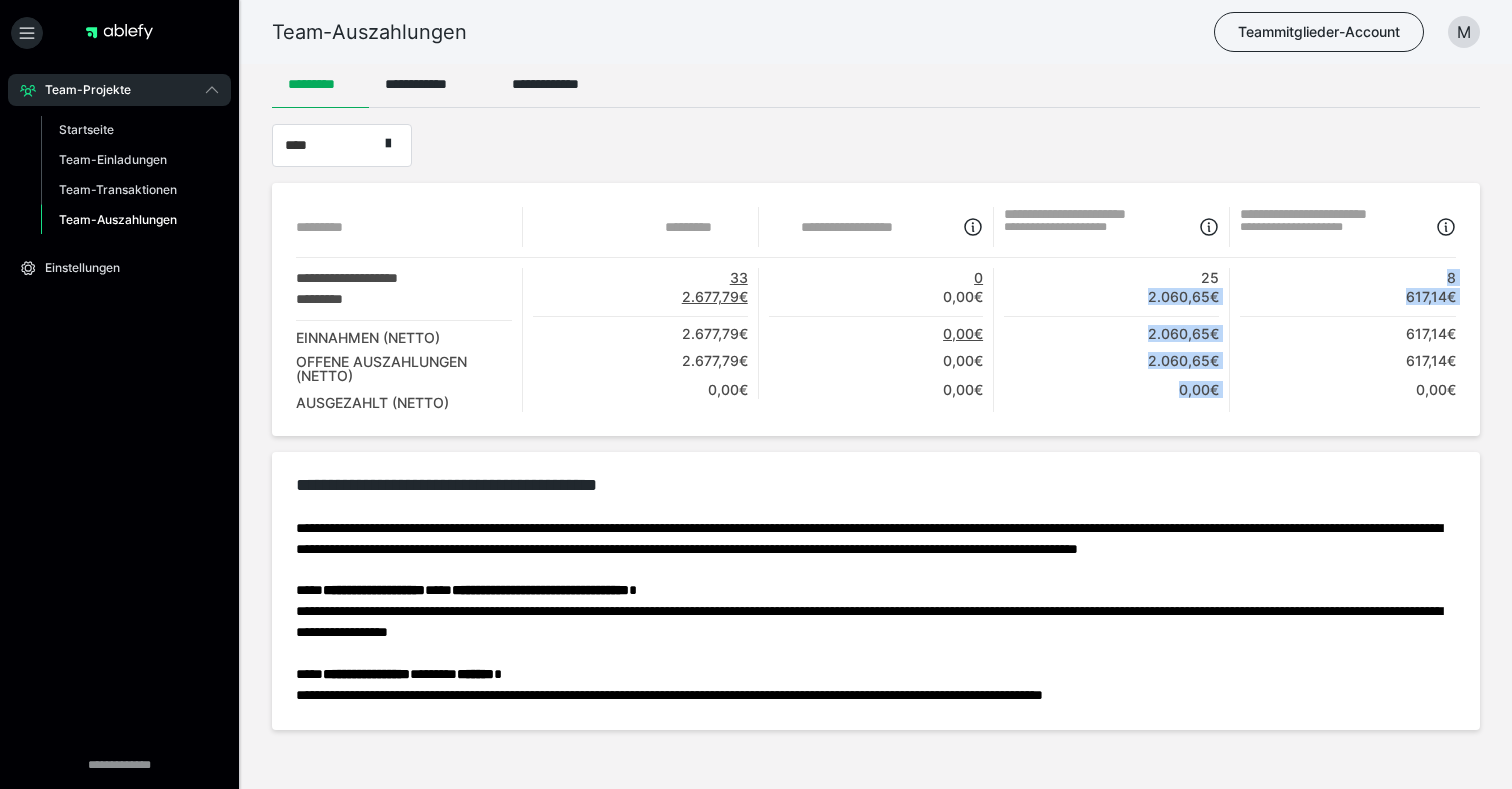drag, startPoint x: 1132, startPoint y: 293, endPoint x: 1260, endPoint y: 312, distance: 129.40247 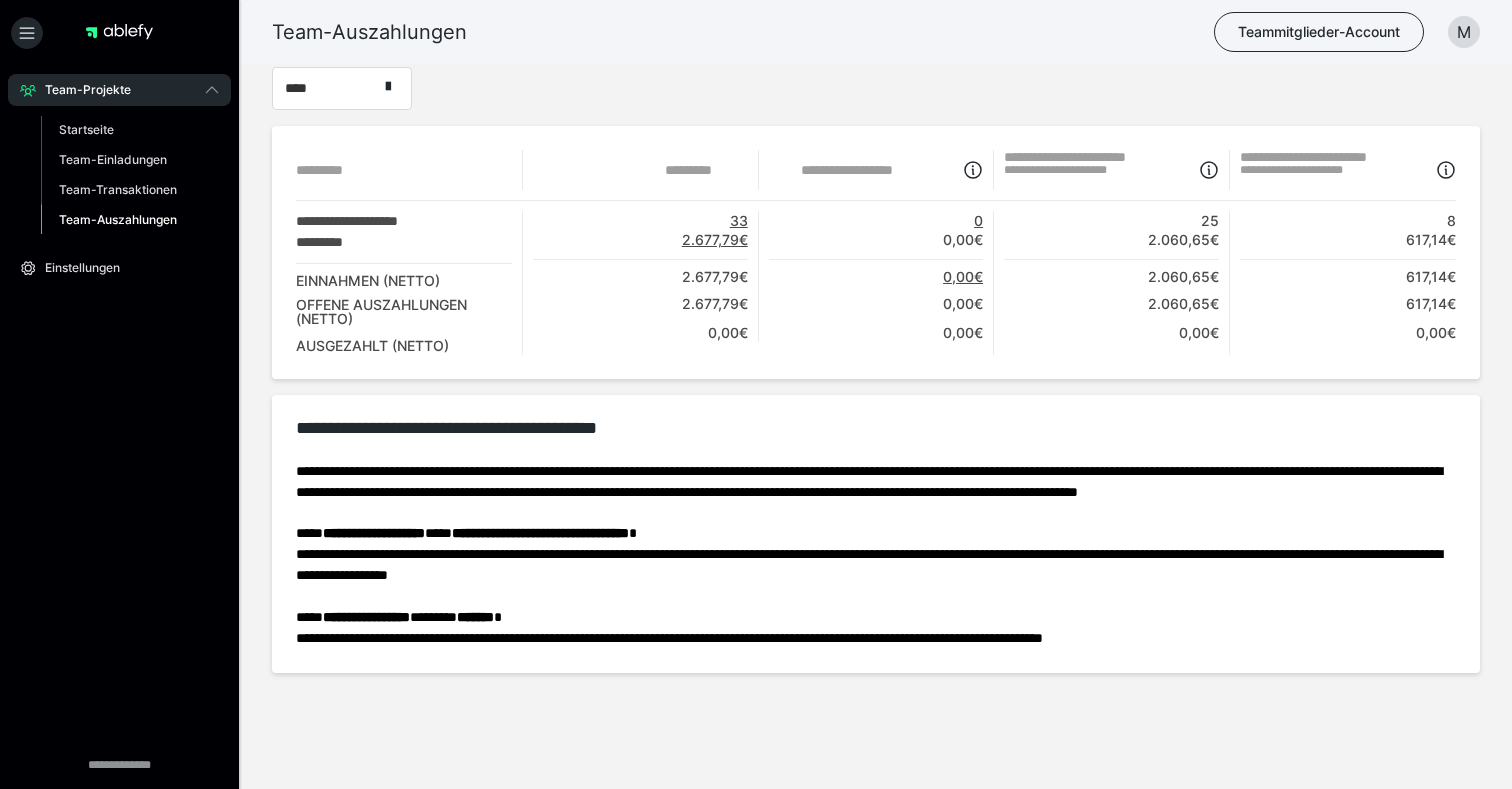scroll, scrollTop: 78, scrollLeft: 0, axis: vertical 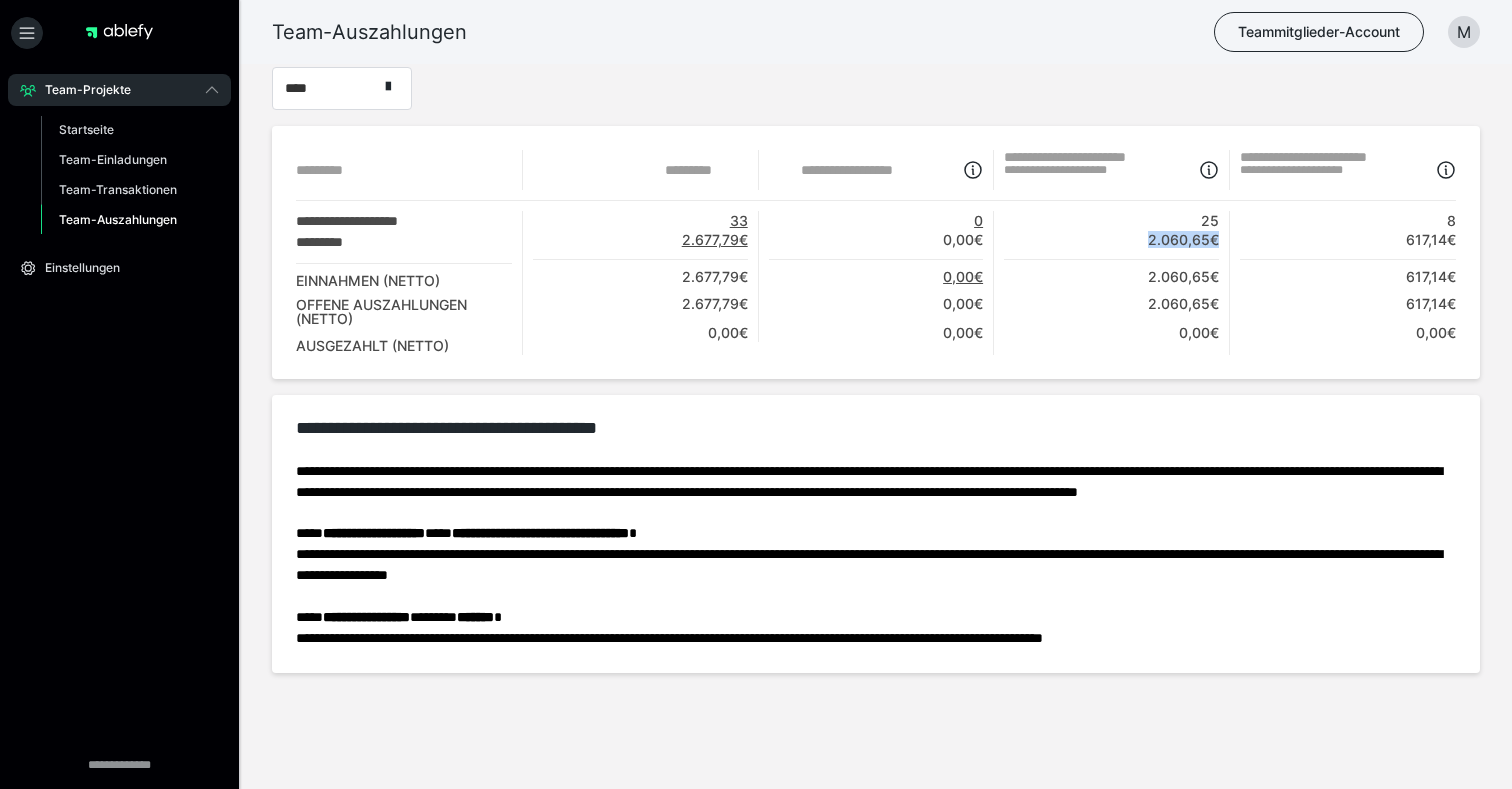 drag, startPoint x: 1128, startPoint y: 224, endPoint x: 1222, endPoint y: 217, distance: 94.26028 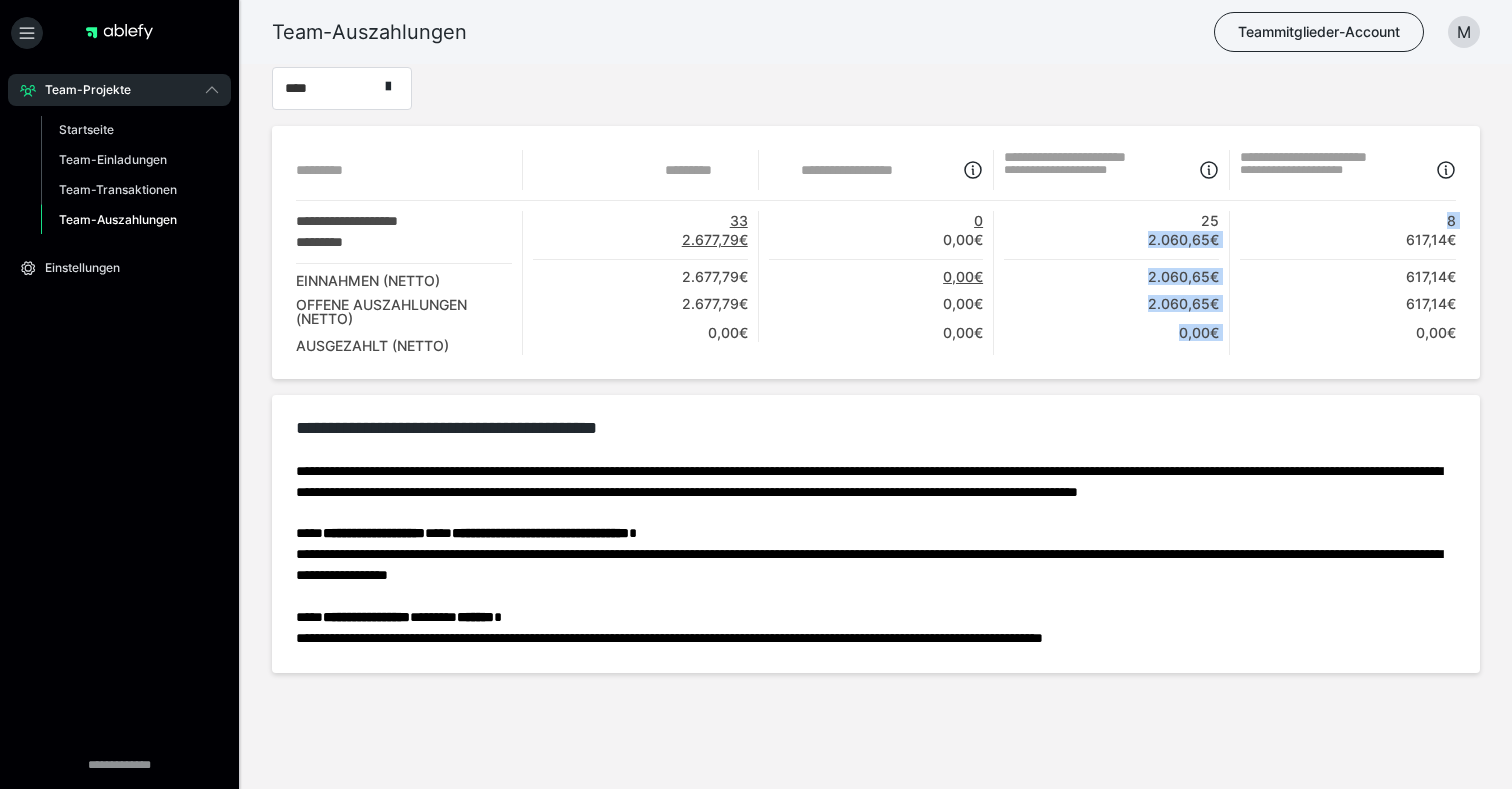 drag, startPoint x: 1137, startPoint y: 221, endPoint x: 1232, endPoint y: 221, distance: 95 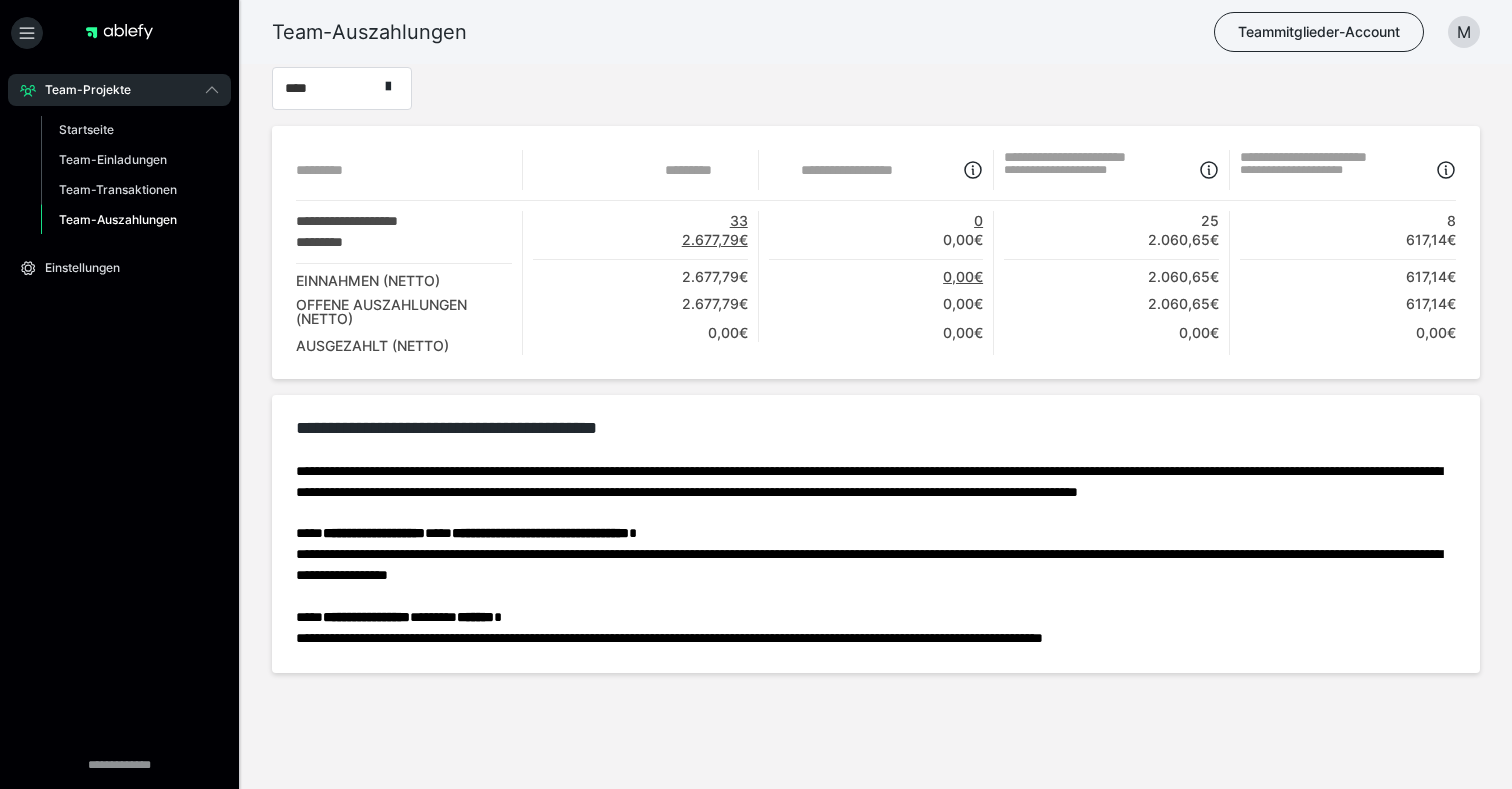 click on "25 2.060,65€ 2.060,65€ 2.060,65€ 0,00€" at bounding box center (1111, 283) 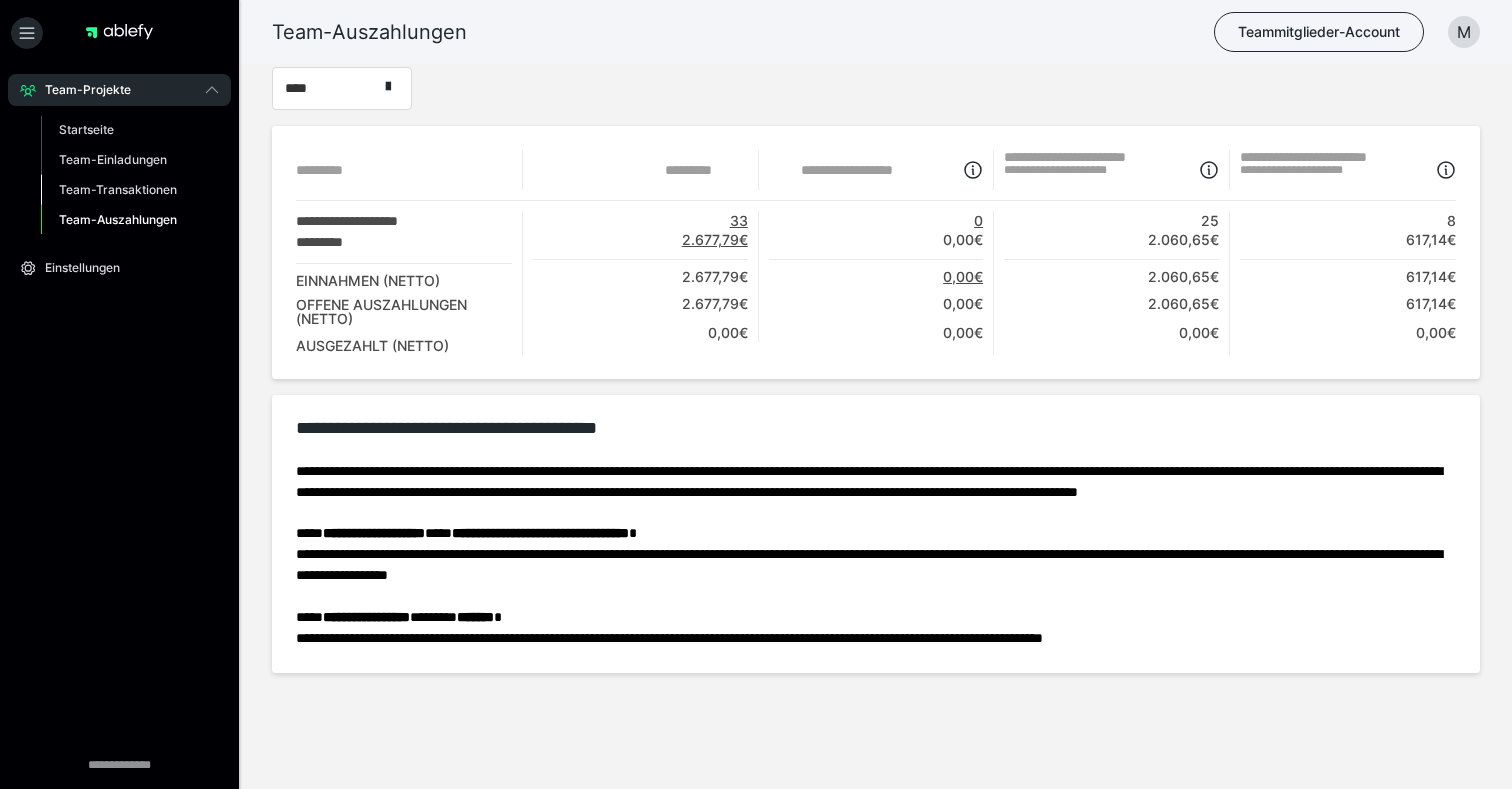 click on "Team-Transaktionen" at bounding box center [118, 189] 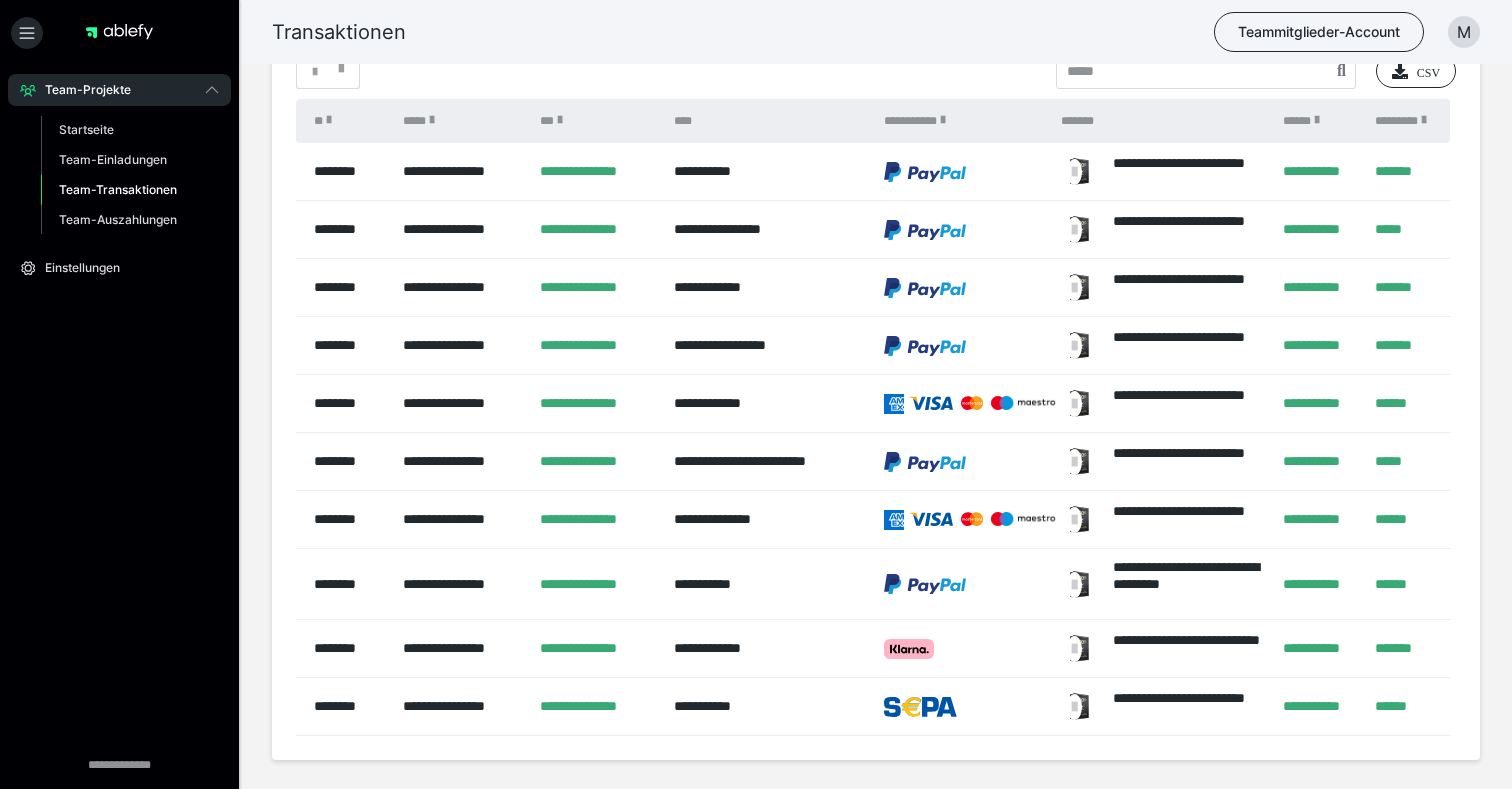 scroll, scrollTop: 0, scrollLeft: 0, axis: both 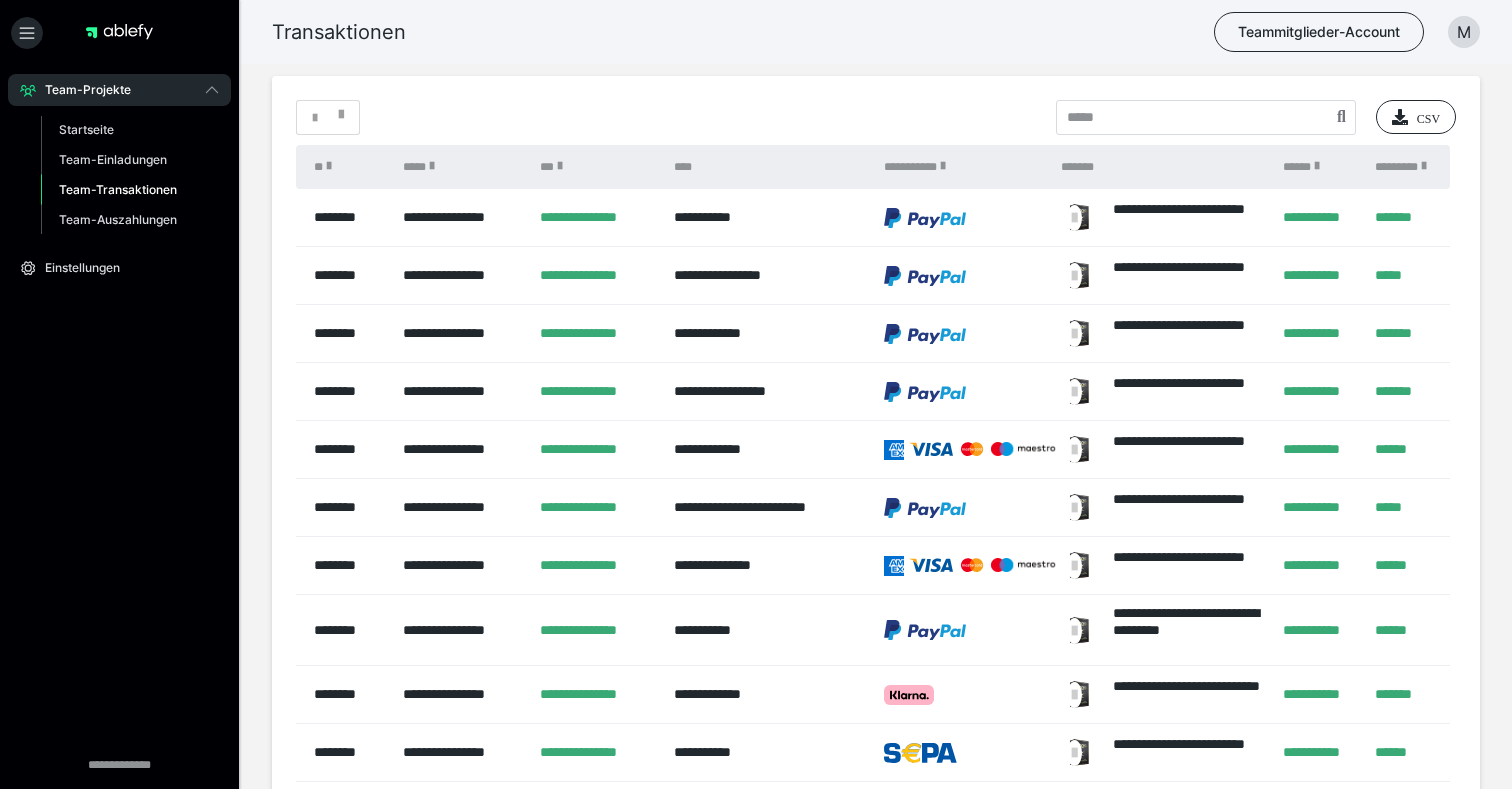 click at bounding box center (1206, 117) 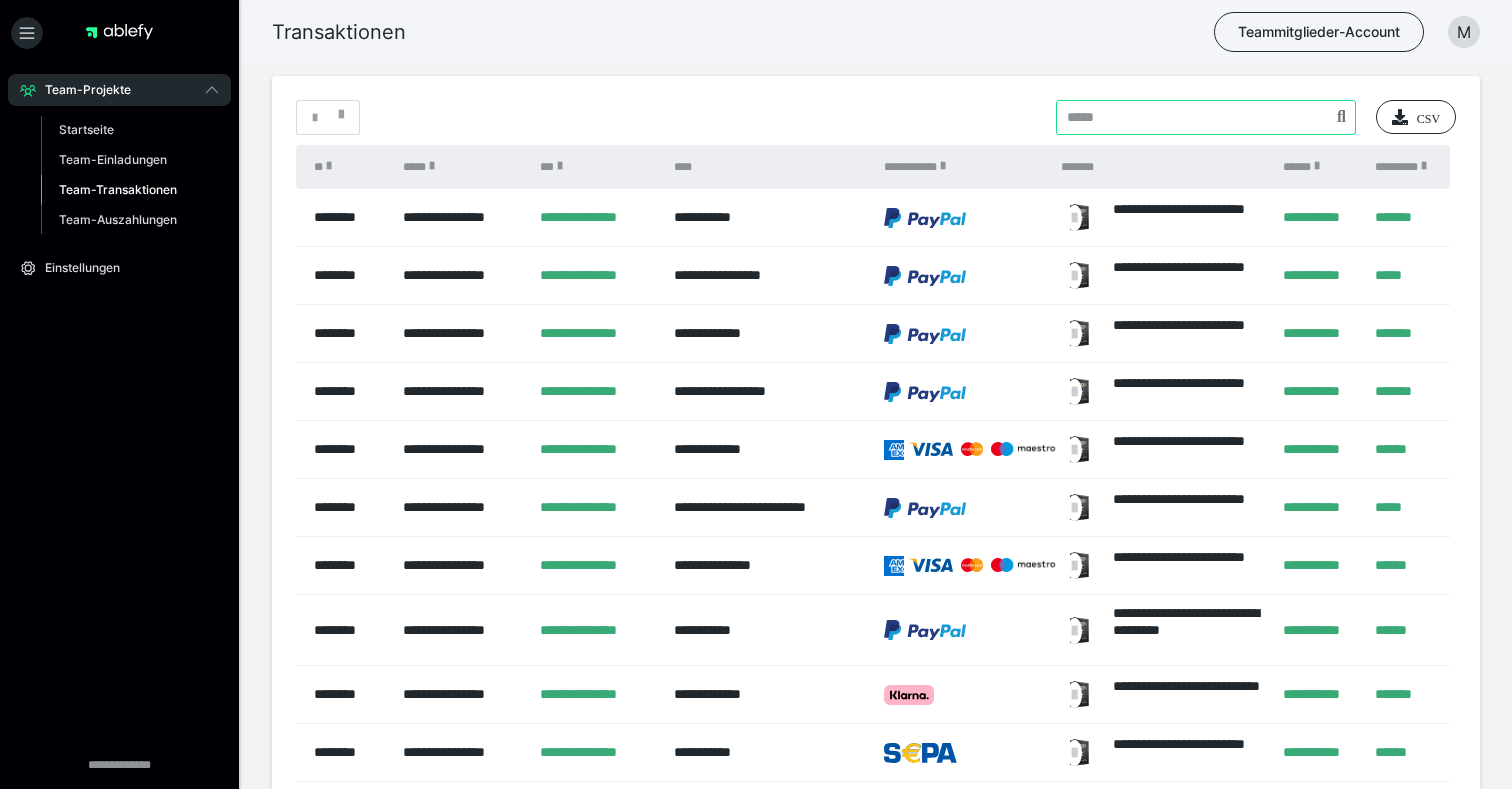 click at bounding box center (1206, 117) 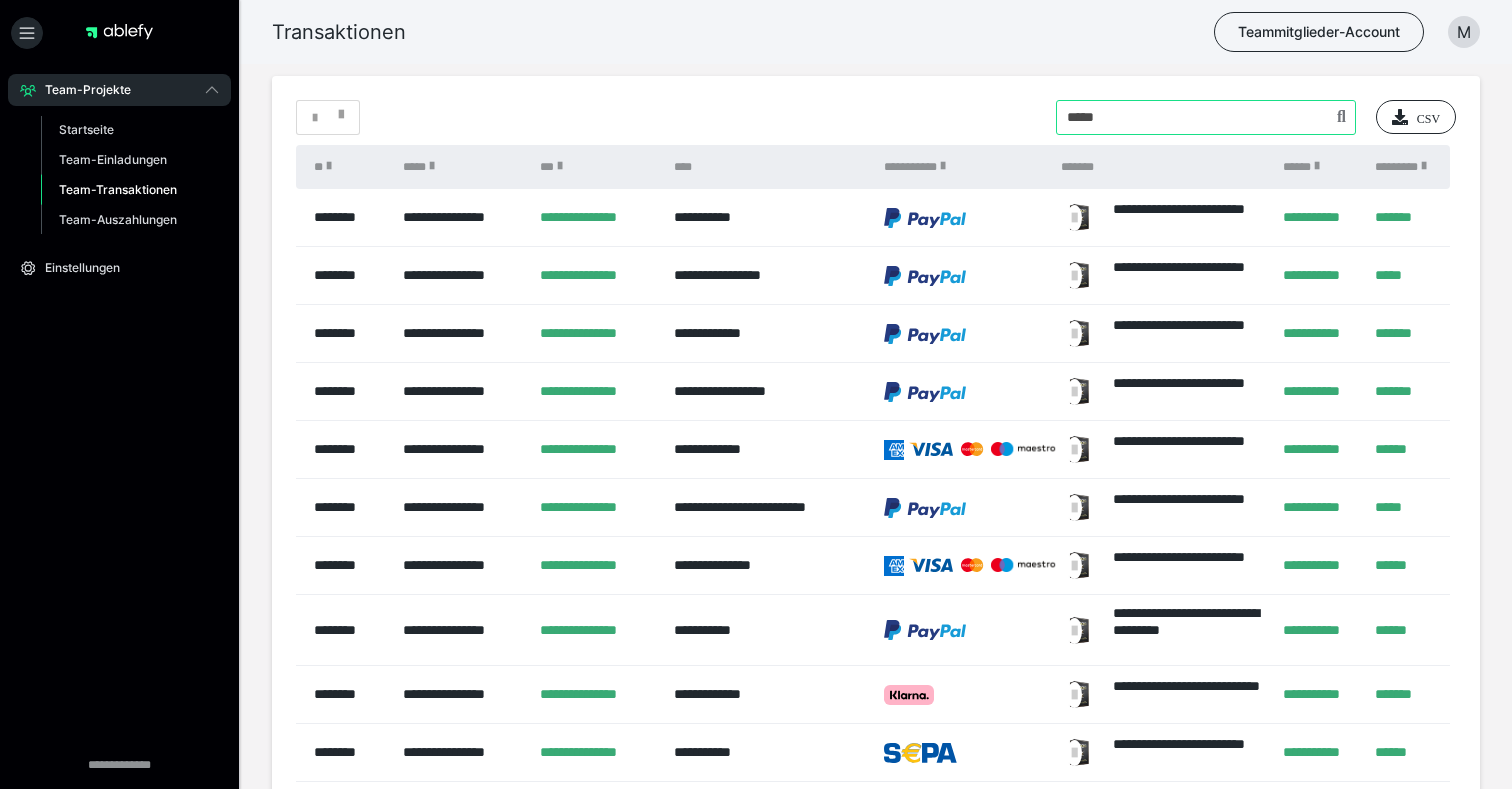 type on "*****" 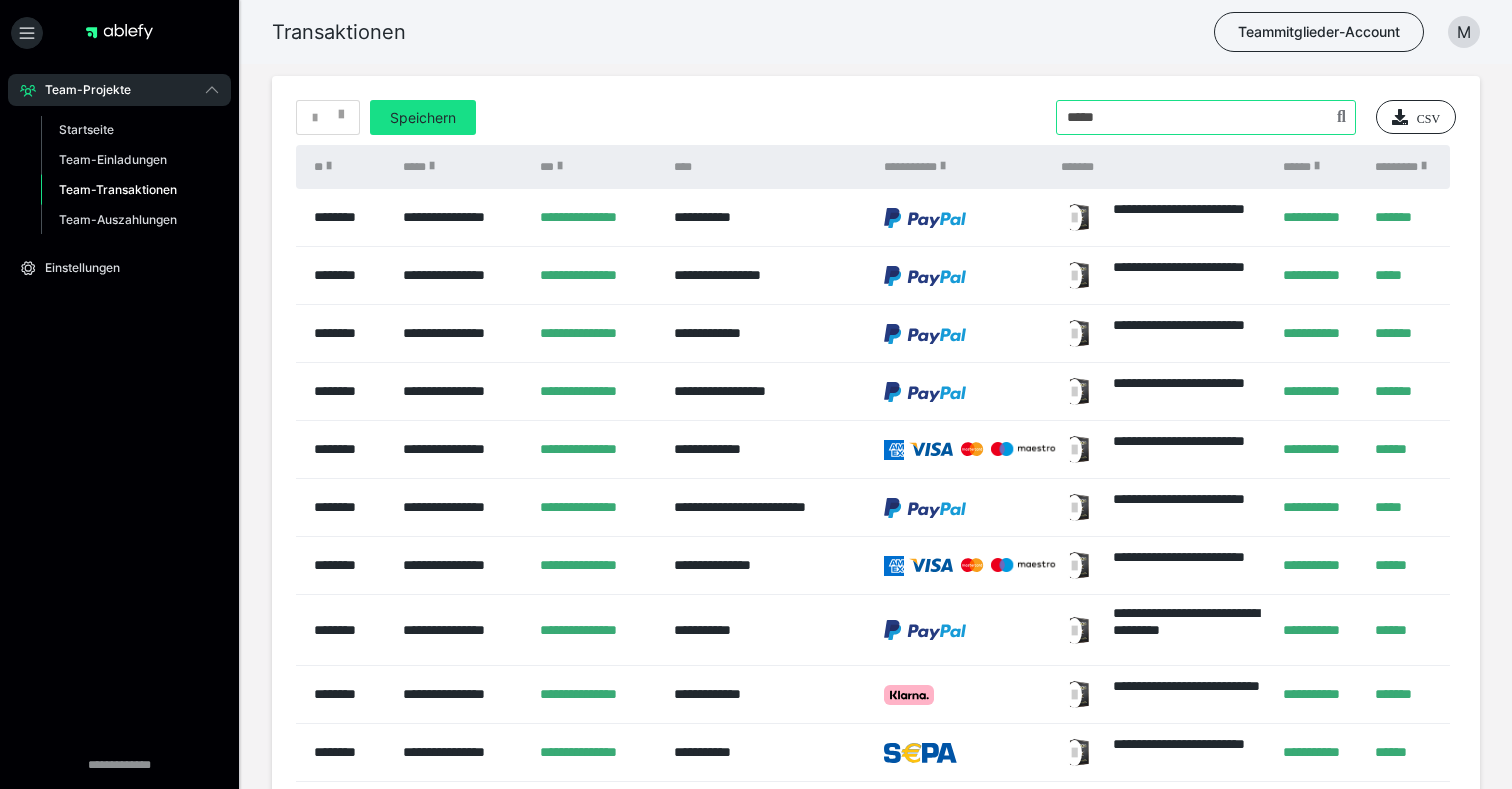click at bounding box center [1206, 117] 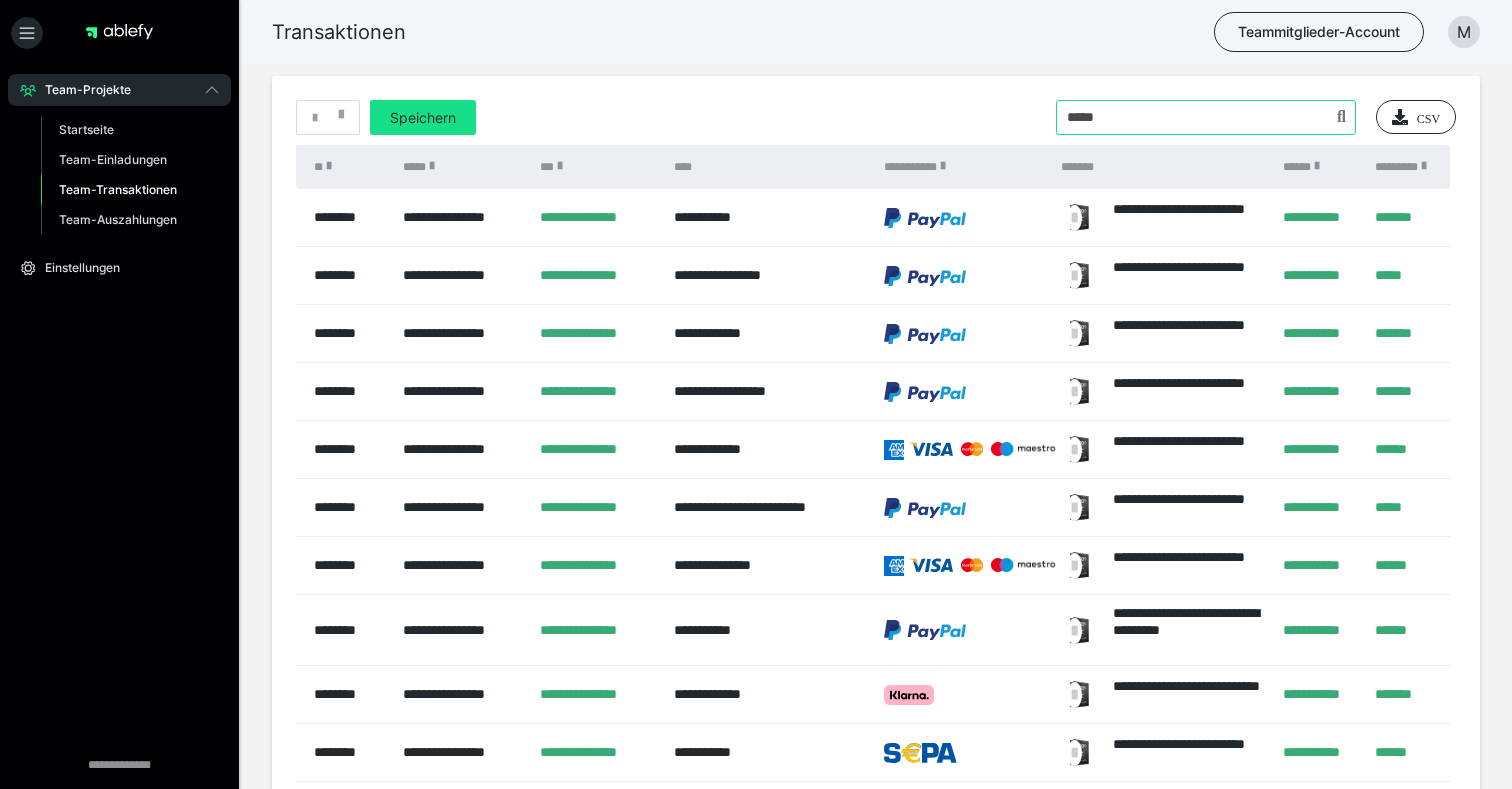 click at bounding box center [1206, 117] 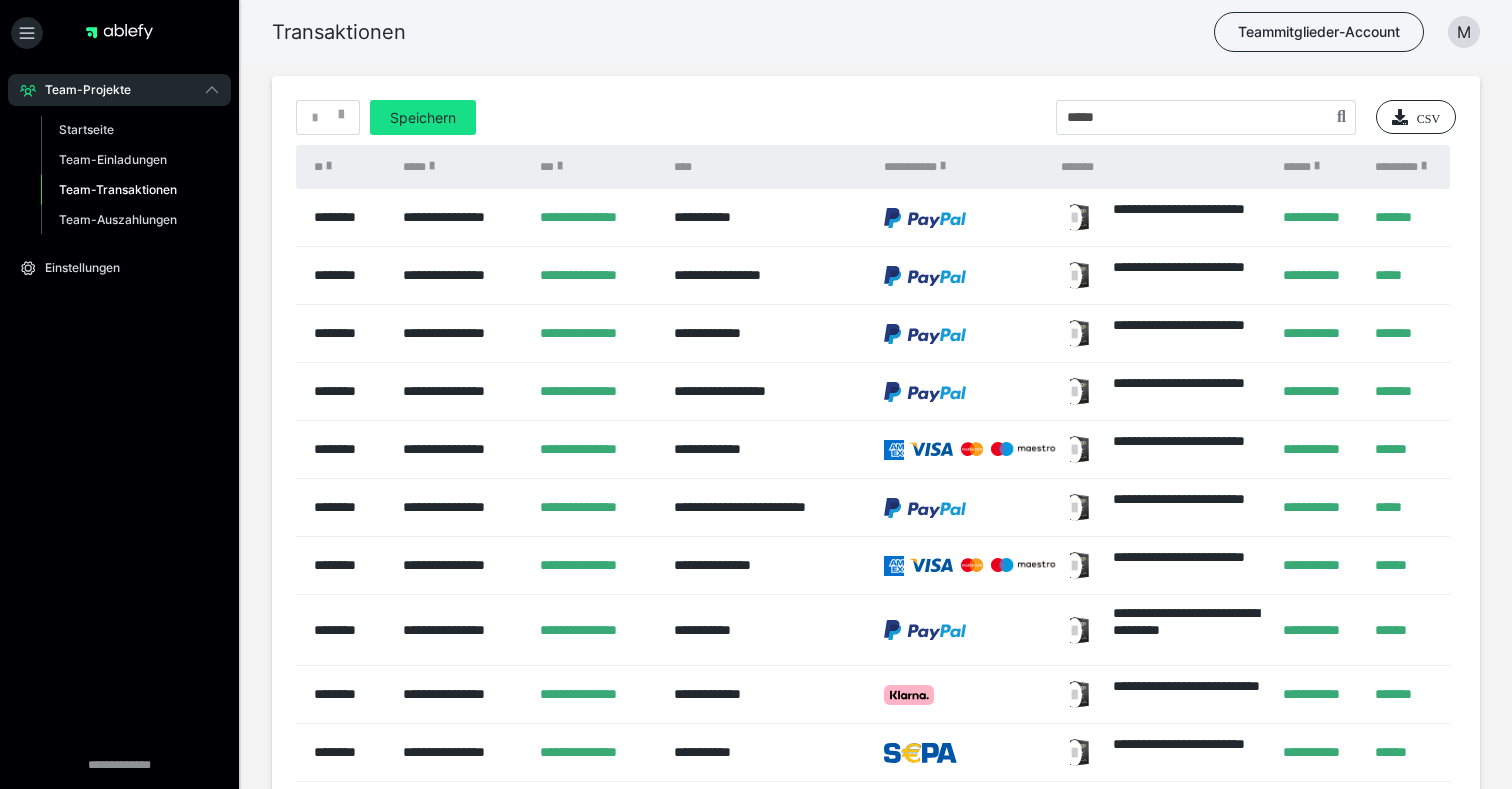 click at bounding box center (1341, 118) 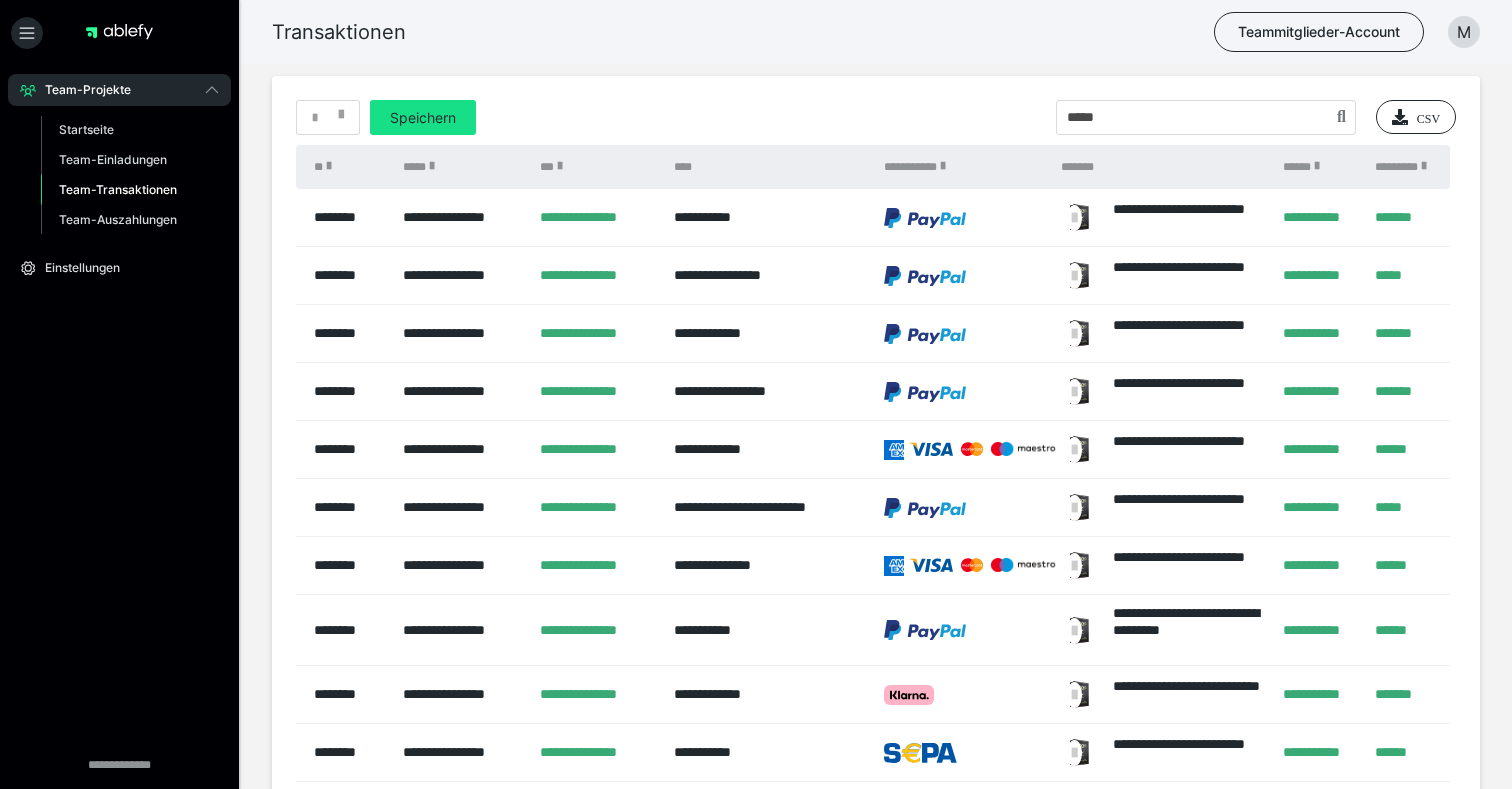 click on "**********" at bounding box center [876, 441] 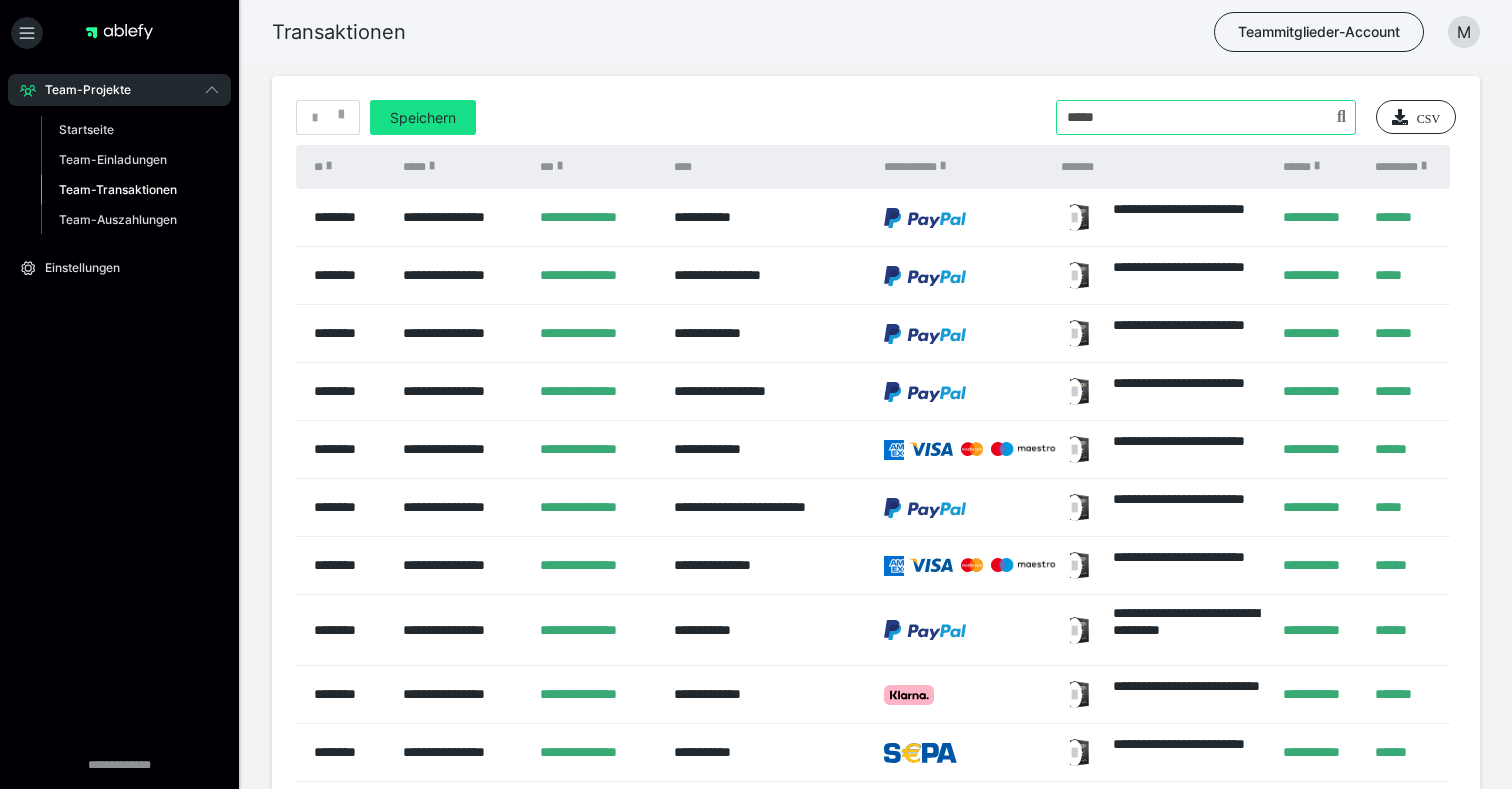 click at bounding box center (1206, 117) 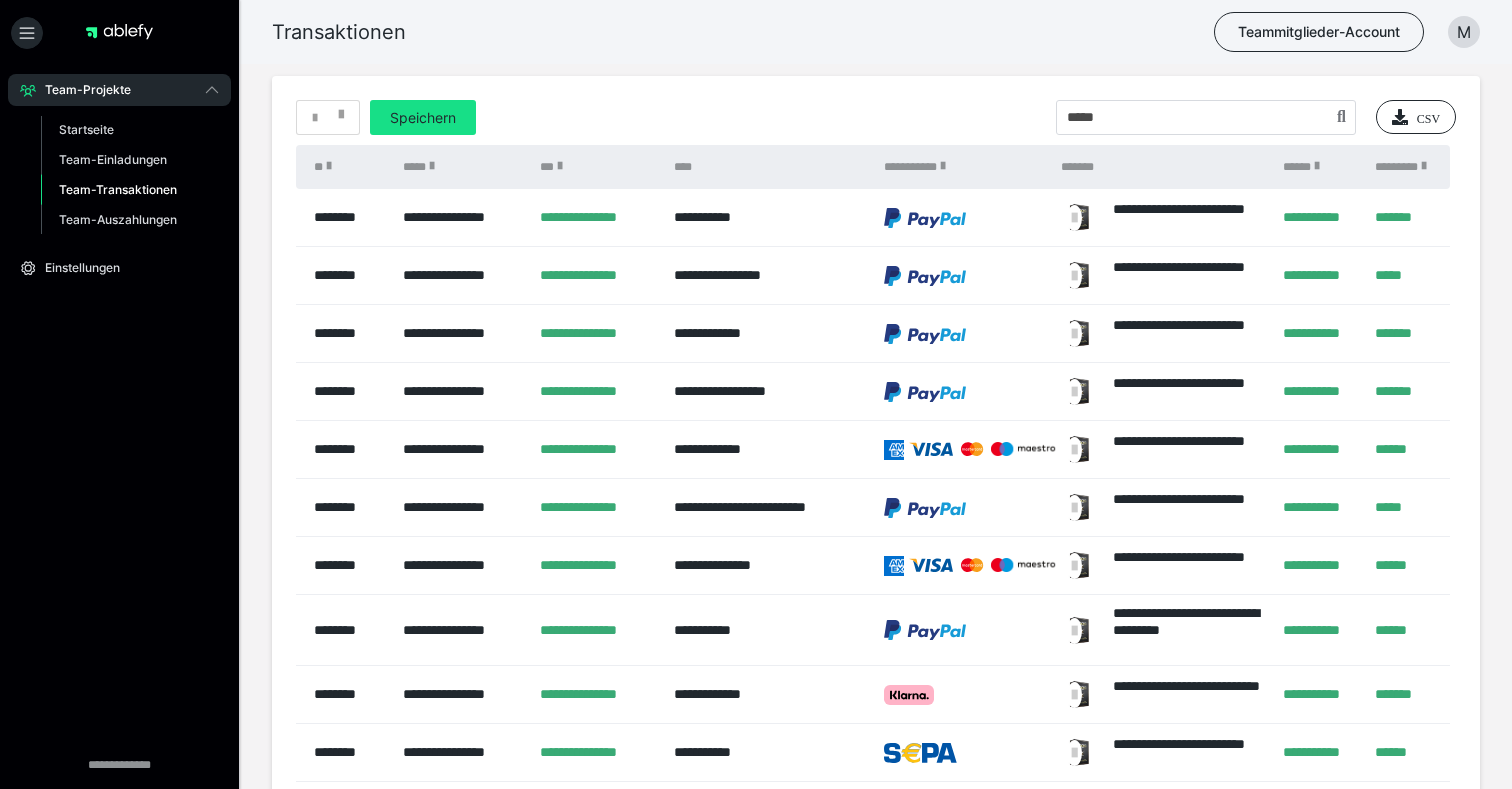 click at bounding box center [1341, 118] 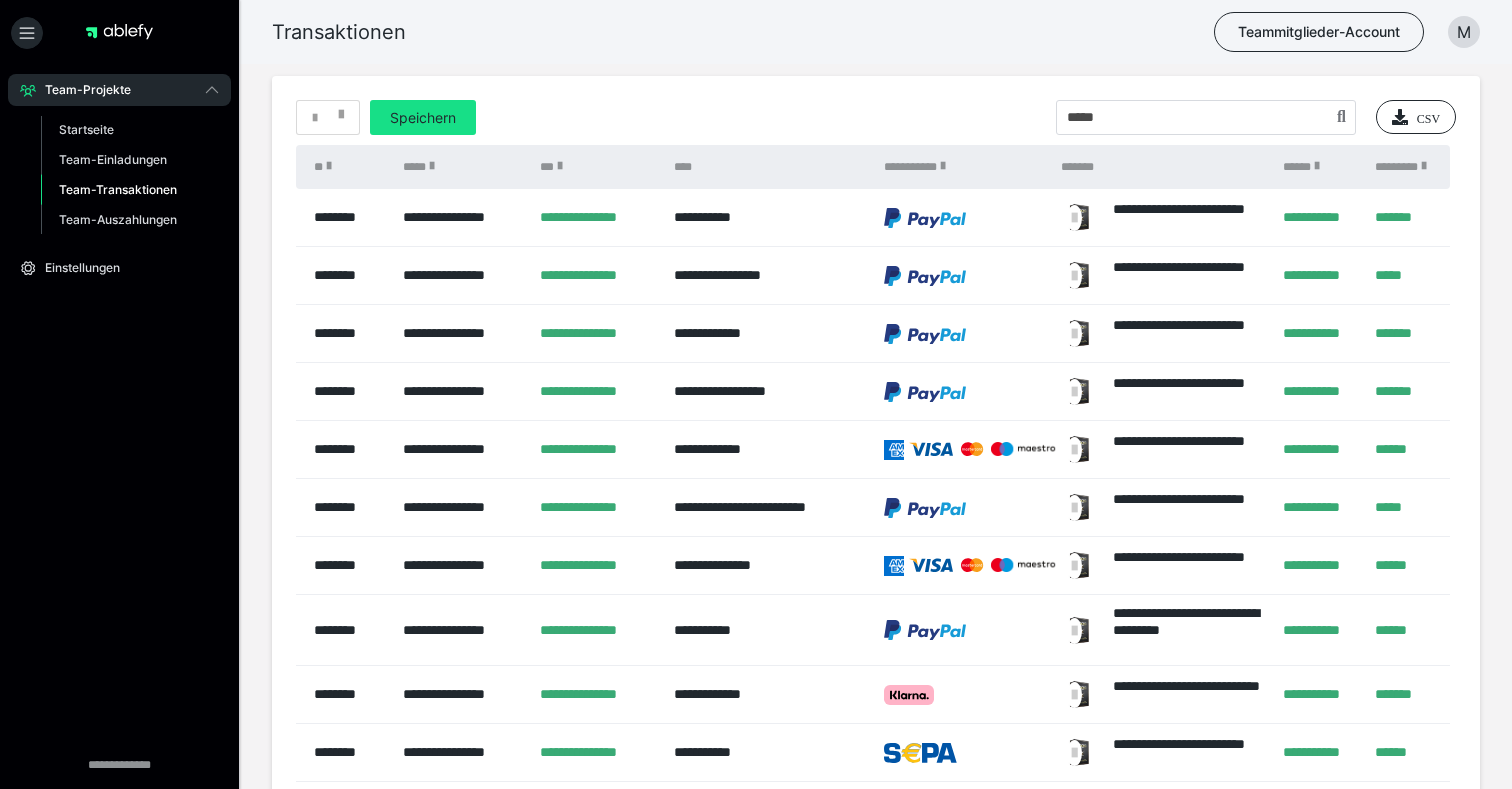 click on "**********" at bounding box center (876, 441) 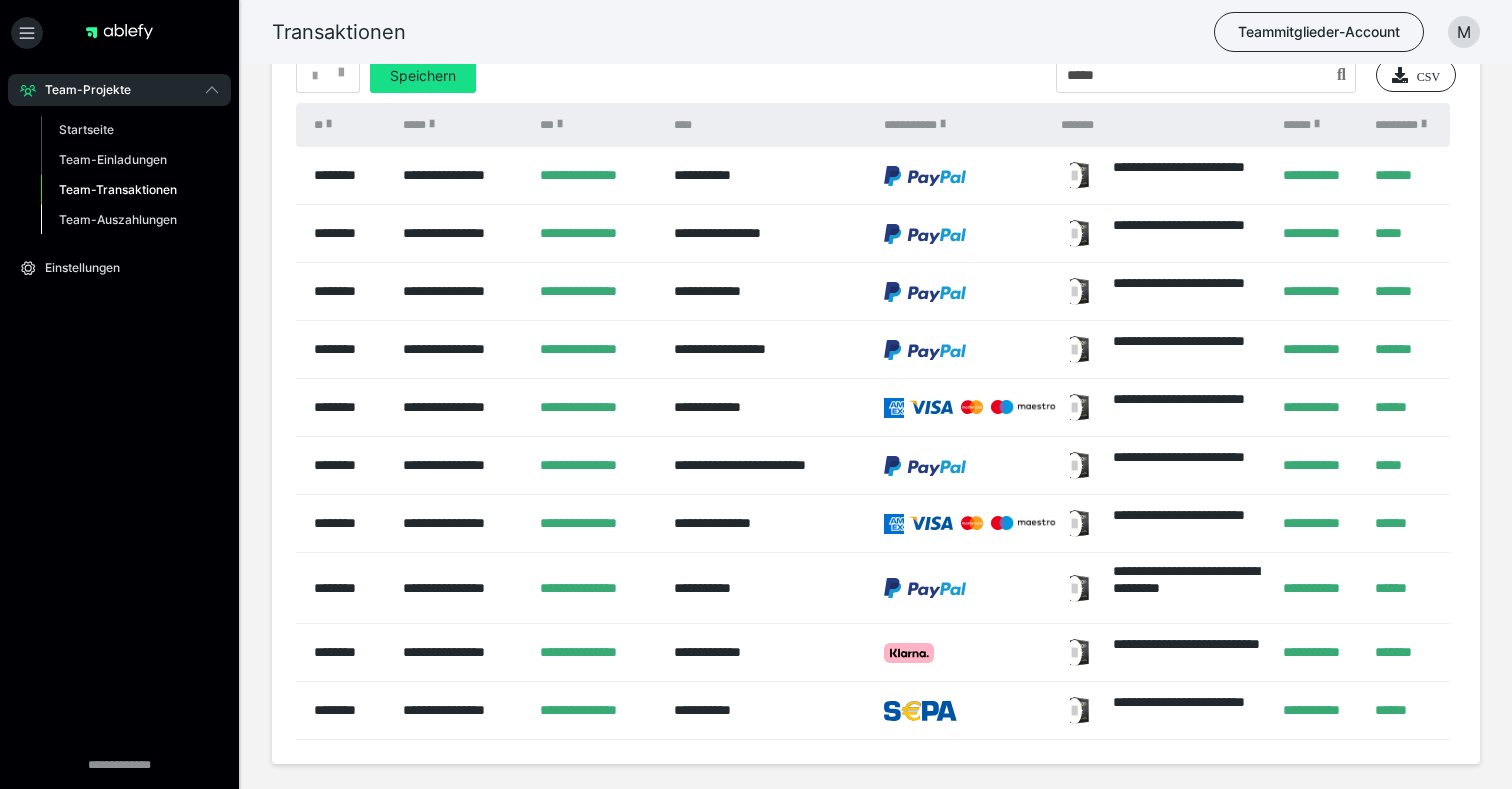 click on "Team-Auszahlungen" at bounding box center [118, 219] 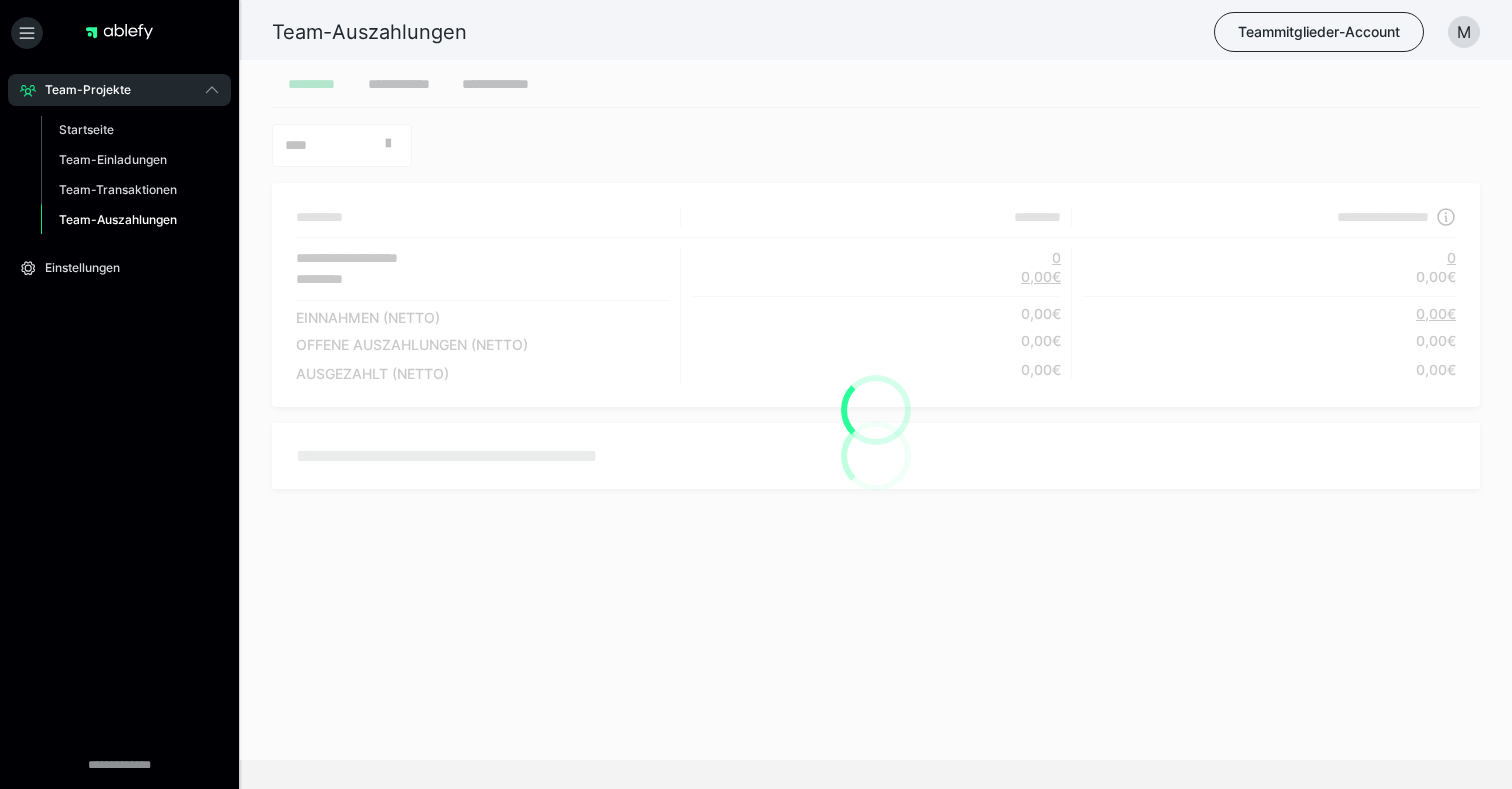 scroll, scrollTop: 0, scrollLeft: 0, axis: both 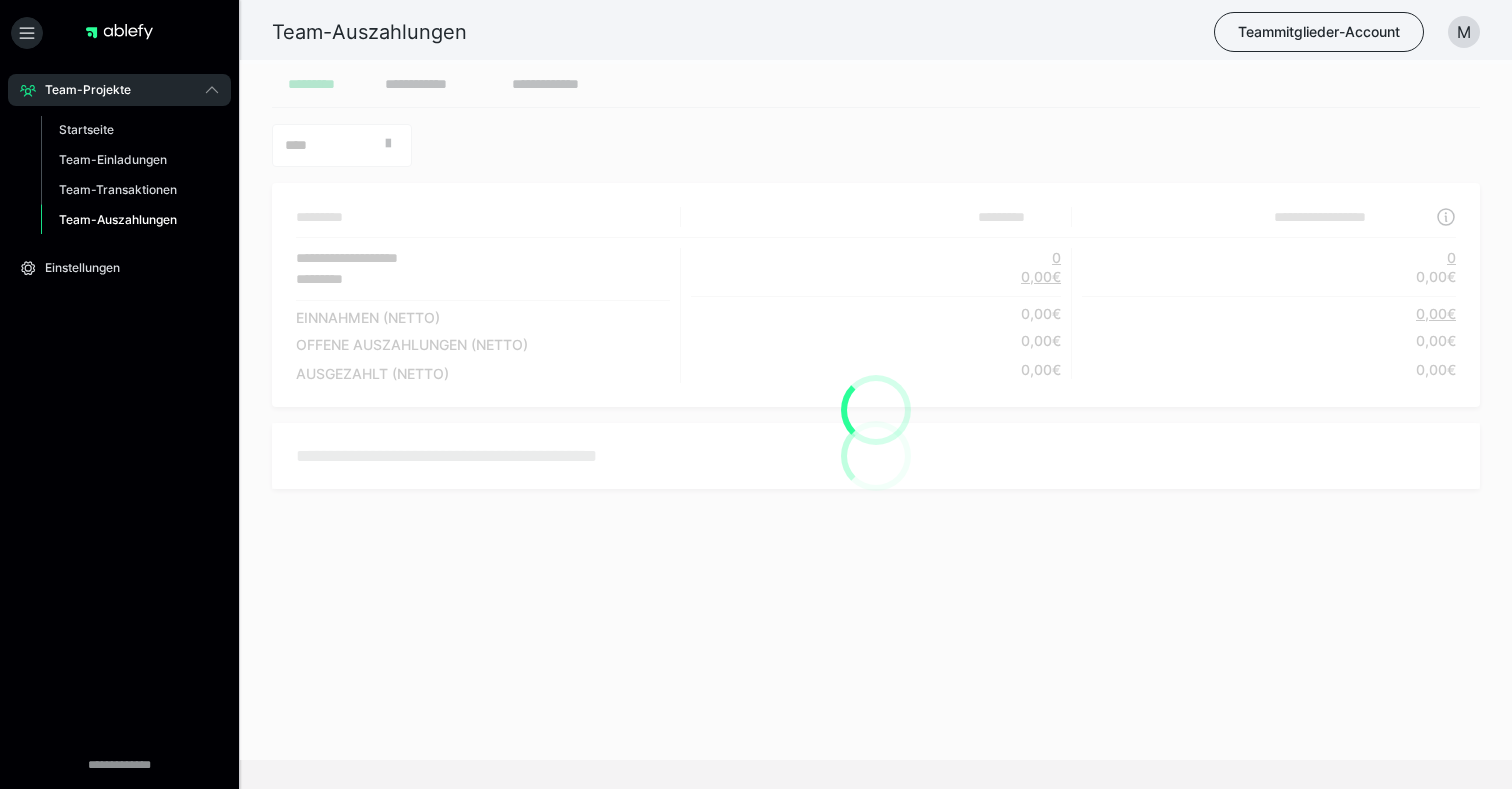 click on "Team-Auszahlungen" at bounding box center [118, 219] 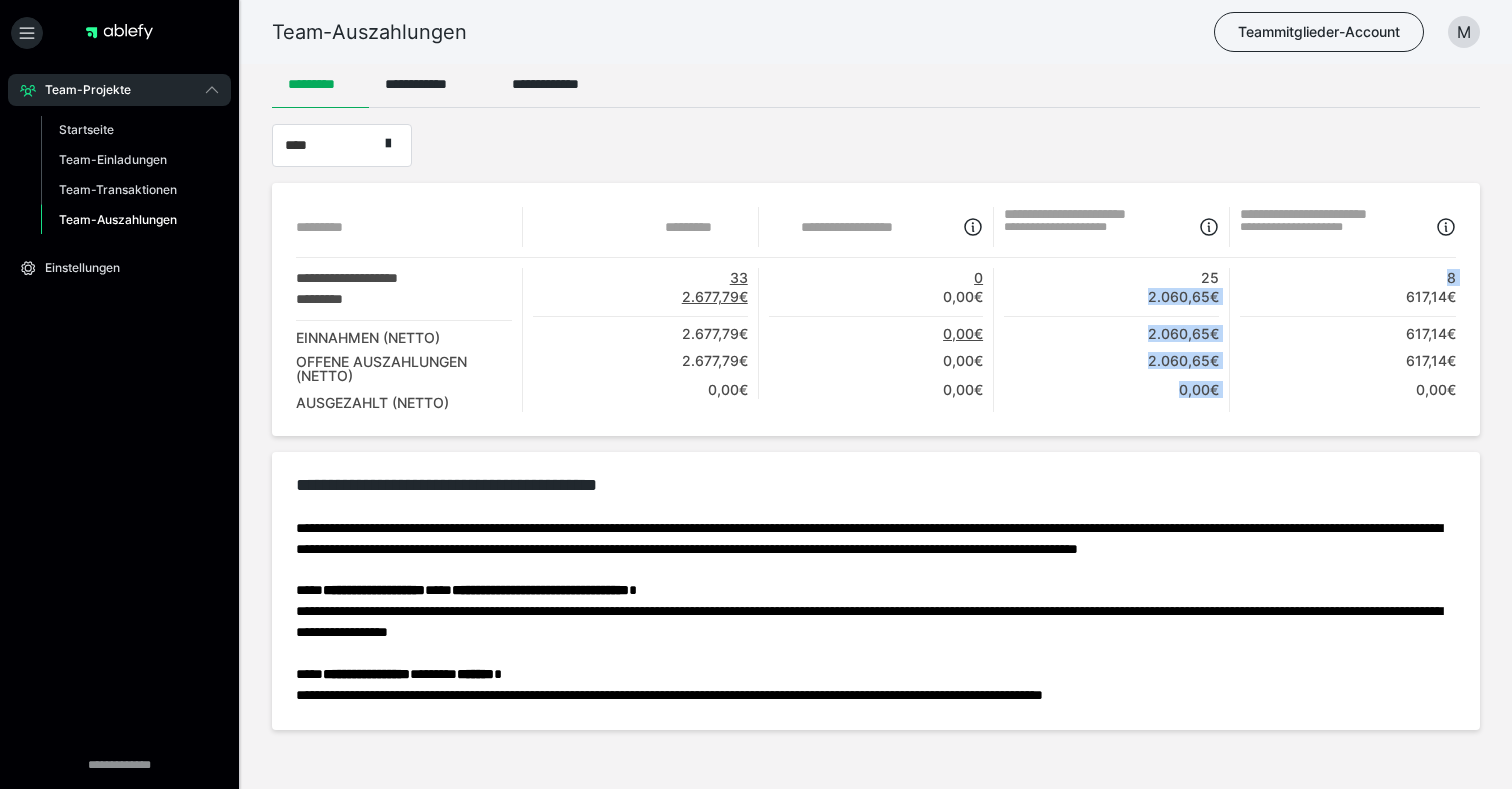 drag, startPoint x: 1131, startPoint y: 303, endPoint x: 1229, endPoint y: 292, distance: 98.61542 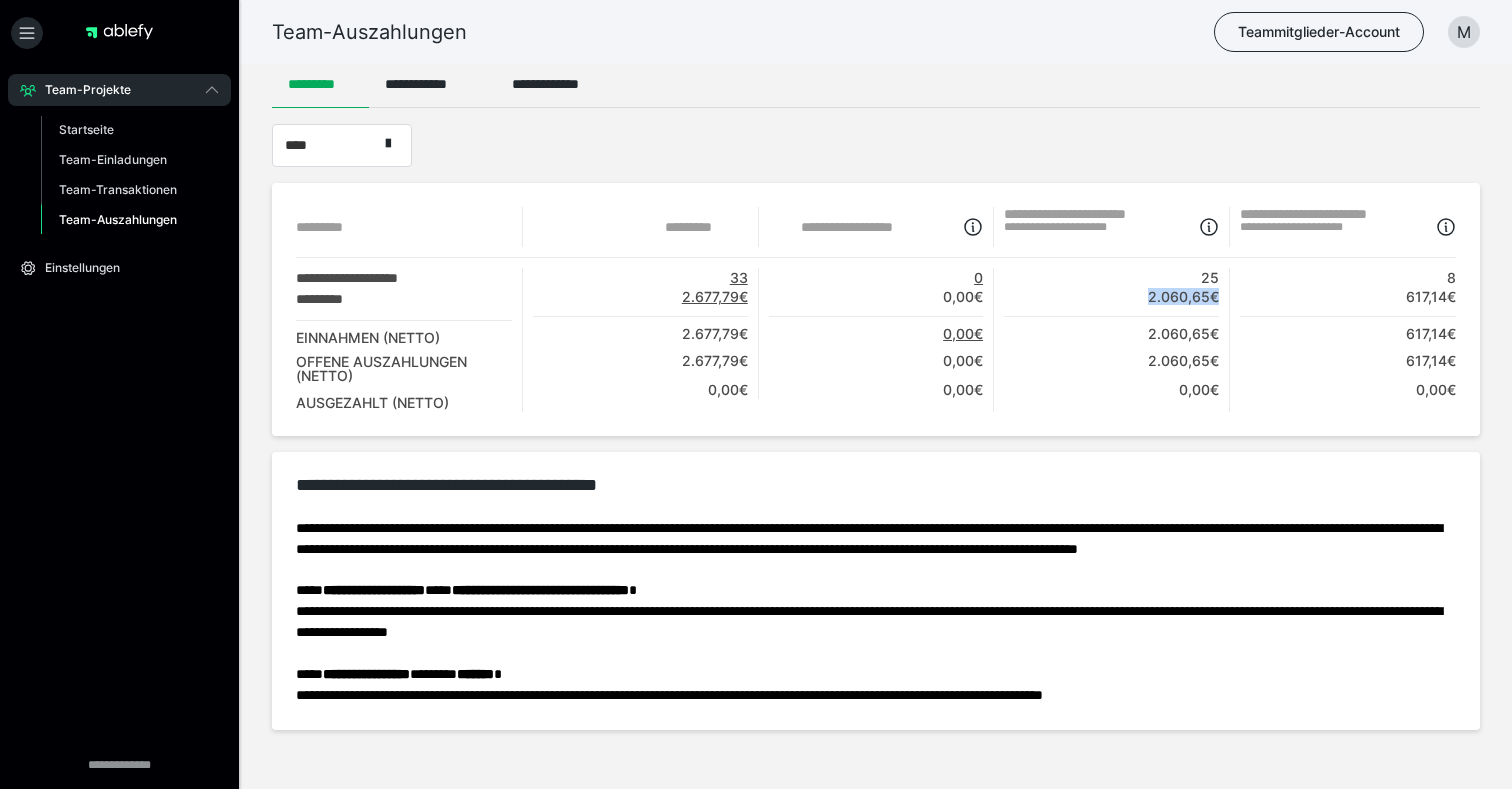 drag, startPoint x: 1129, startPoint y: 298, endPoint x: 1209, endPoint y: 286, distance: 80.895 